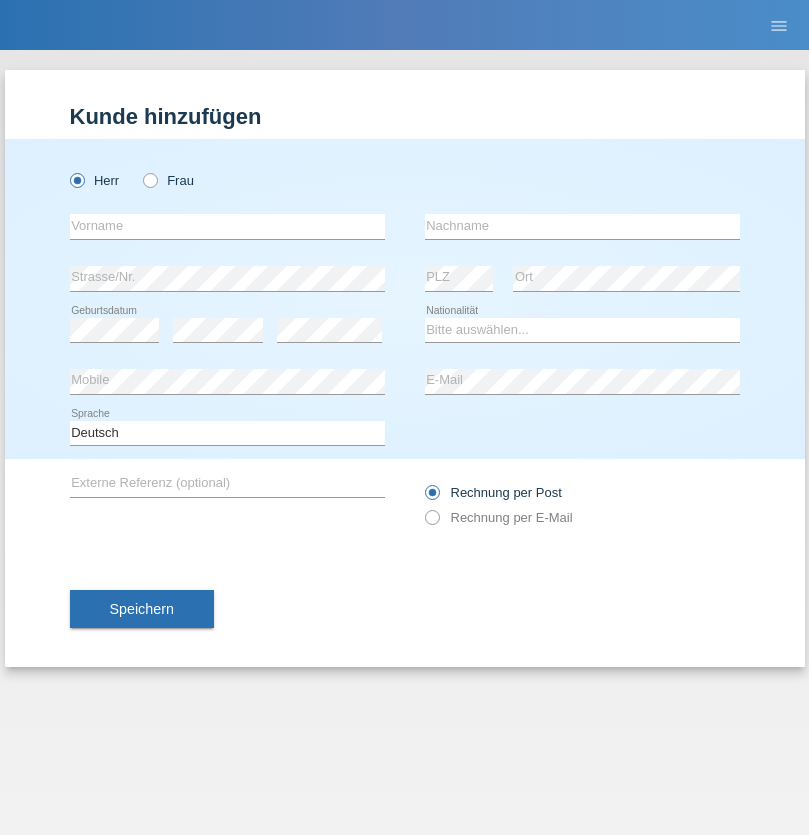 scroll, scrollTop: 0, scrollLeft: 0, axis: both 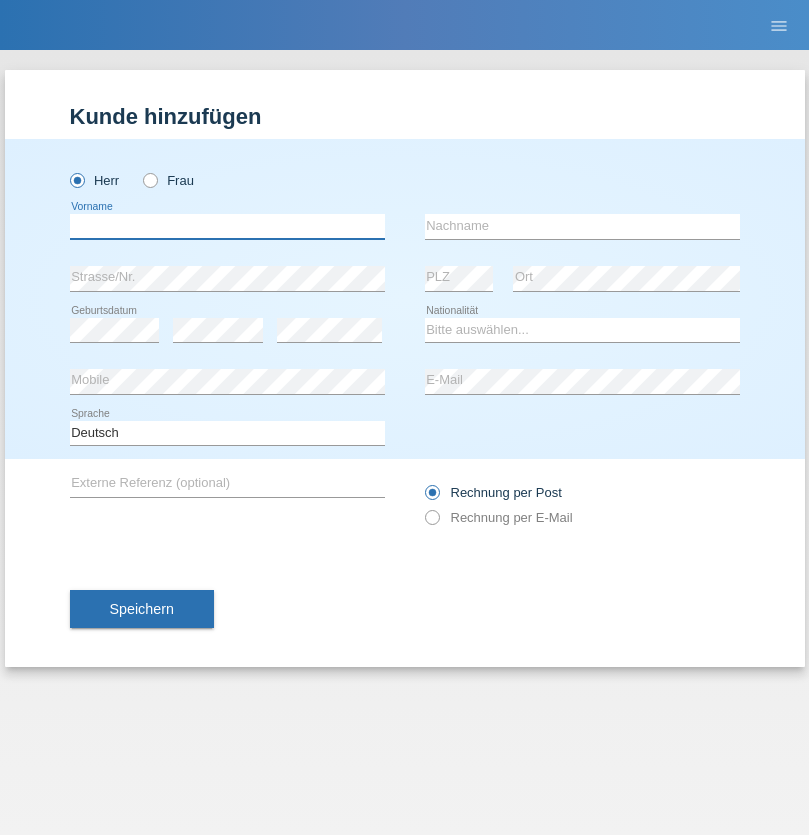 click at bounding box center [227, 226] 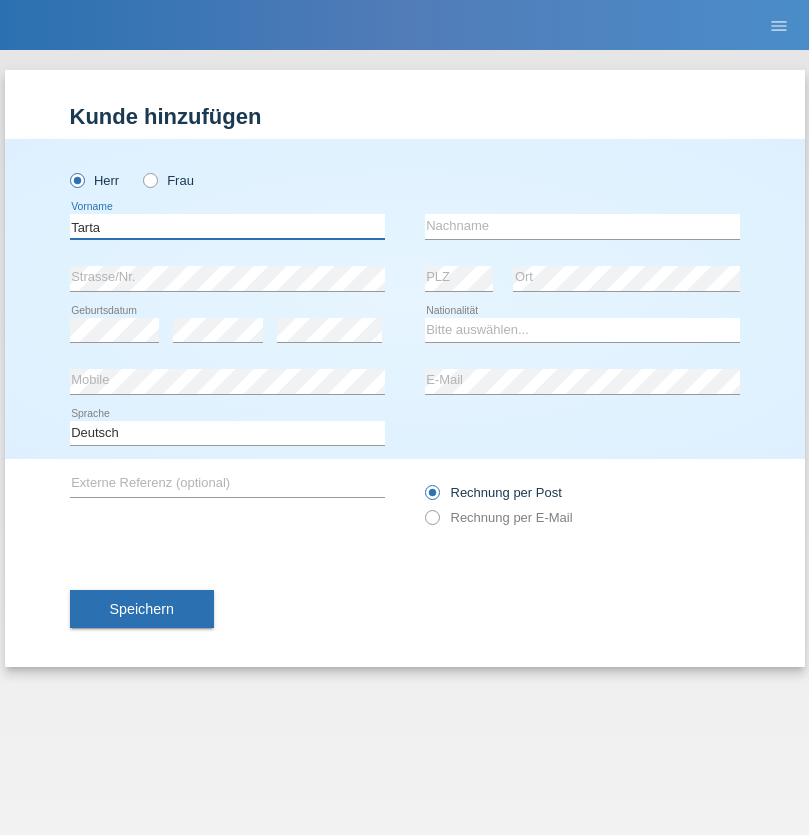 type on "Tarta" 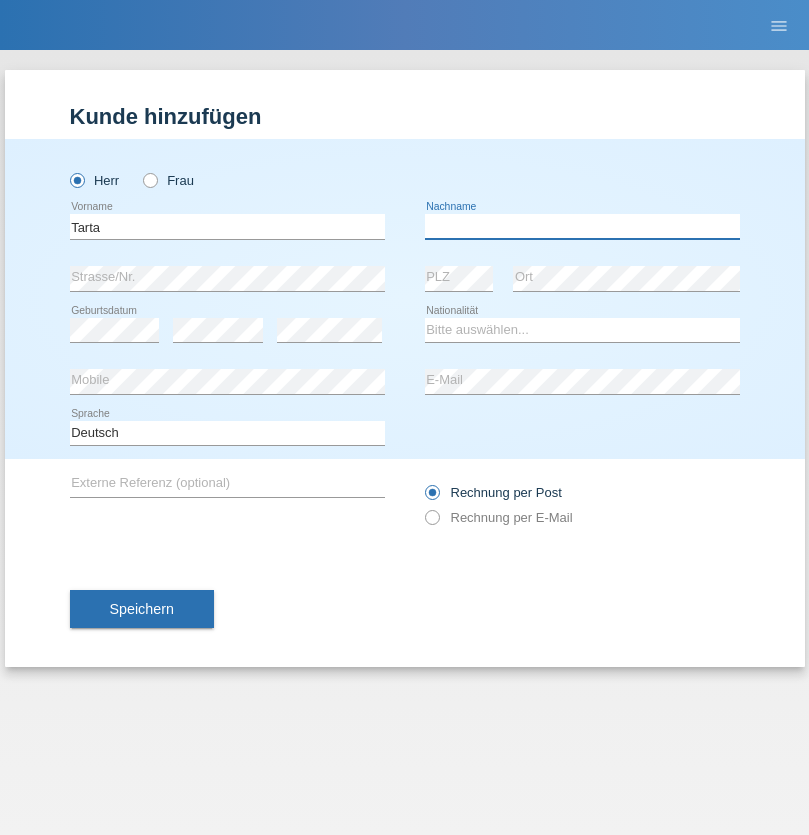 click at bounding box center (582, 226) 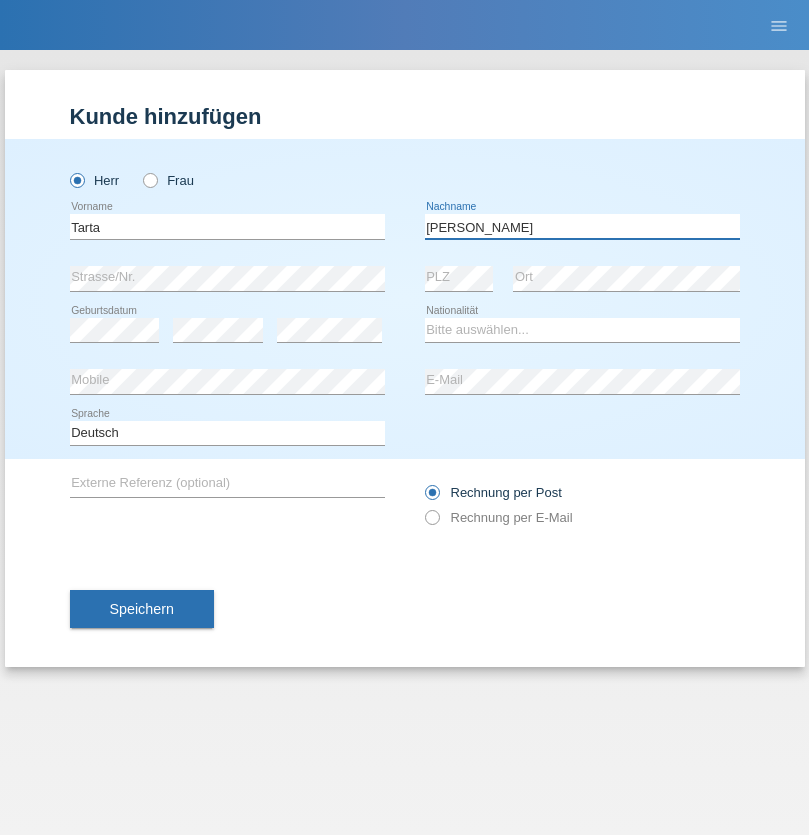 type on "Marius" 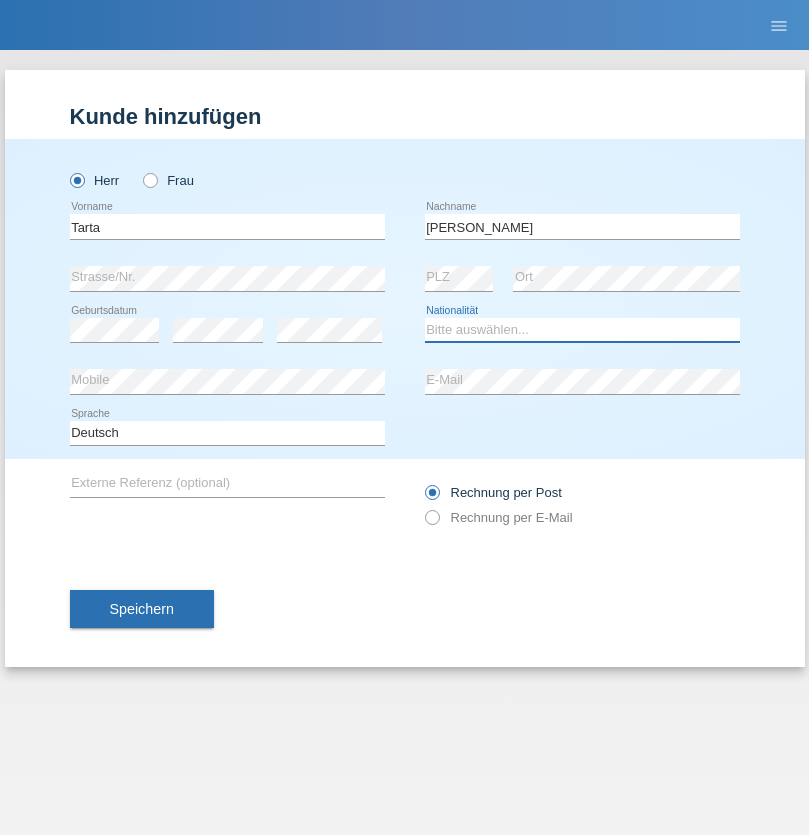 select on "RO" 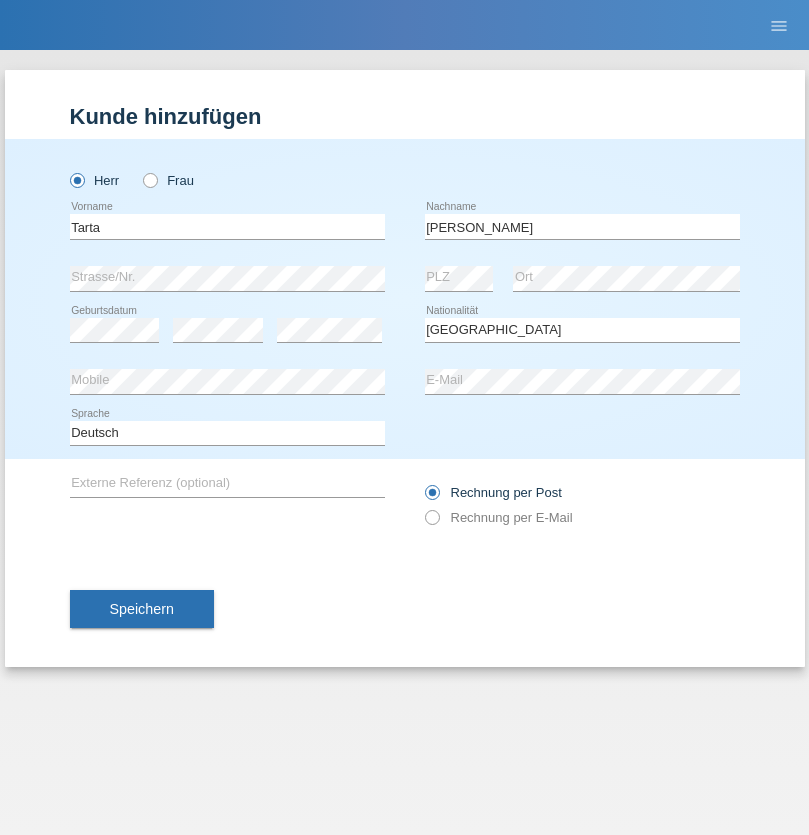 select on "C" 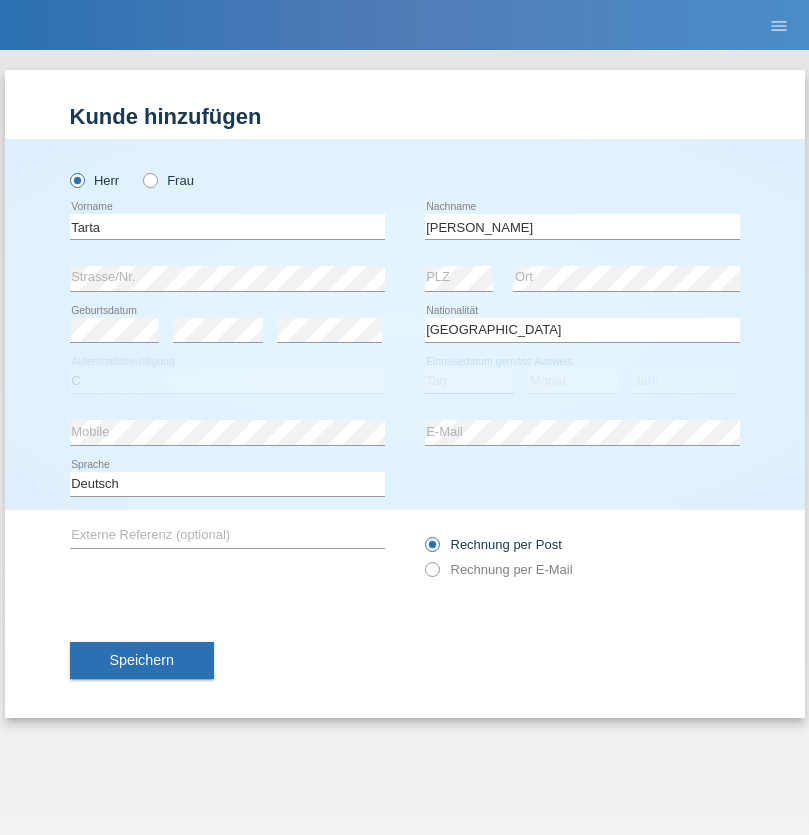 select on "01" 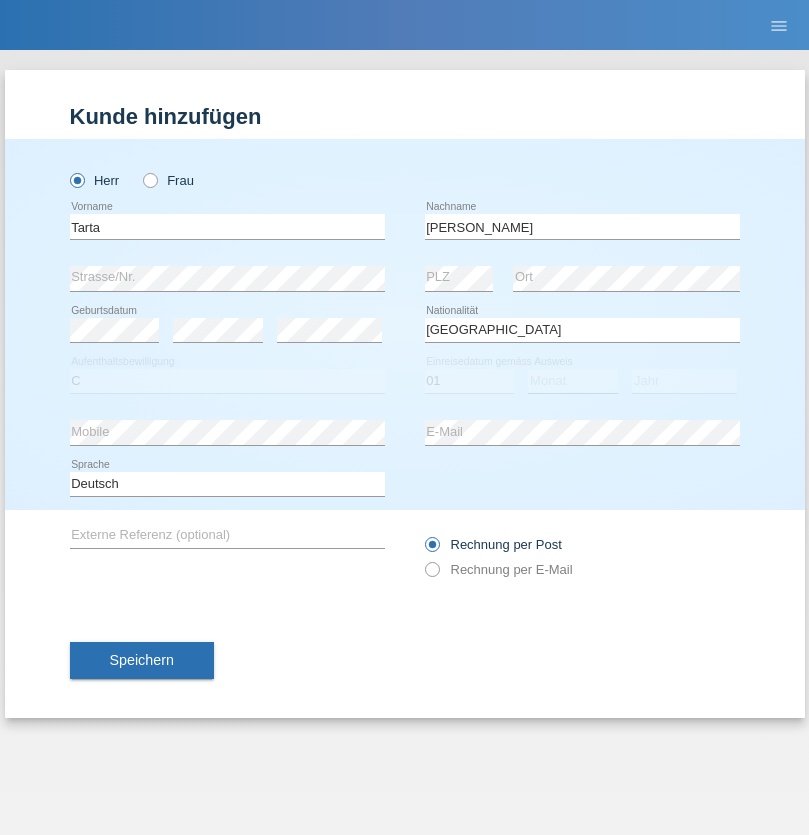 select on "08" 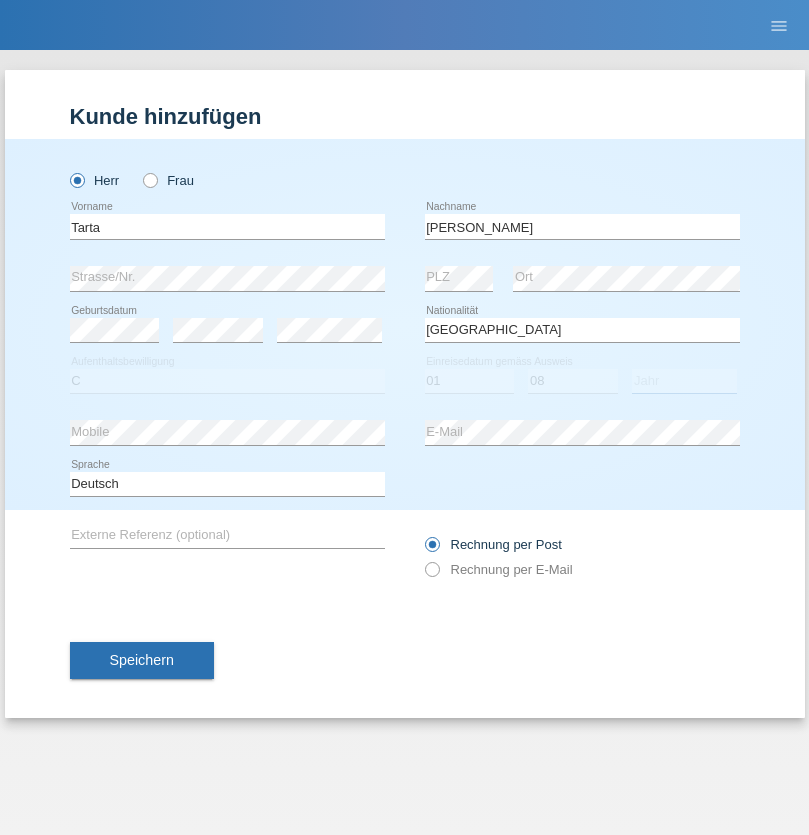 select on "2021" 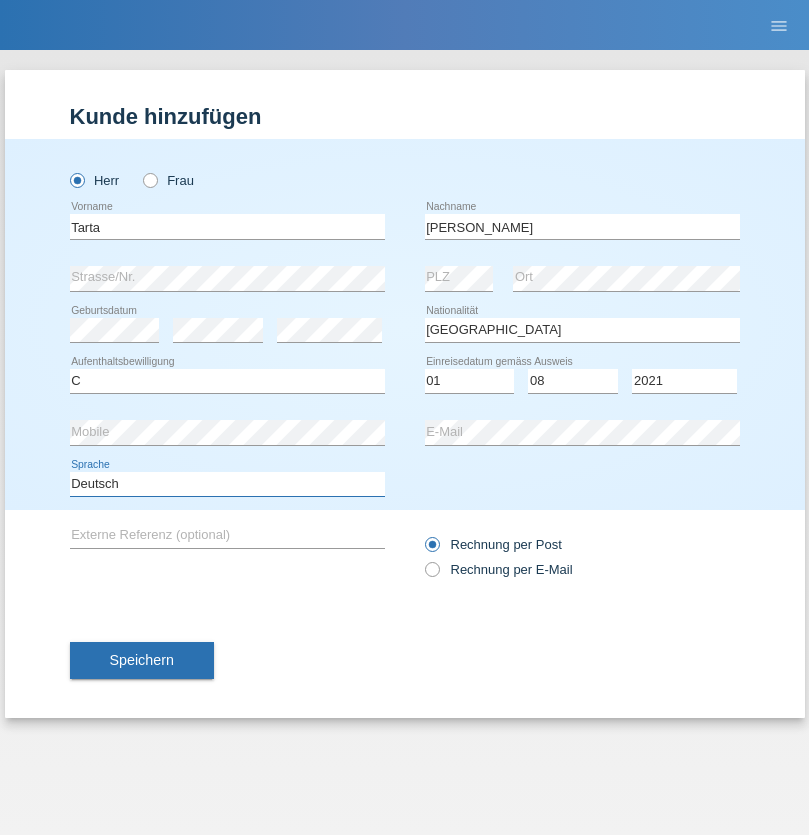 select on "en" 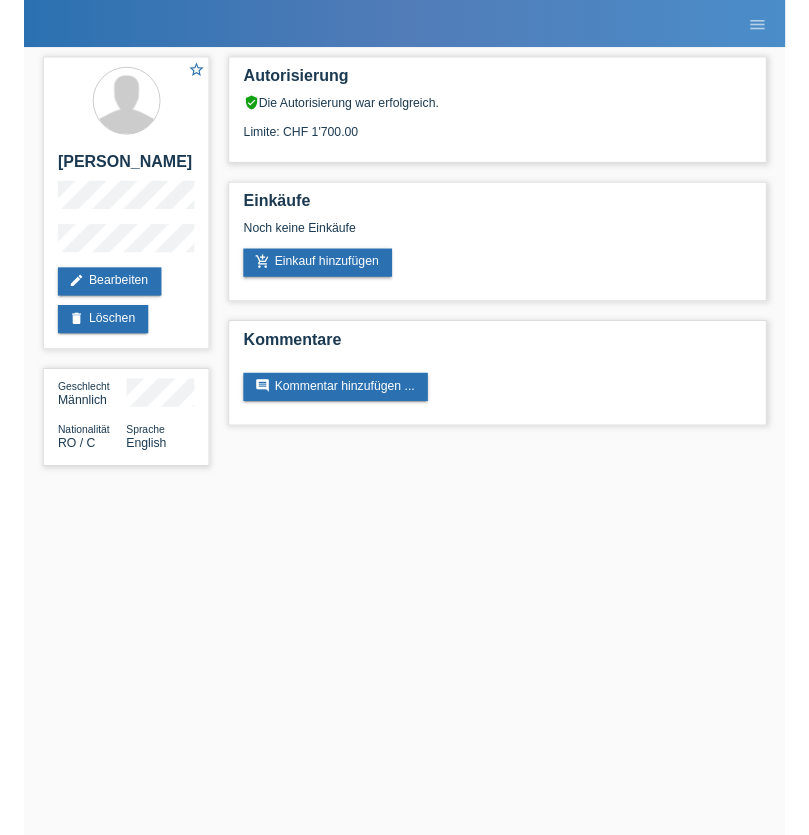 scroll, scrollTop: 0, scrollLeft: 0, axis: both 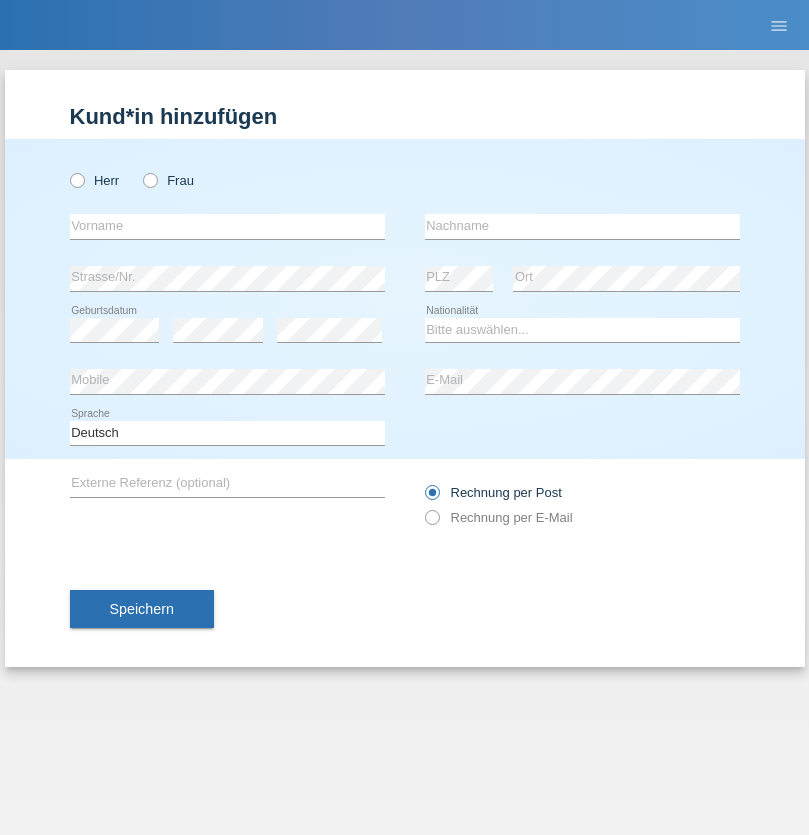 radio on "true" 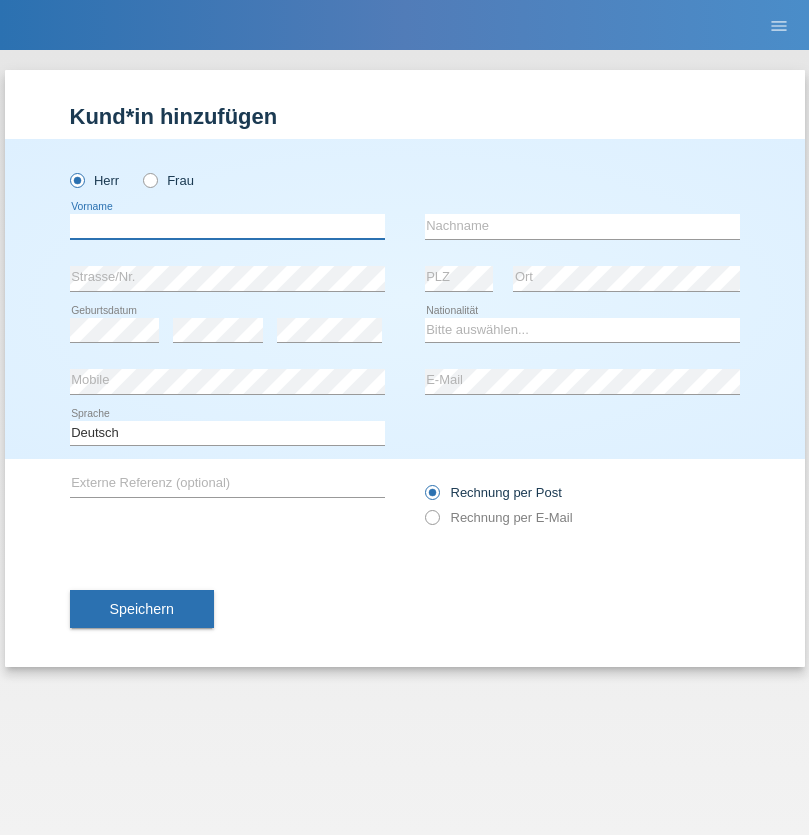 click at bounding box center [227, 226] 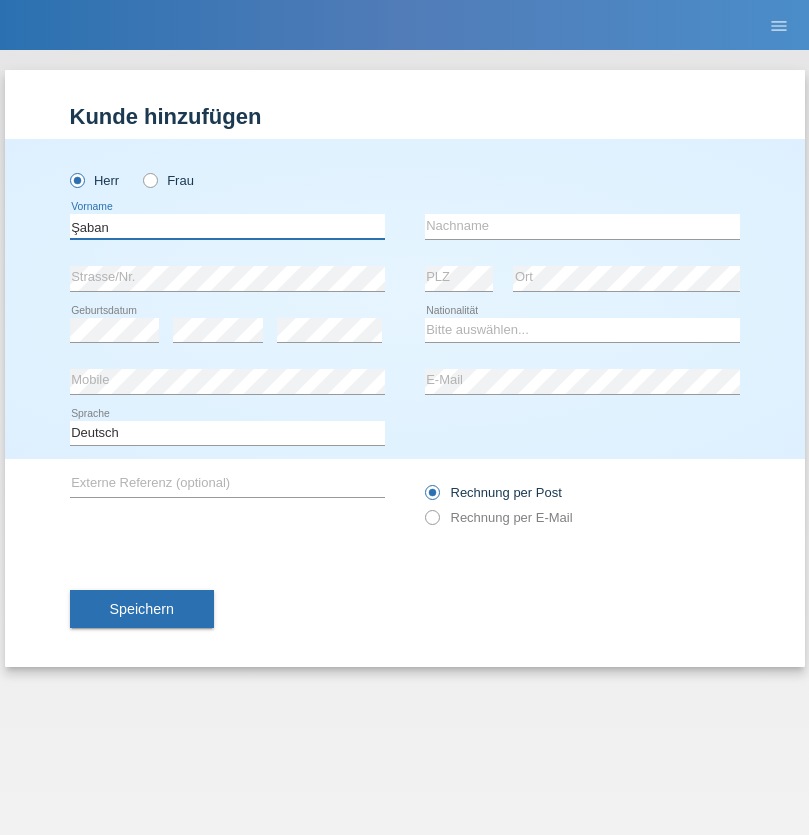 type on "Şaban" 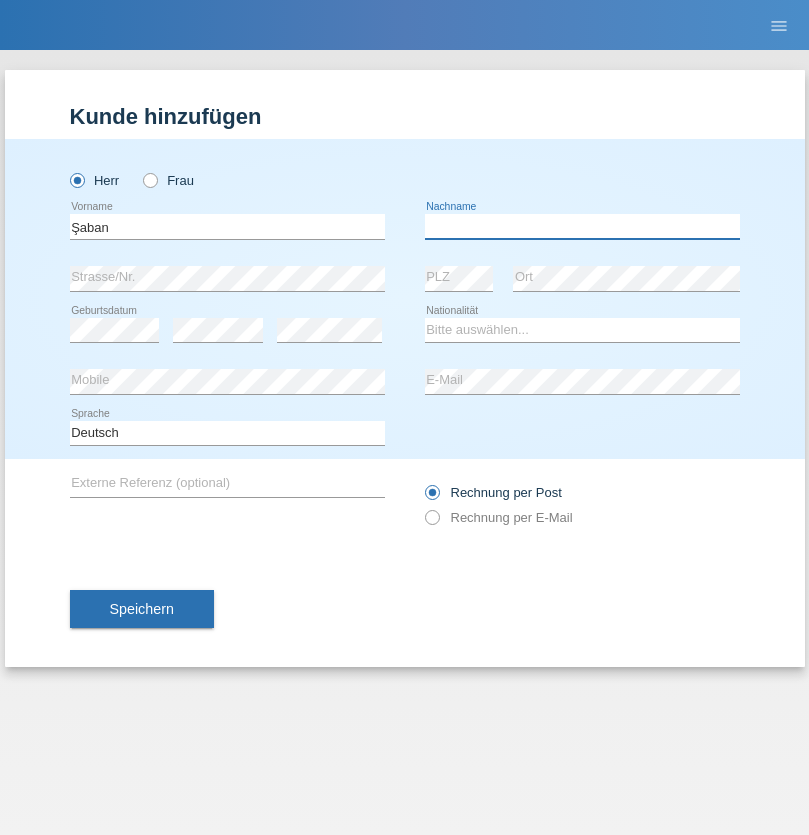 click at bounding box center [582, 226] 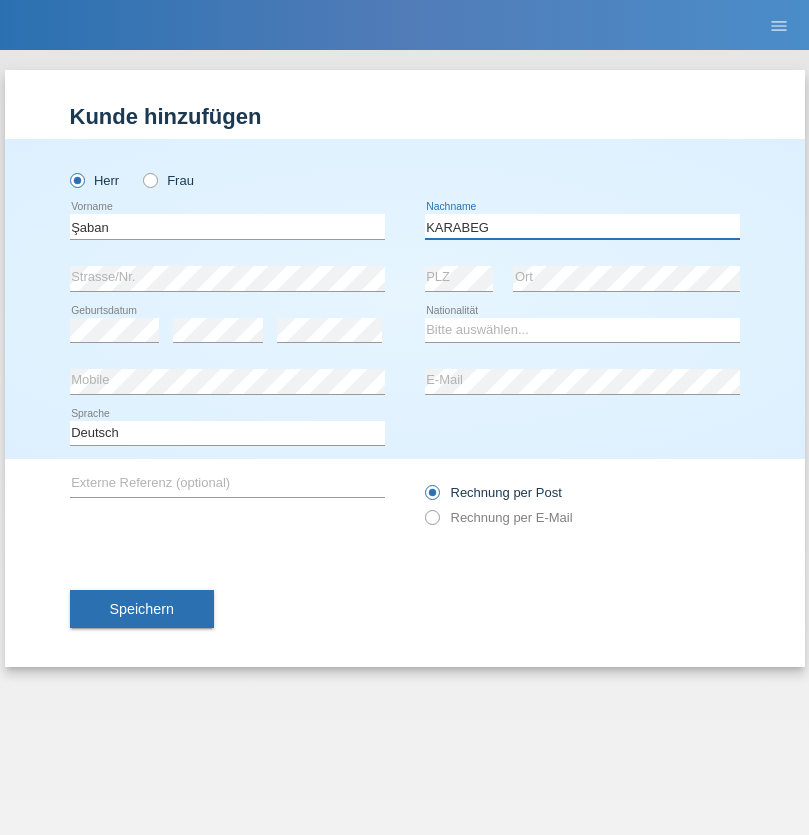 type on "KARABEG" 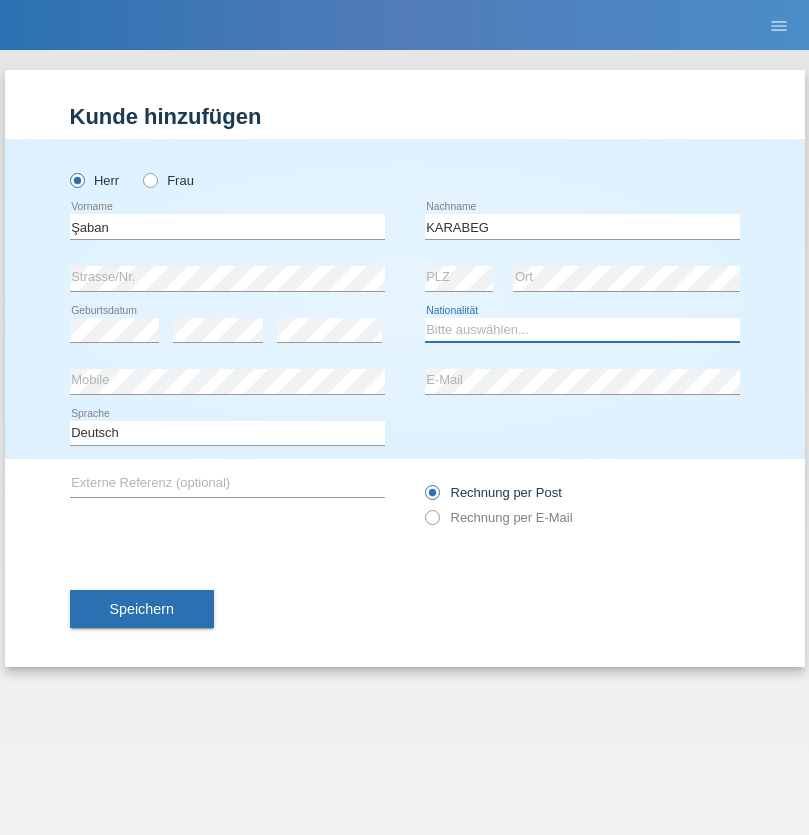 select on "TR" 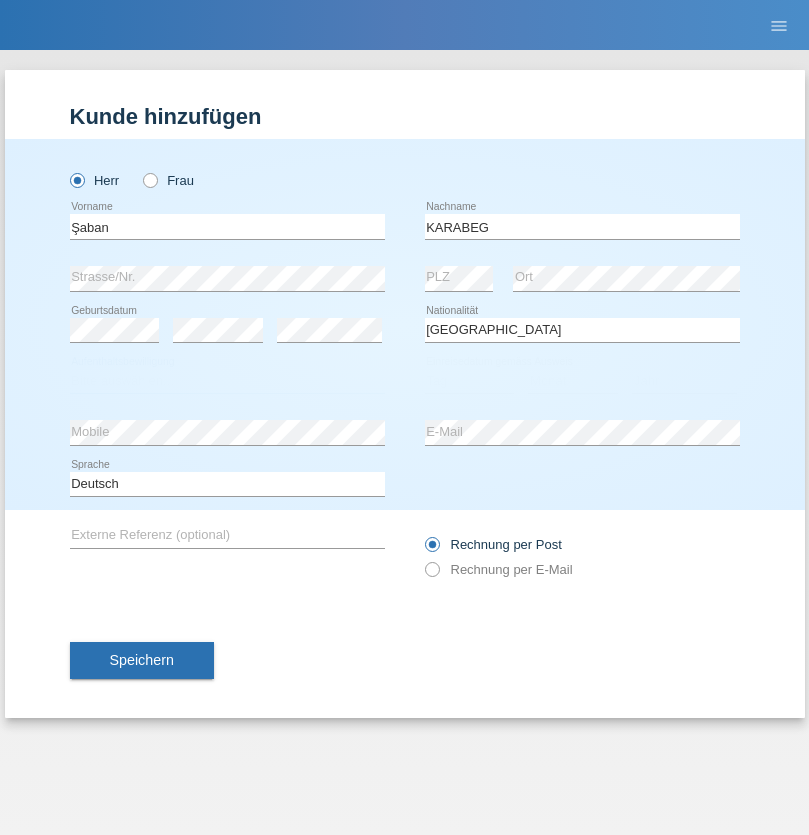 select on "C" 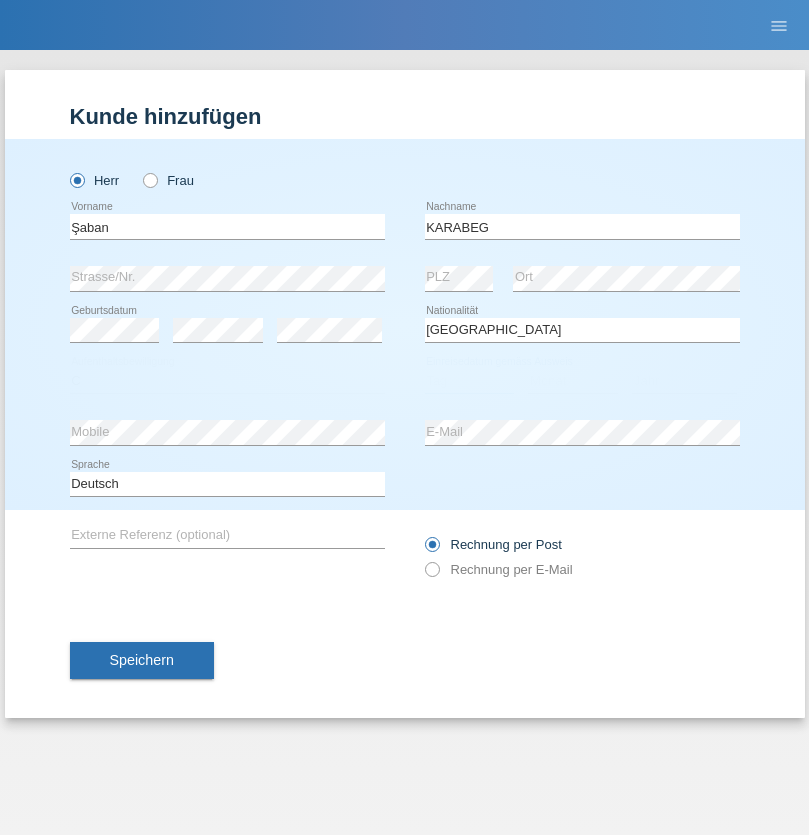 select on "25" 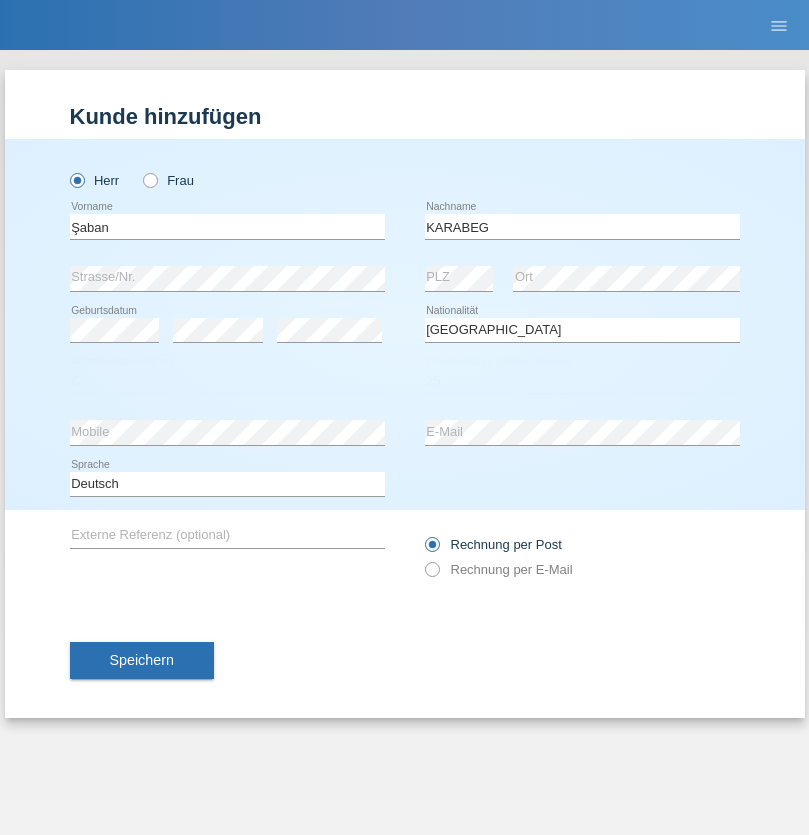 select on "09" 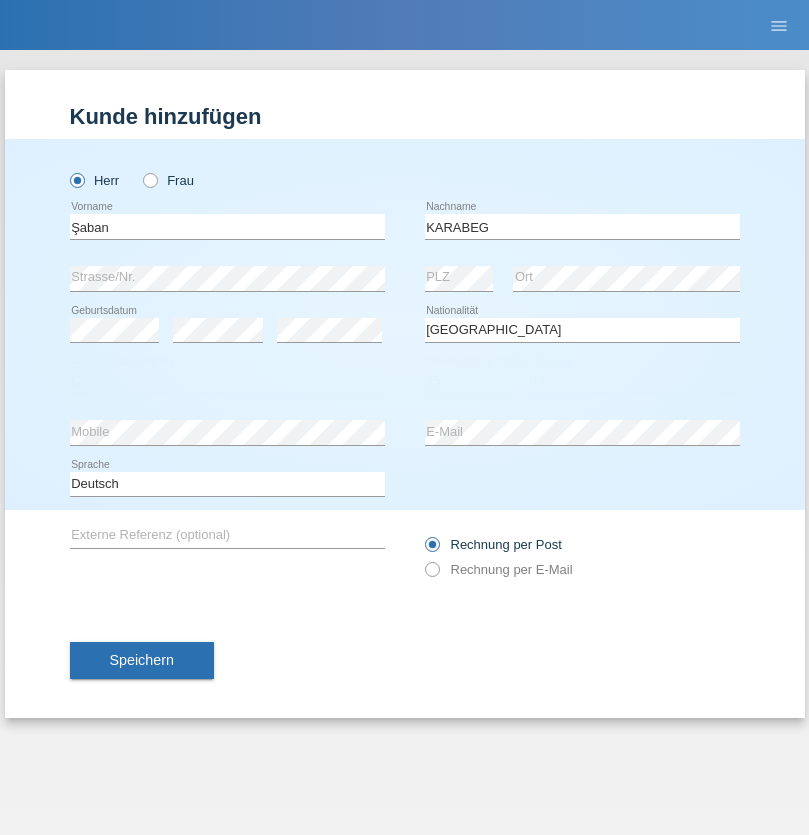 select on "2021" 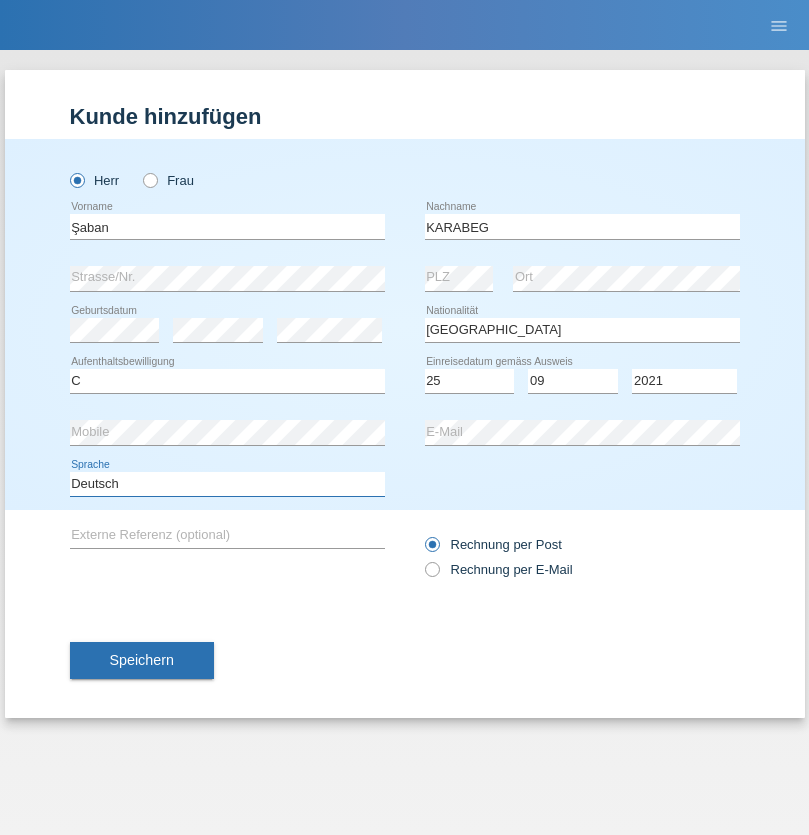 select on "en" 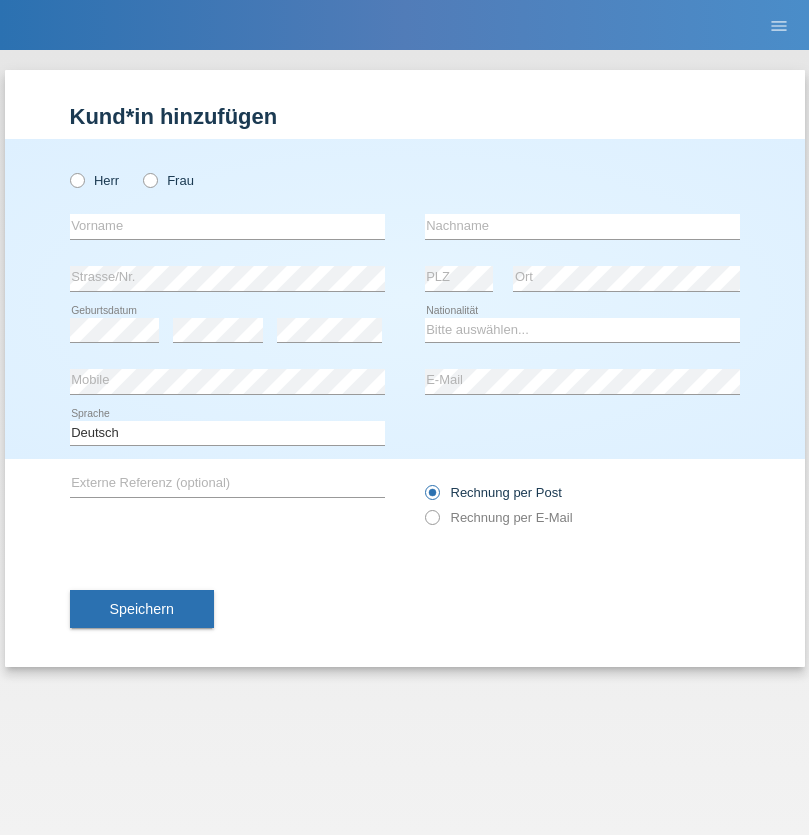 scroll, scrollTop: 0, scrollLeft: 0, axis: both 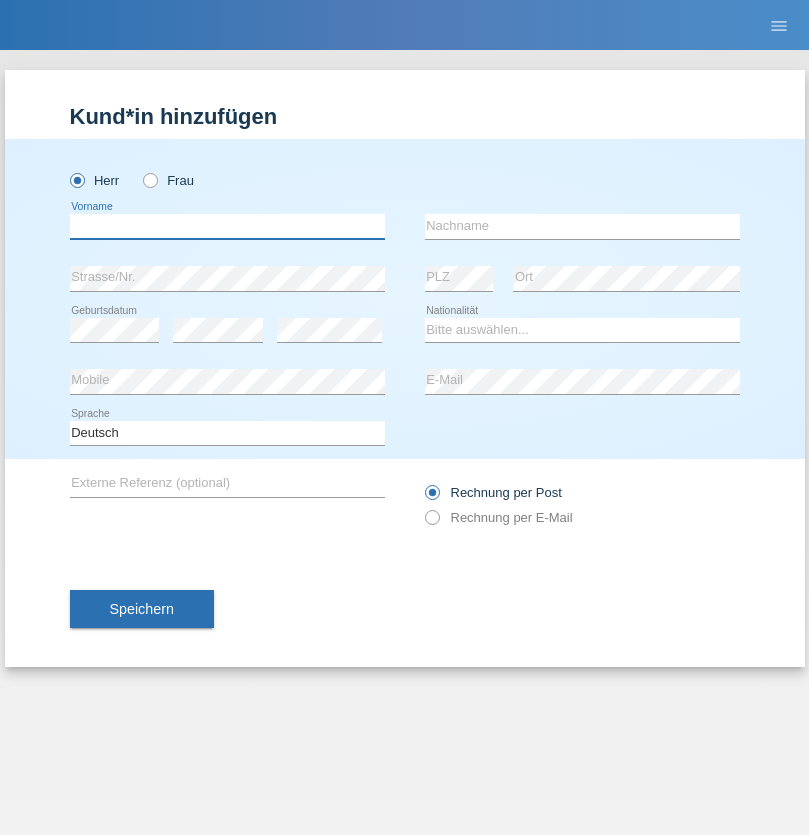 click at bounding box center [227, 226] 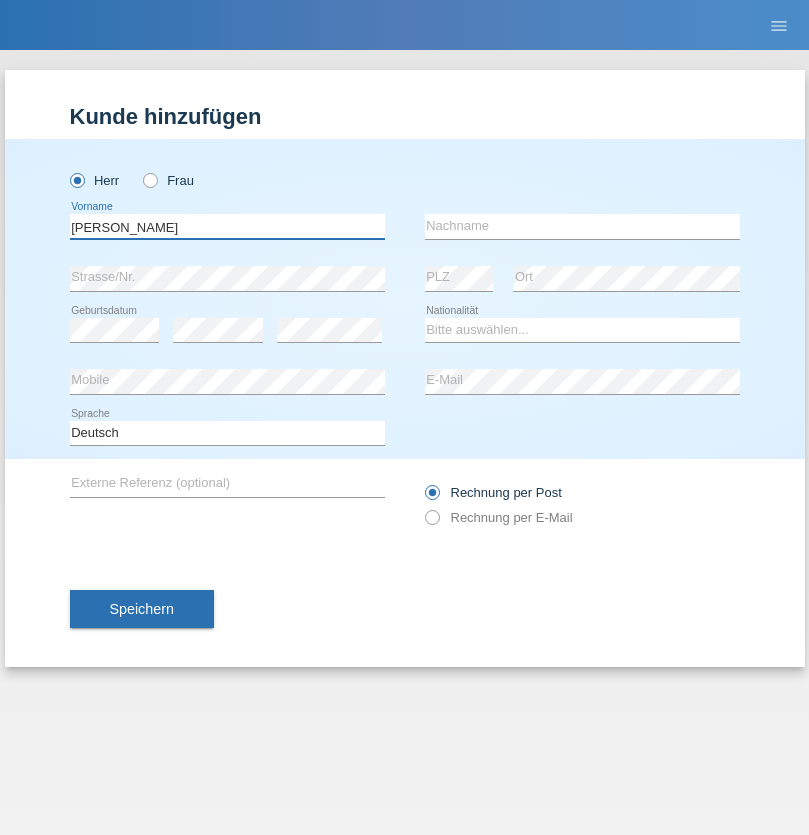 type on "[PERSON_NAME]" 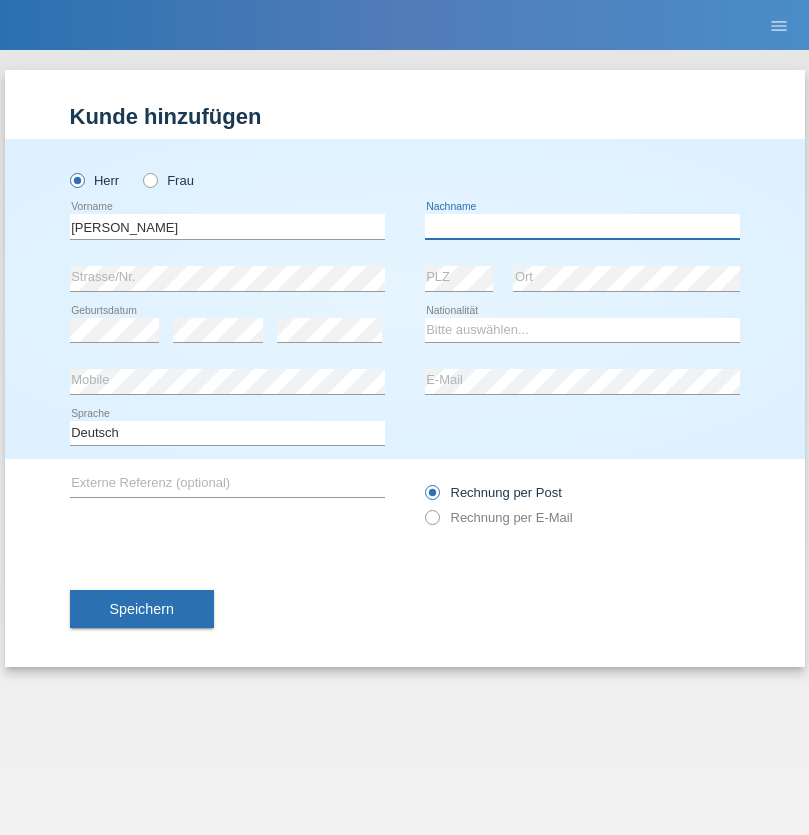 click at bounding box center [582, 226] 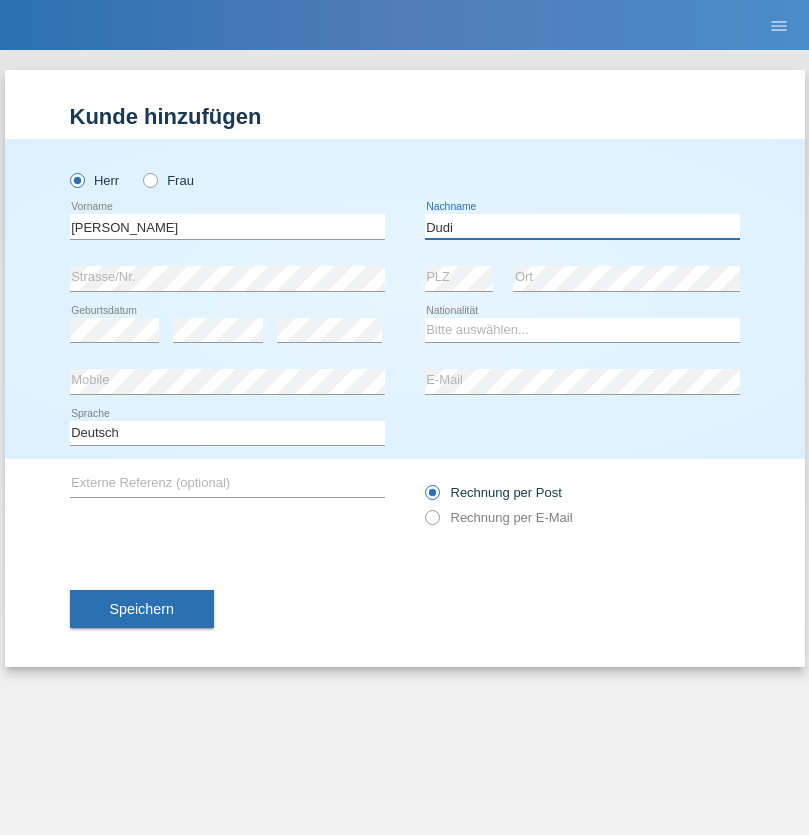type on "Dudi" 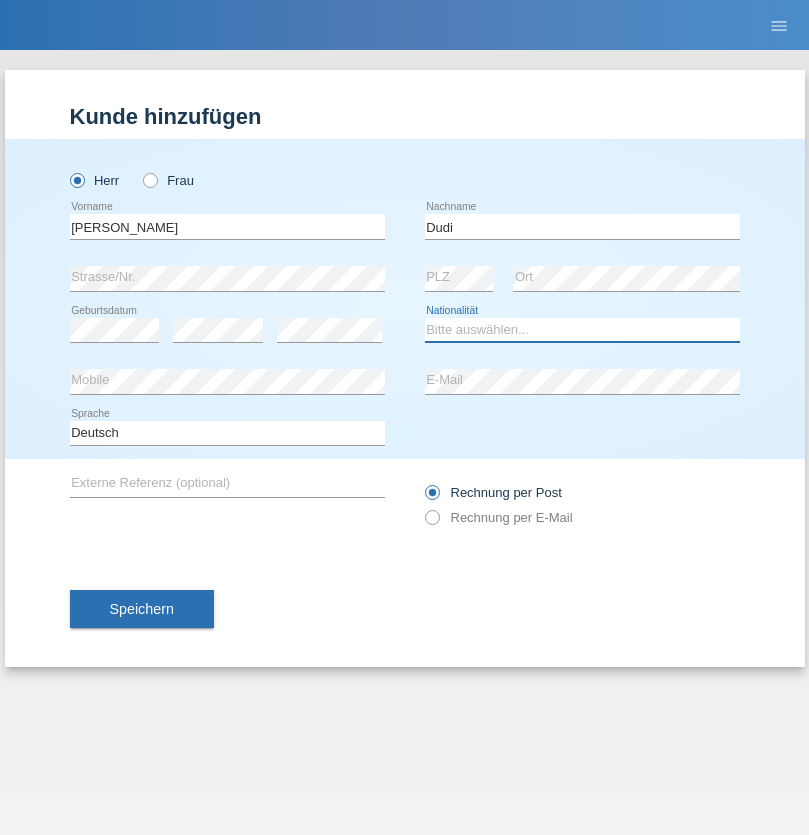 select on "SK" 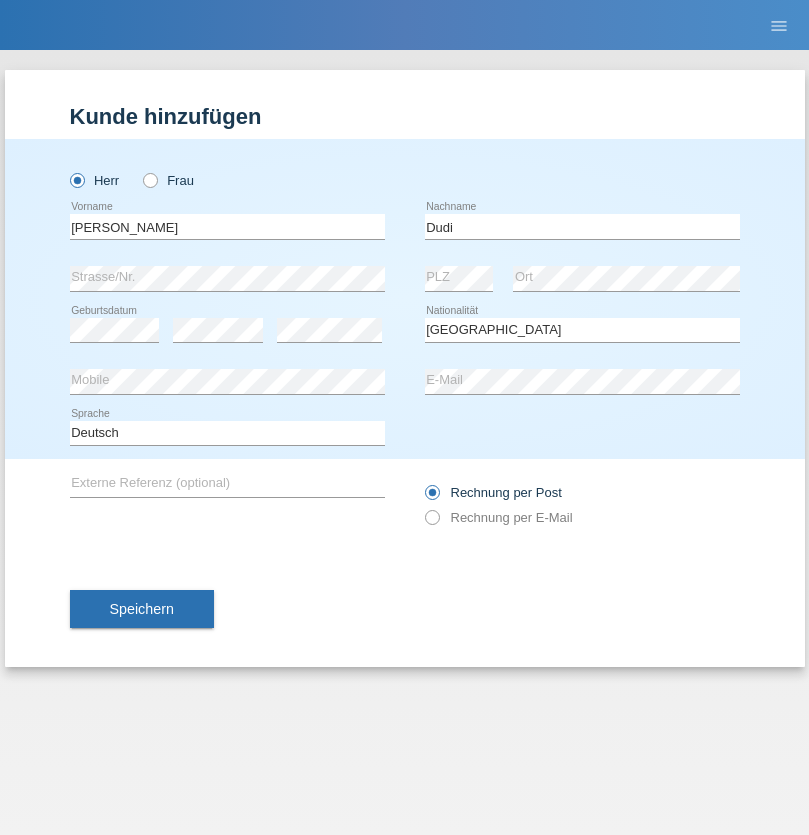 select on "C" 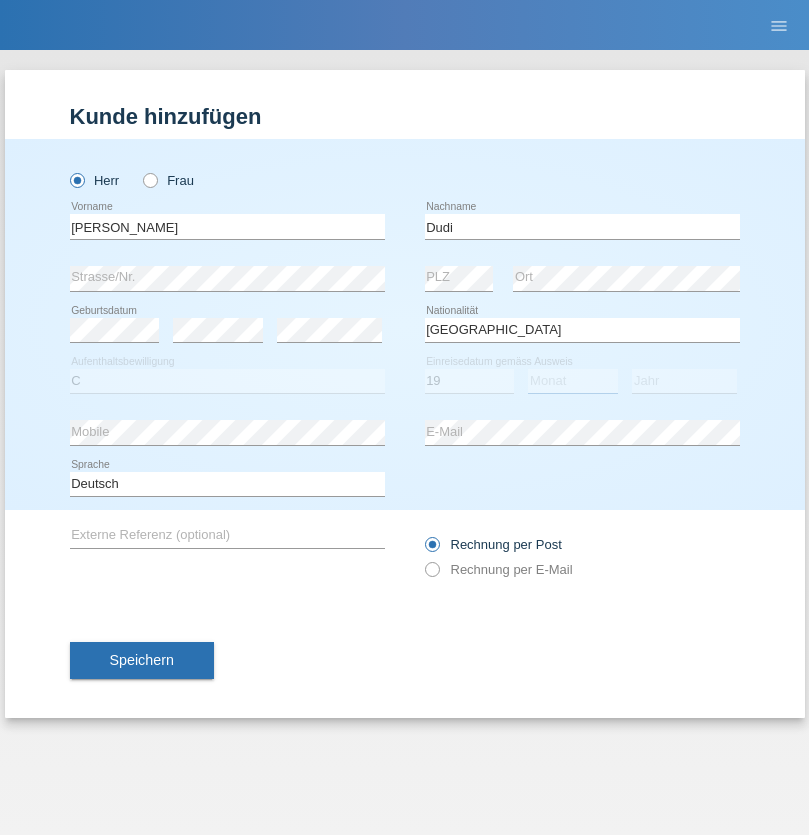 select on "06" 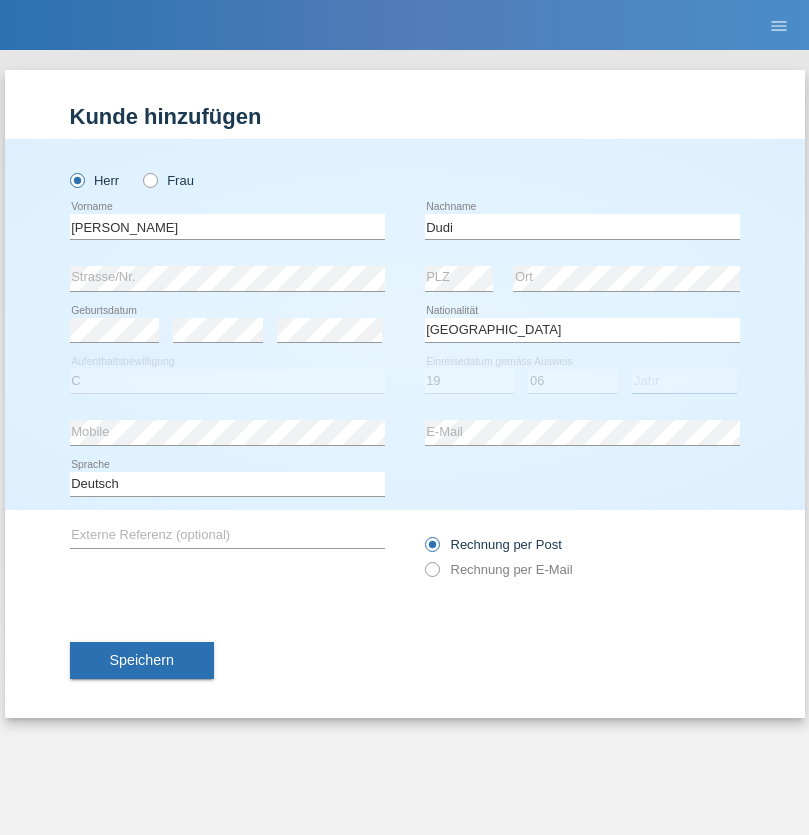 select on "2021" 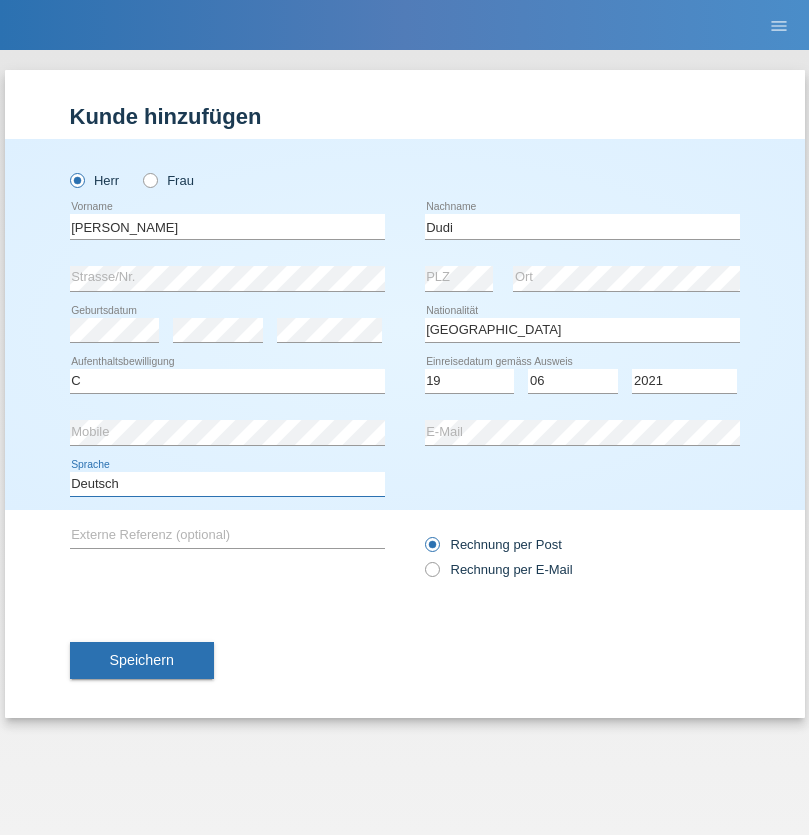select on "en" 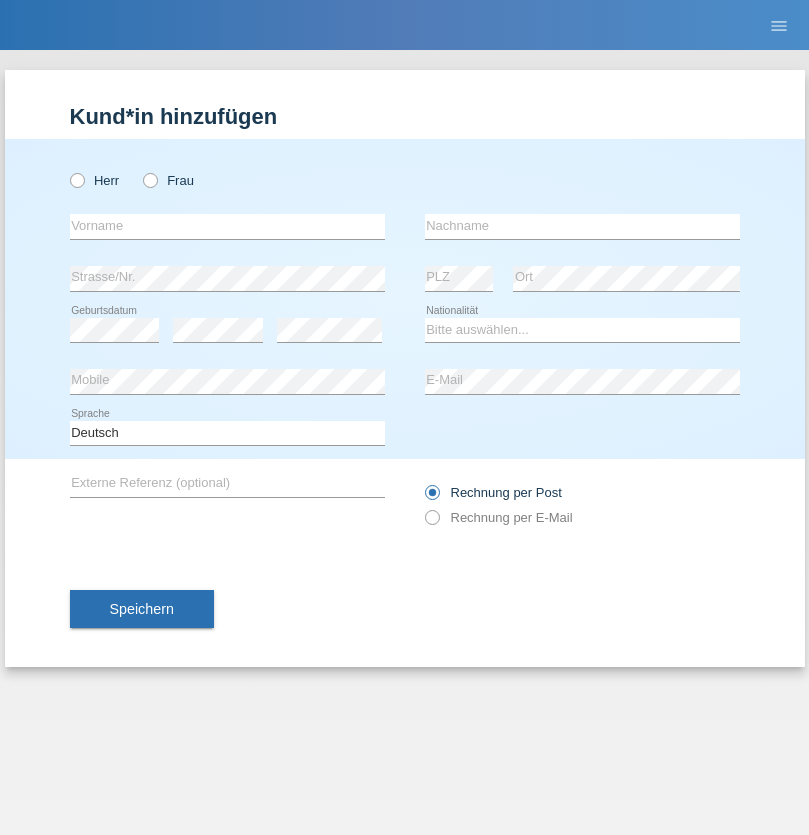 scroll, scrollTop: 0, scrollLeft: 0, axis: both 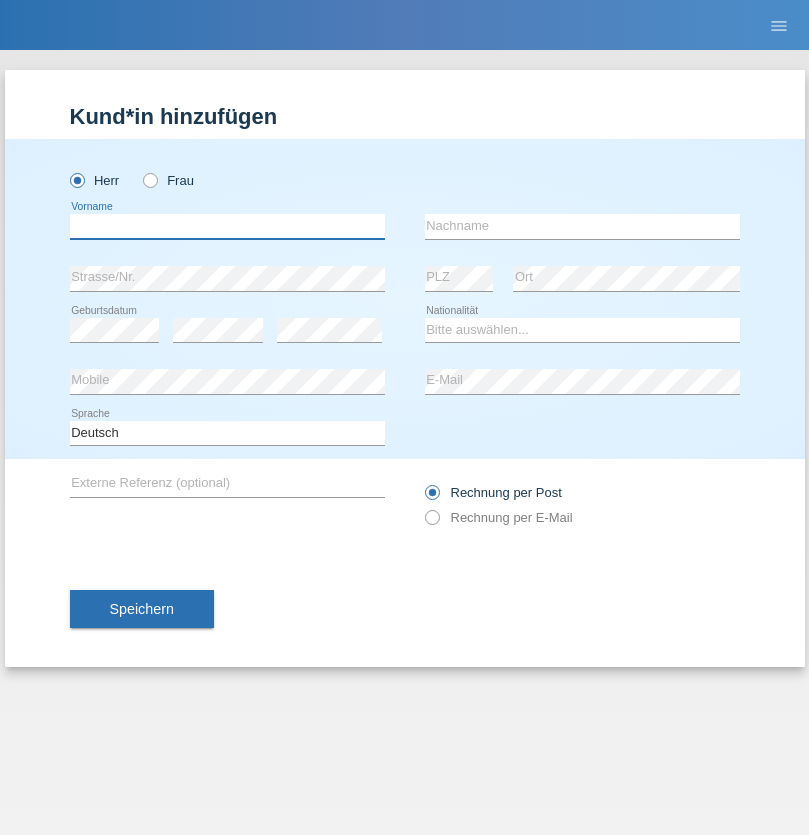 click at bounding box center [227, 226] 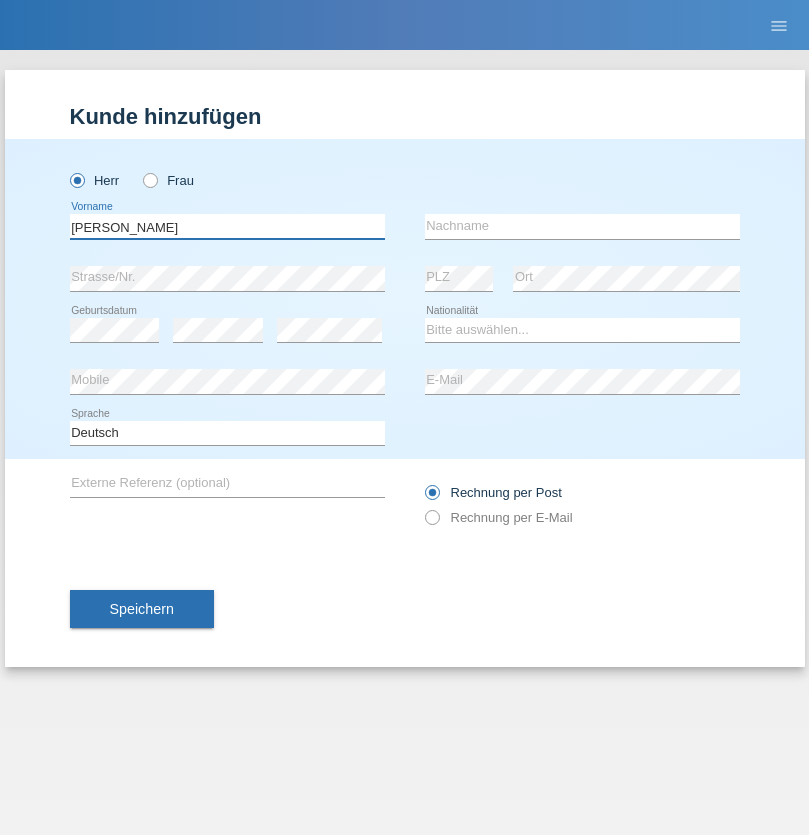 type on "[PERSON_NAME]" 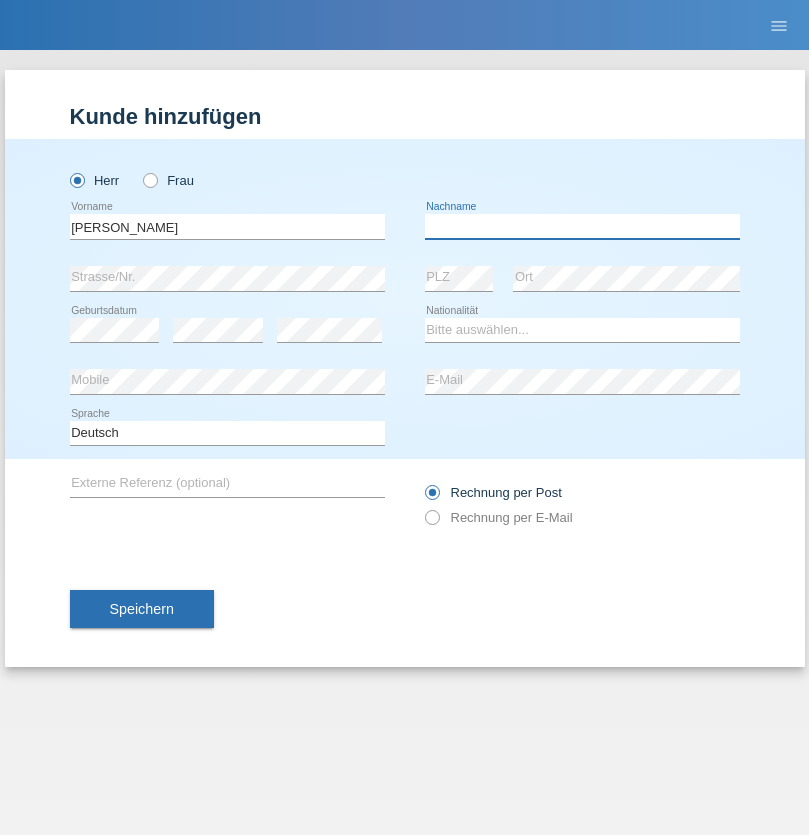 click at bounding box center [582, 226] 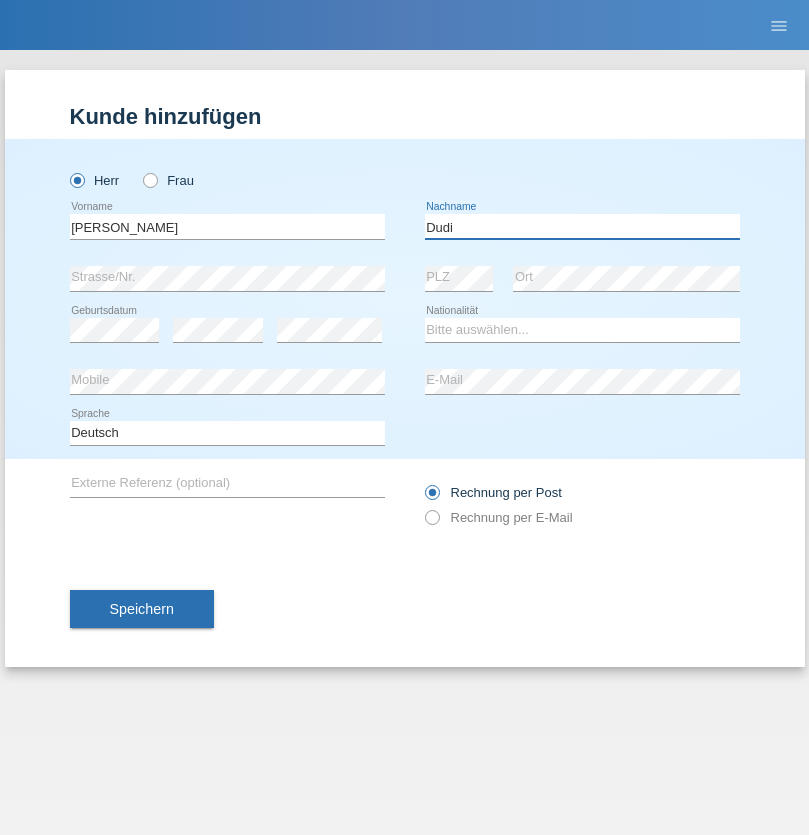 type on "Dudi" 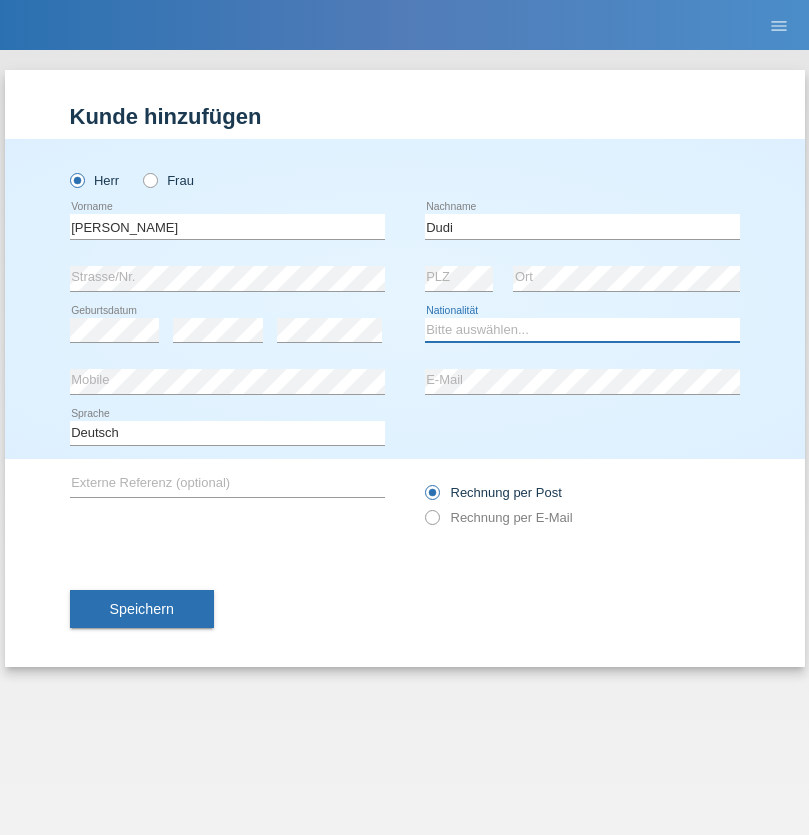 select on "SK" 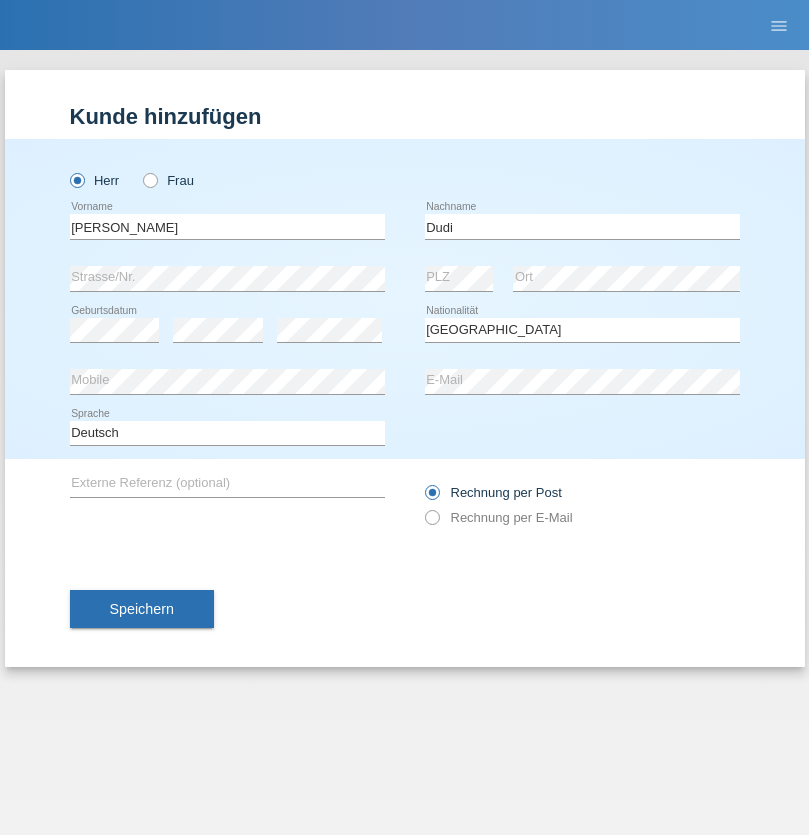 select on "C" 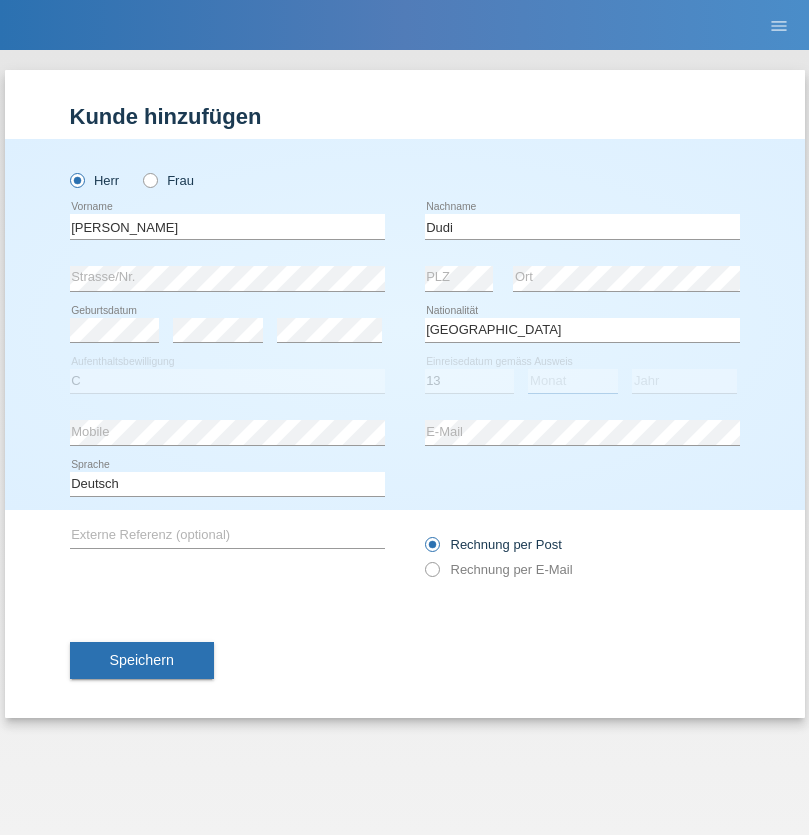 select on "06" 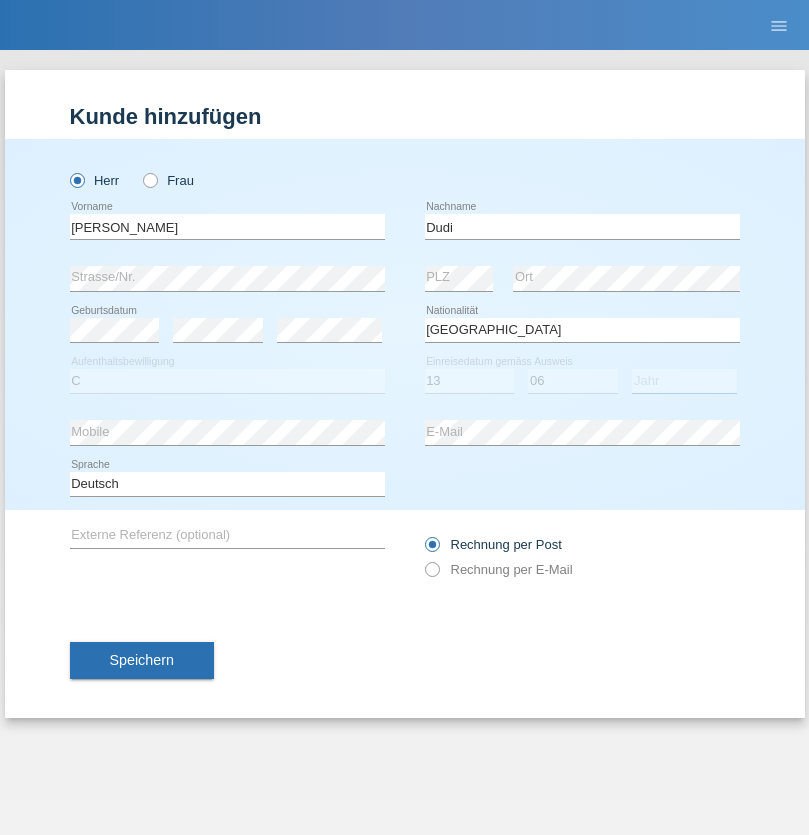 select on "2021" 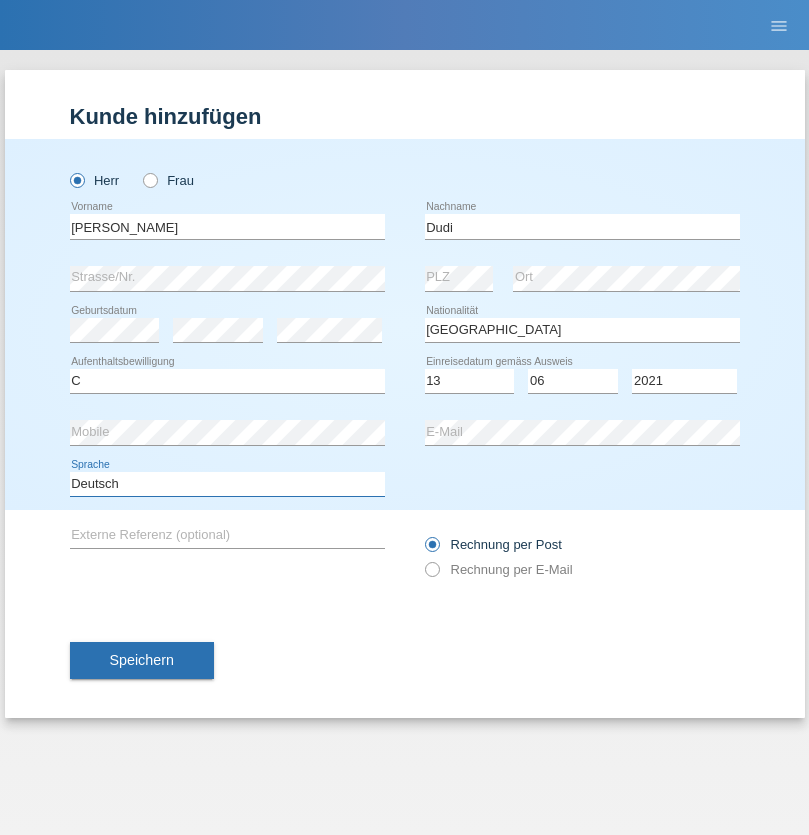 select on "en" 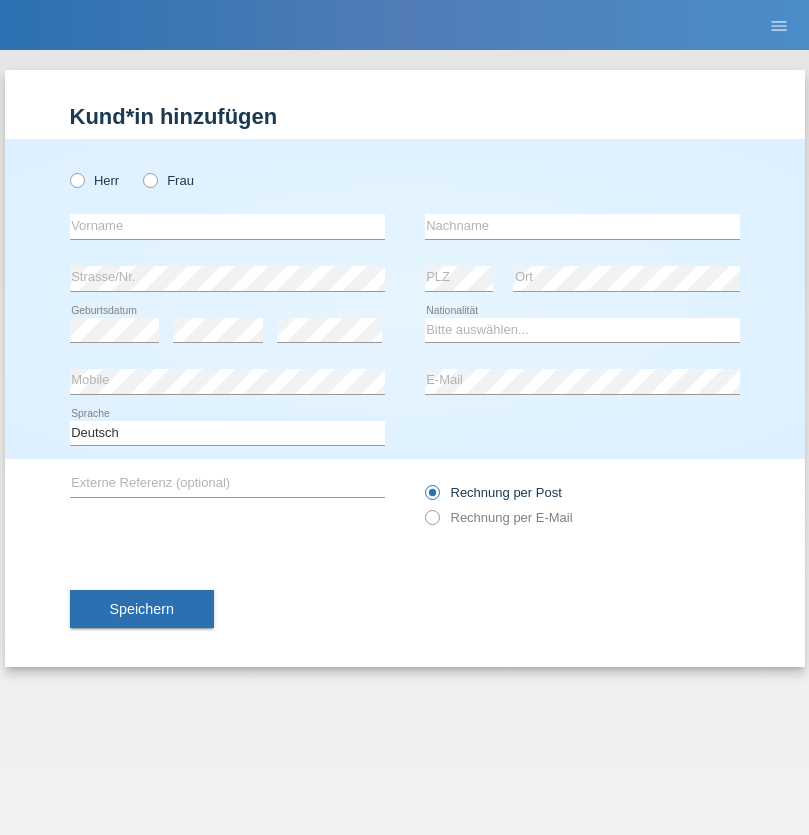 scroll, scrollTop: 0, scrollLeft: 0, axis: both 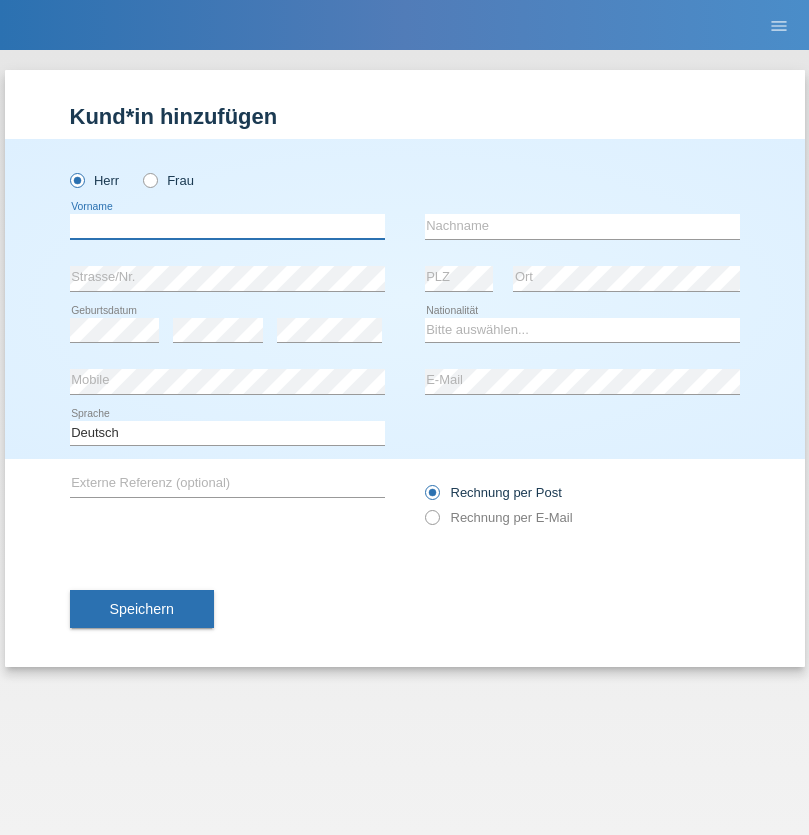 click at bounding box center [227, 226] 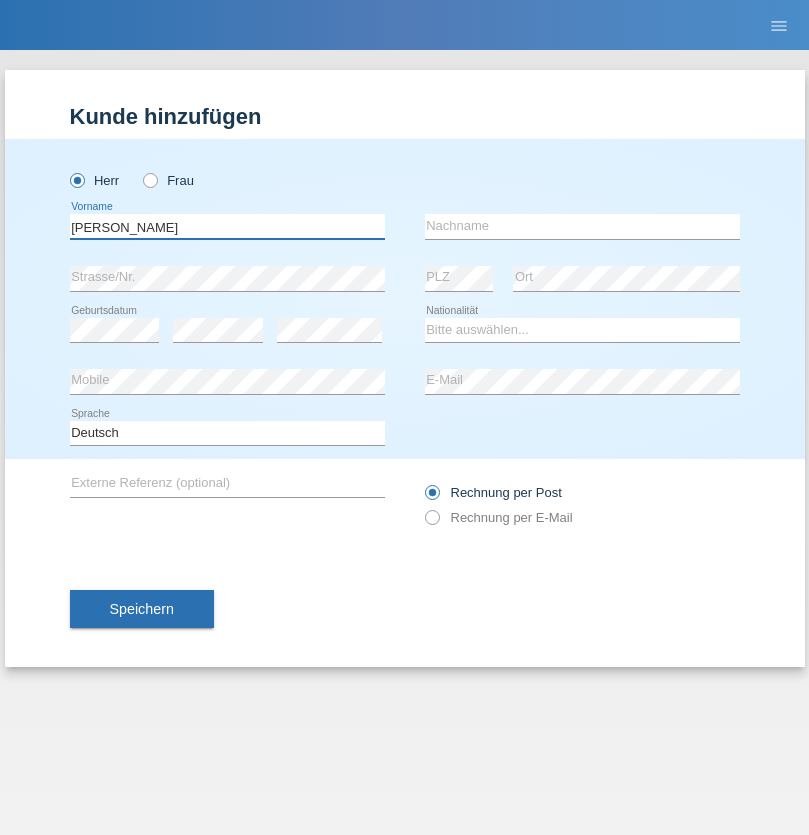type on "[PERSON_NAME]" 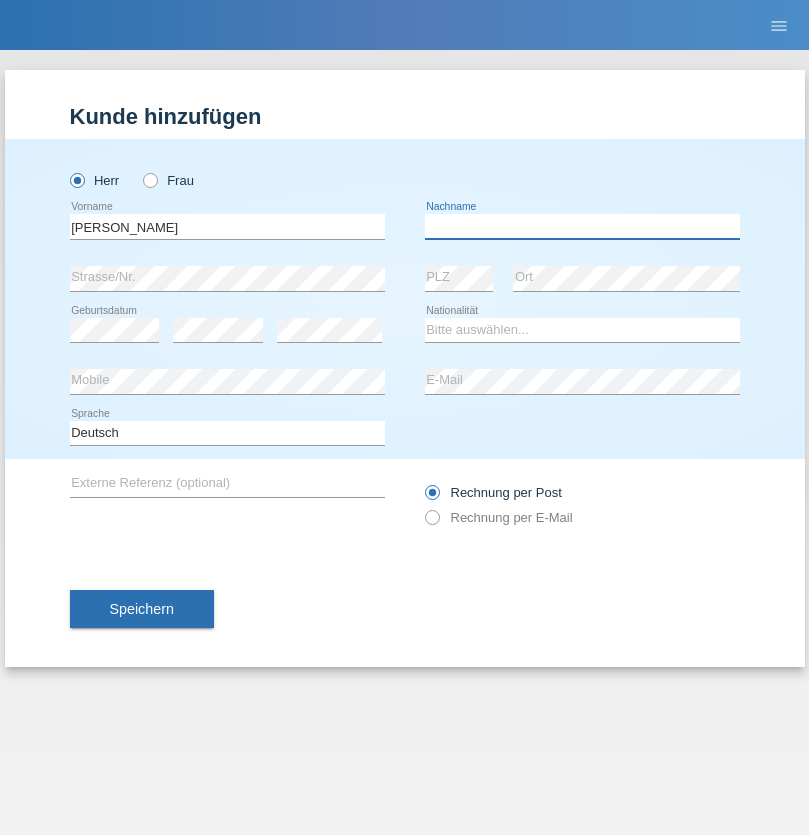 click at bounding box center [582, 226] 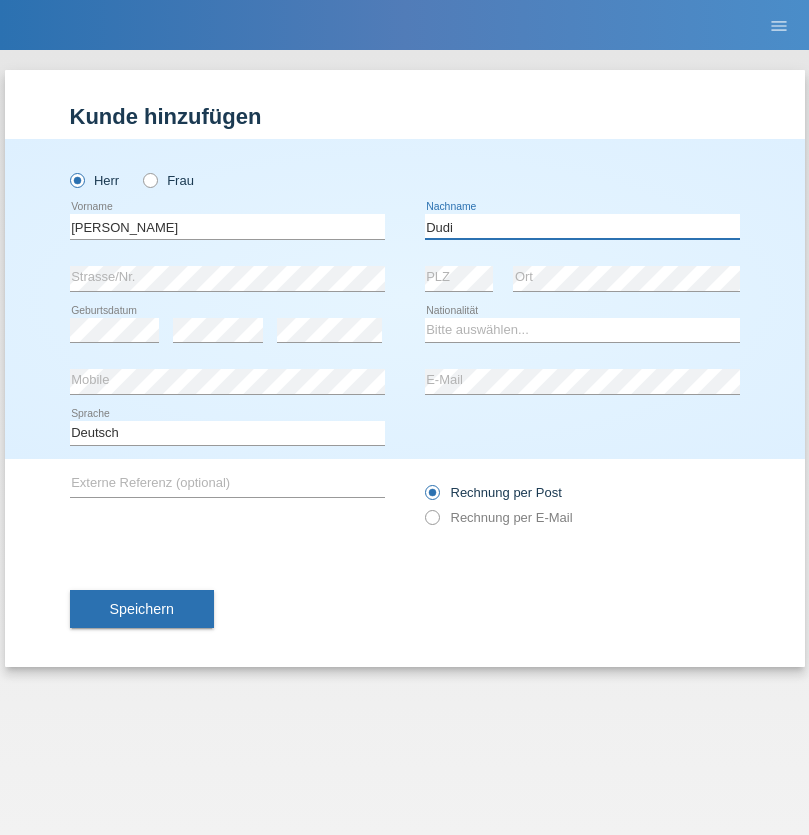 type on "Dudi" 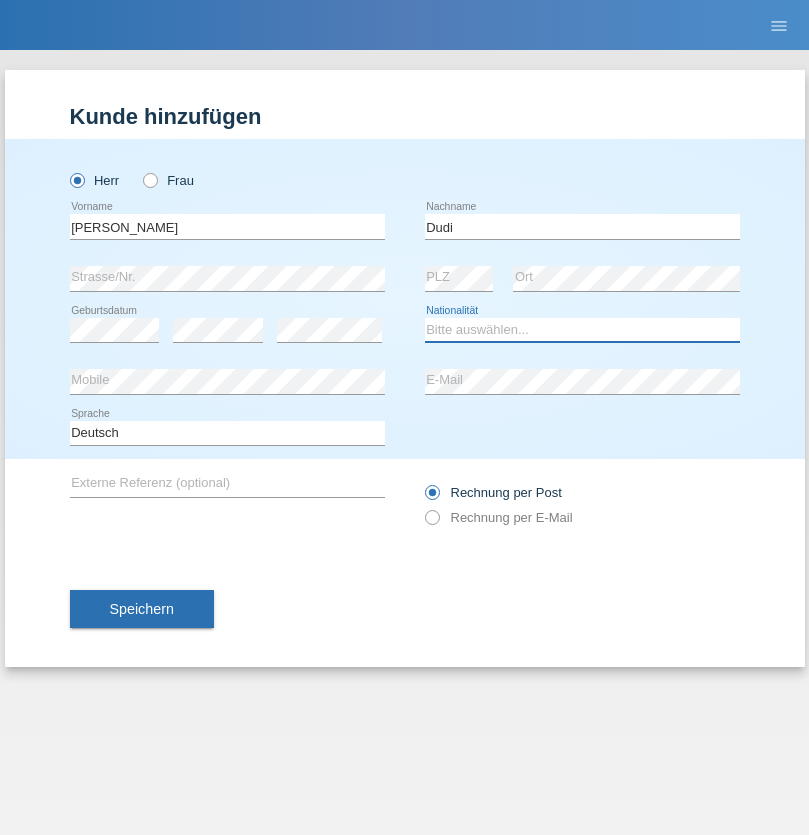 select on "SK" 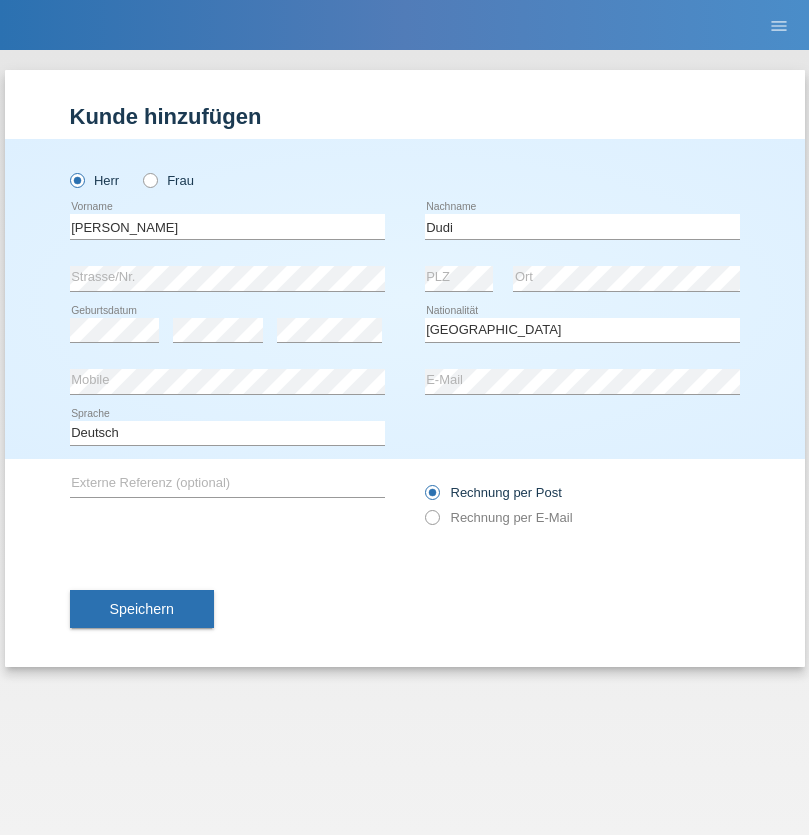 select on "C" 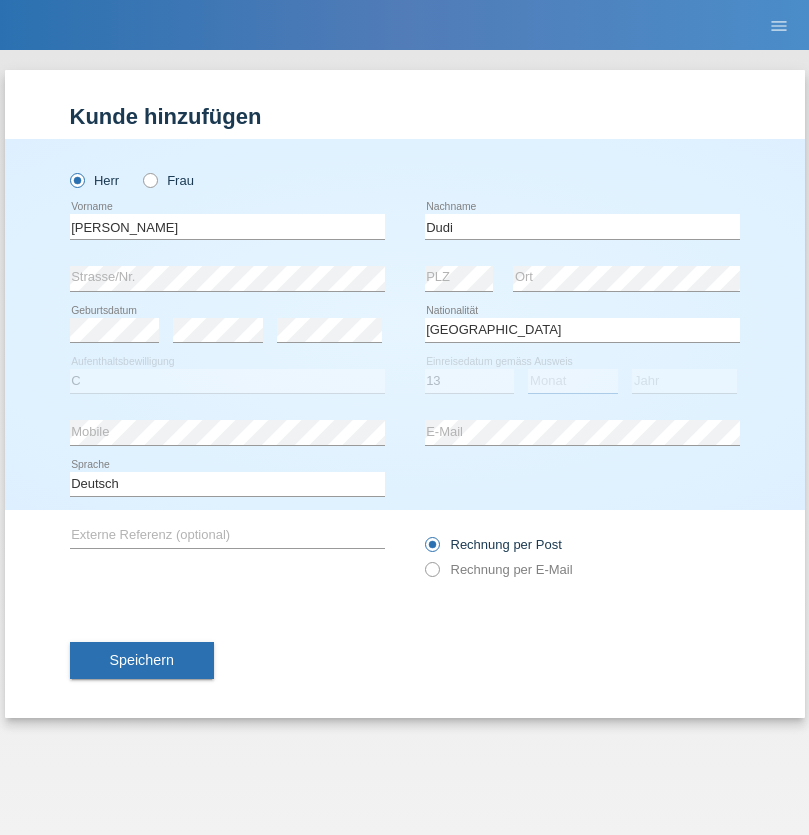 select on "06" 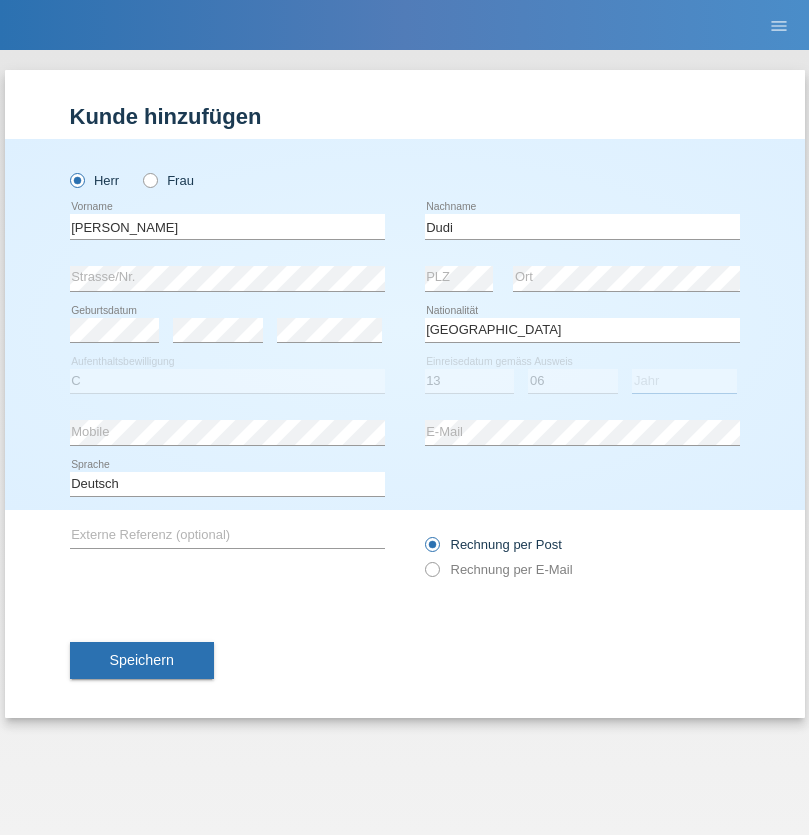 select on "2021" 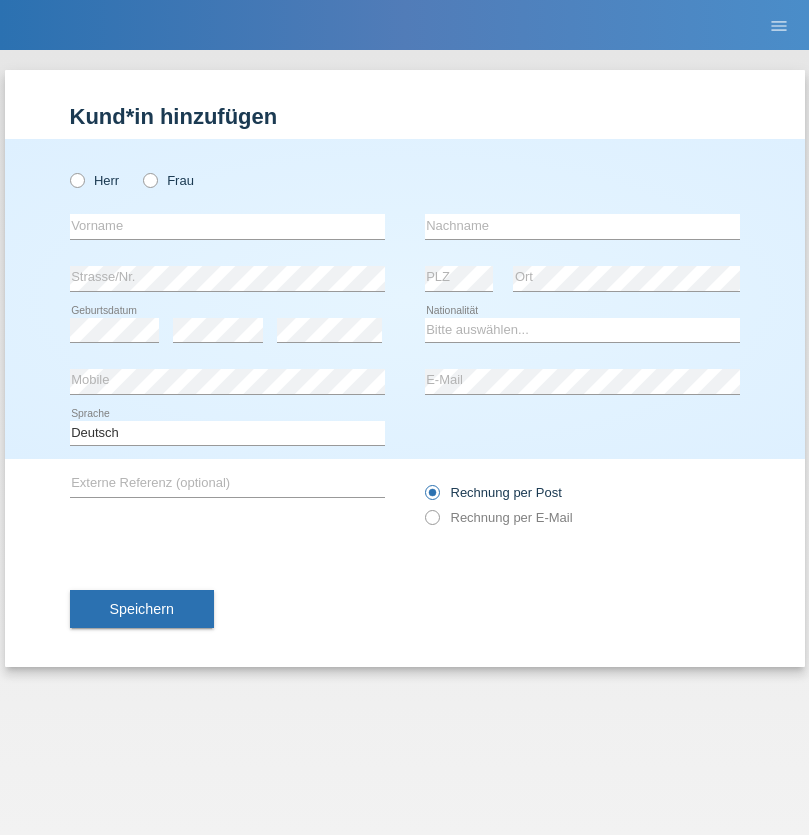 scroll, scrollTop: 0, scrollLeft: 0, axis: both 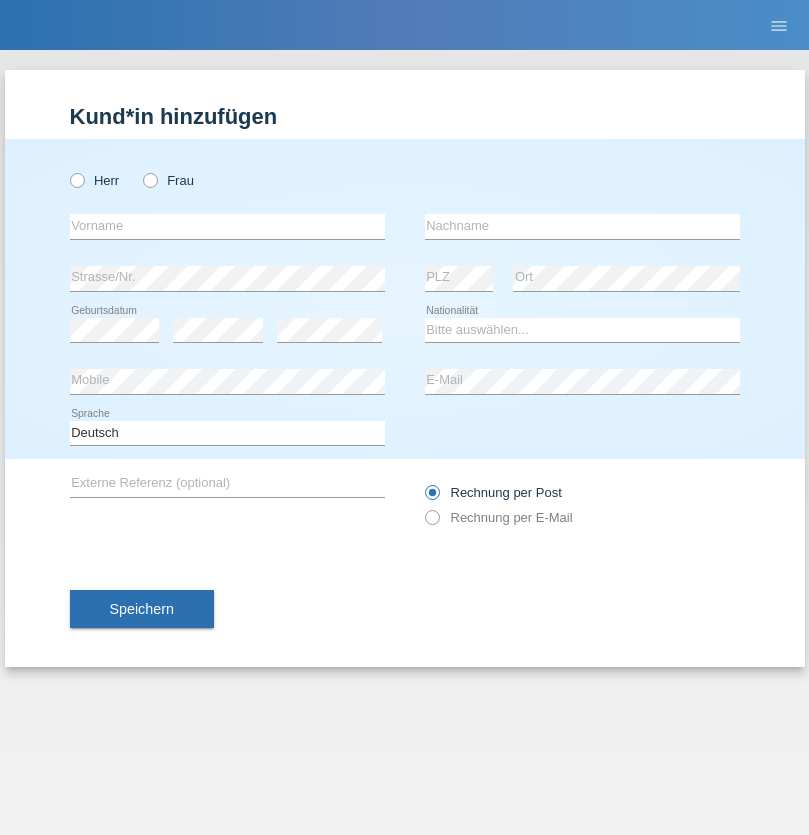 radio on "true" 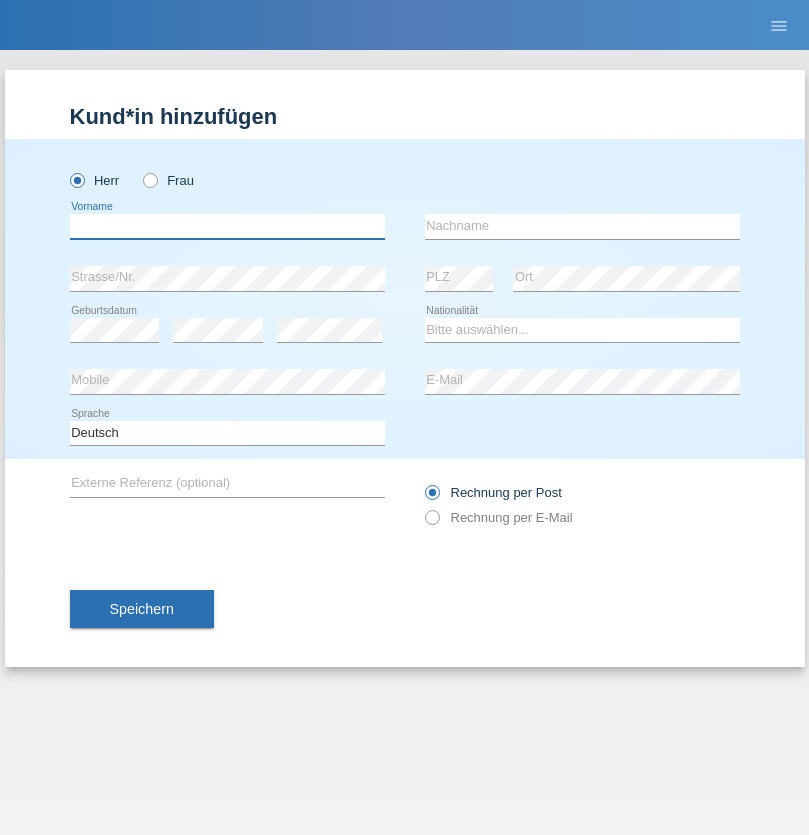click at bounding box center [227, 226] 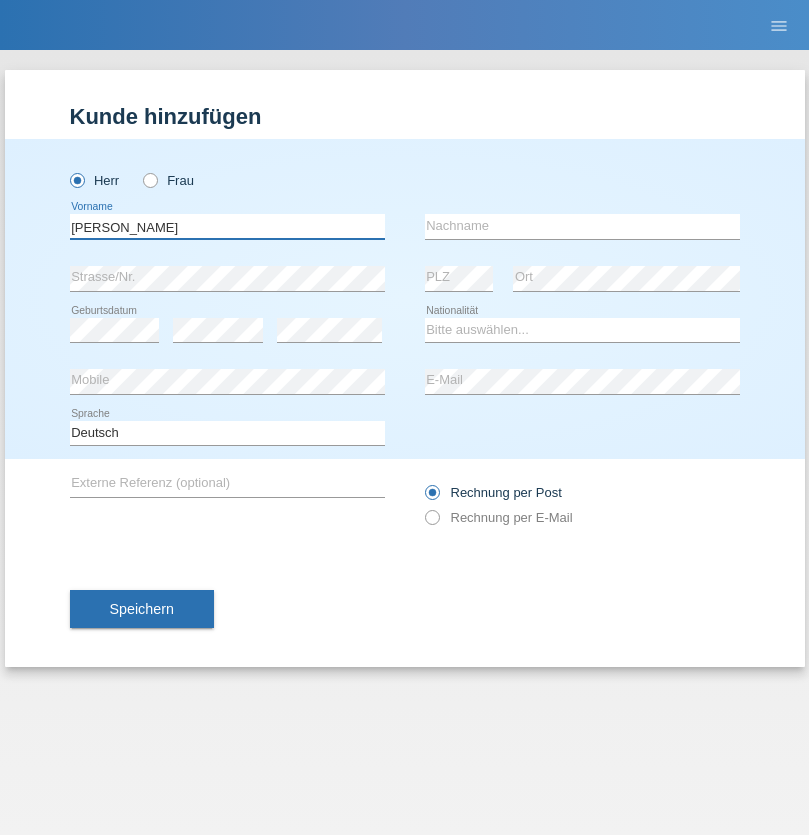 type on "[PERSON_NAME]" 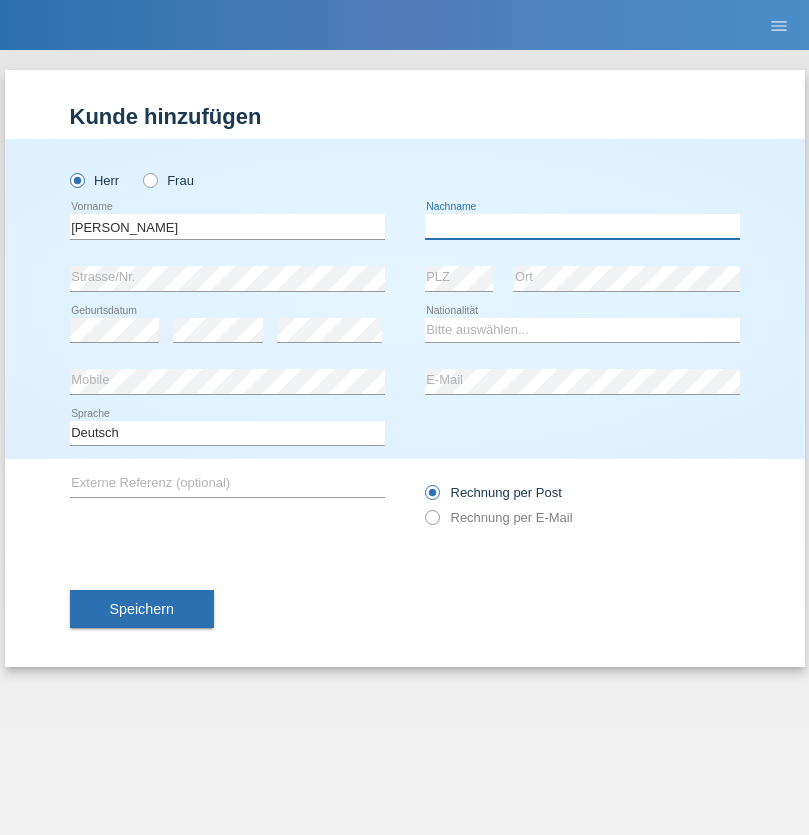 click at bounding box center [582, 226] 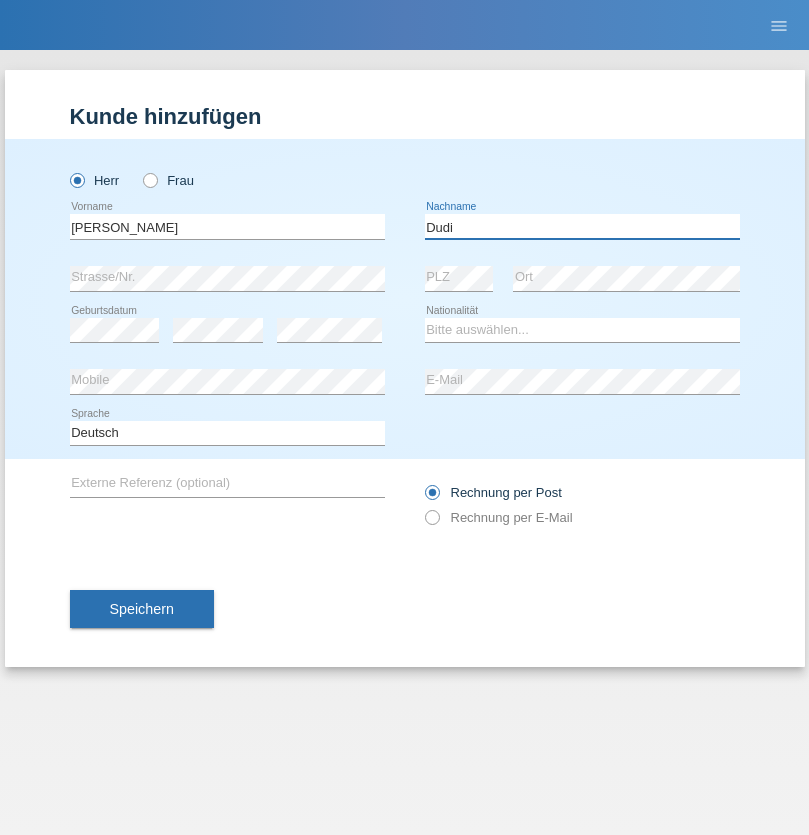 type on "Dudi" 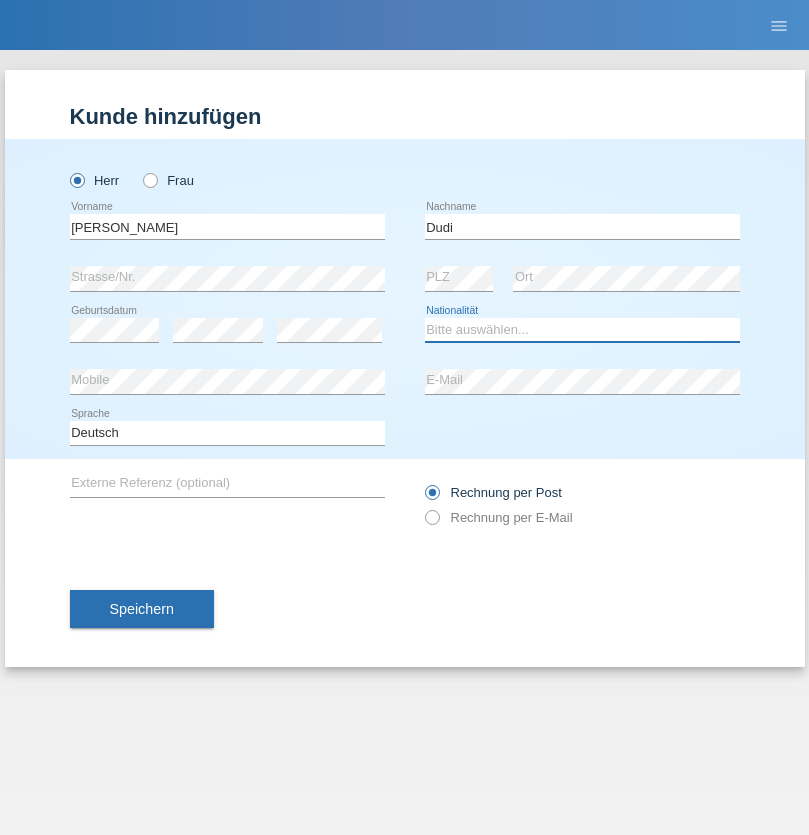 select on "SK" 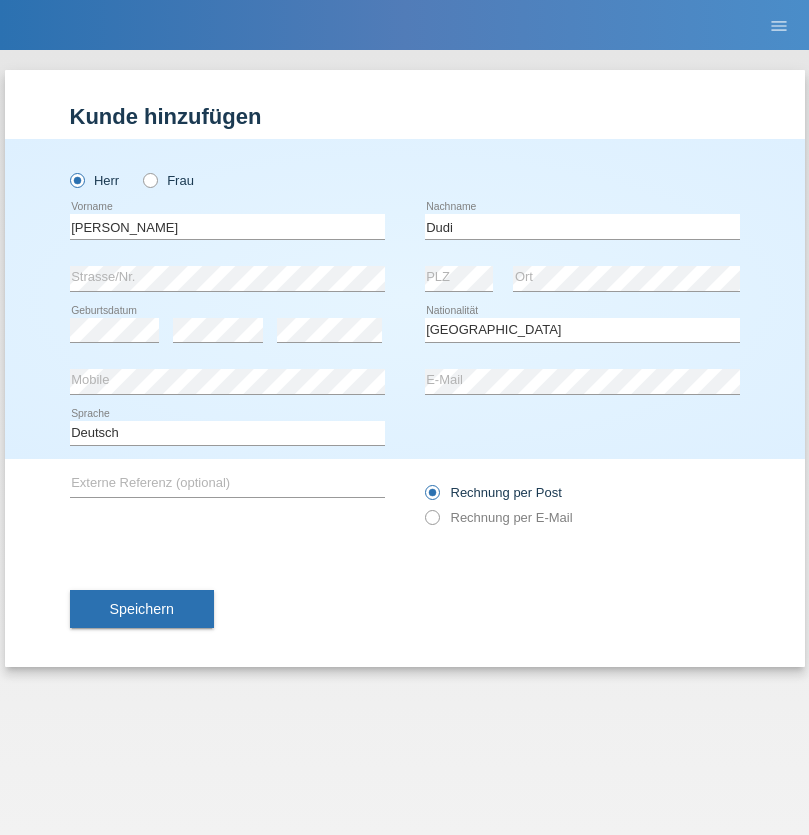 select on "C" 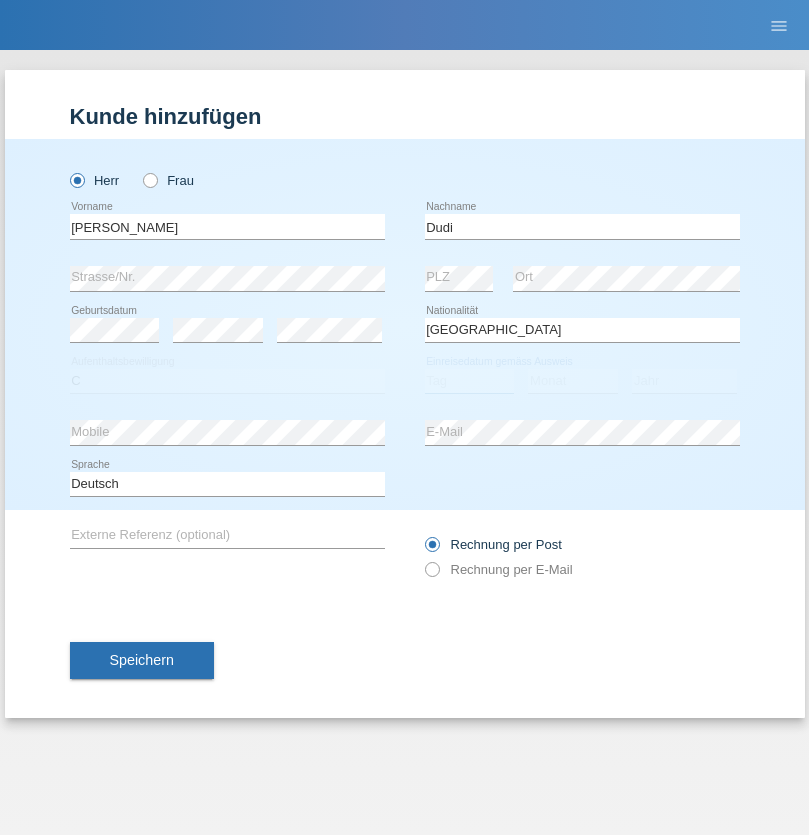 select on "19" 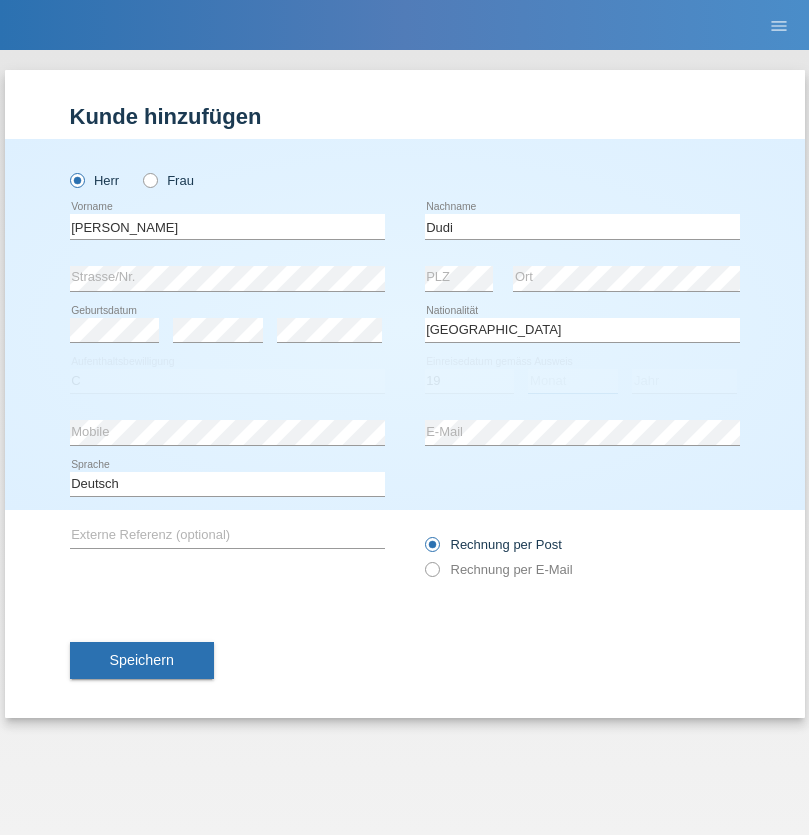 select on "07" 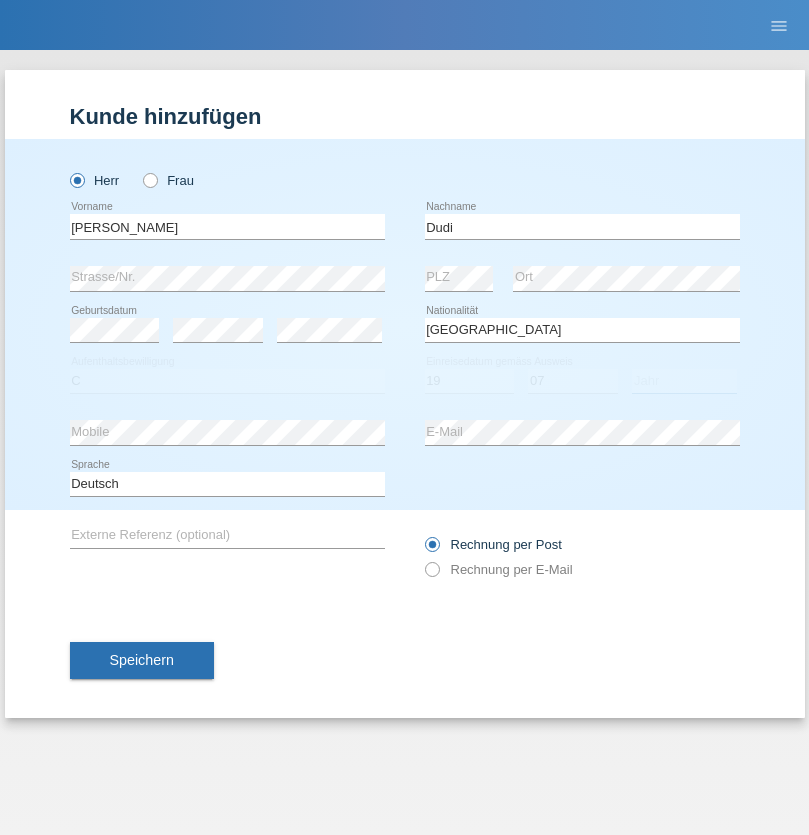 select on "2021" 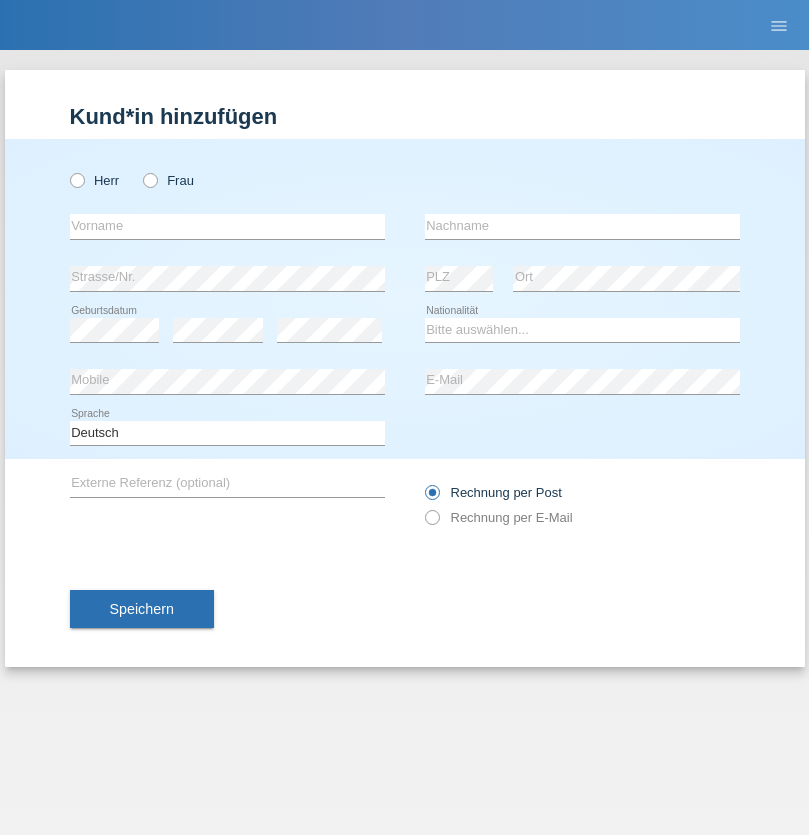 scroll, scrollTop: 0, scrollLeft: 0, axis: both 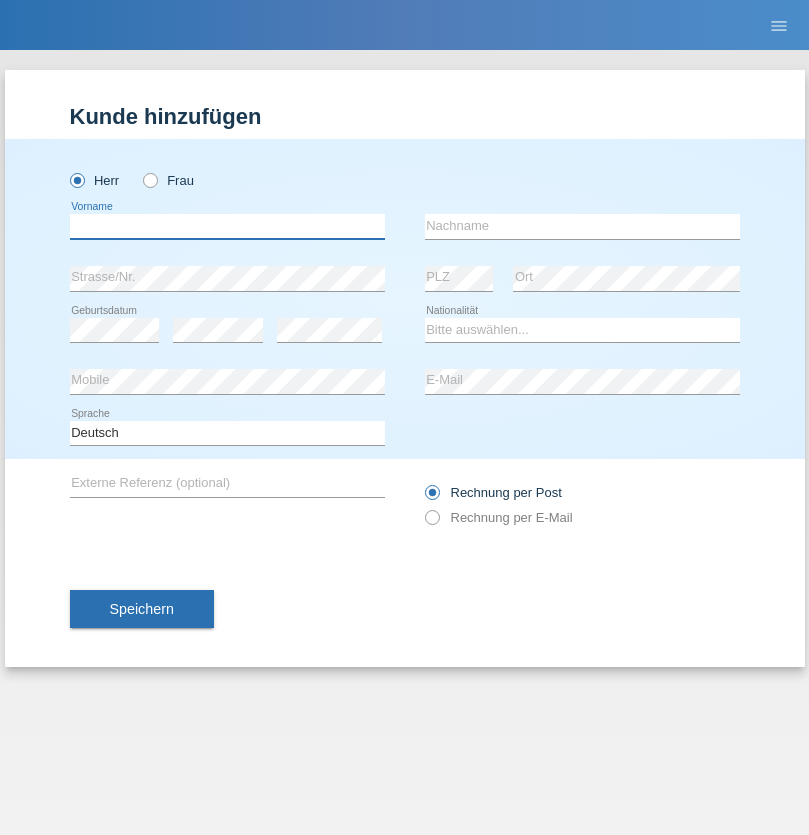 click at bounding box center (227, 226) 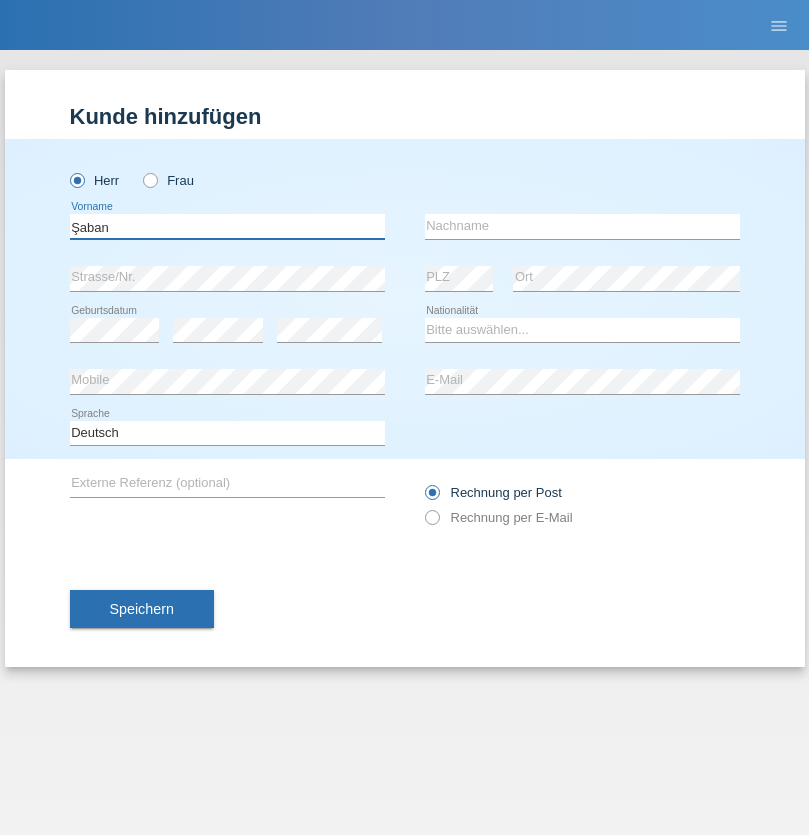 type on "Şaban" 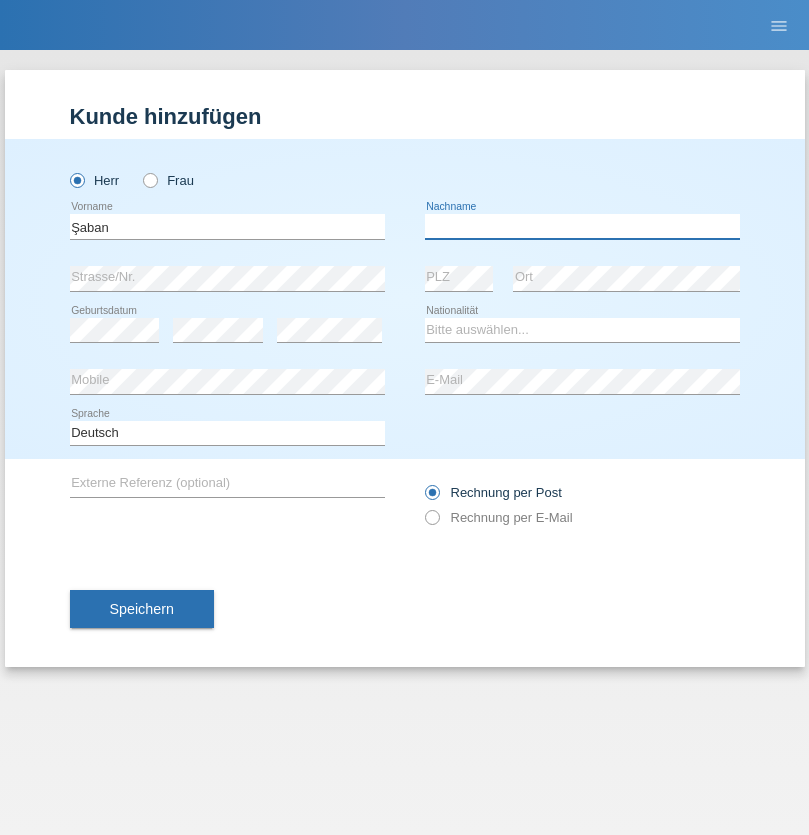 click at bounding box center [582, 226] 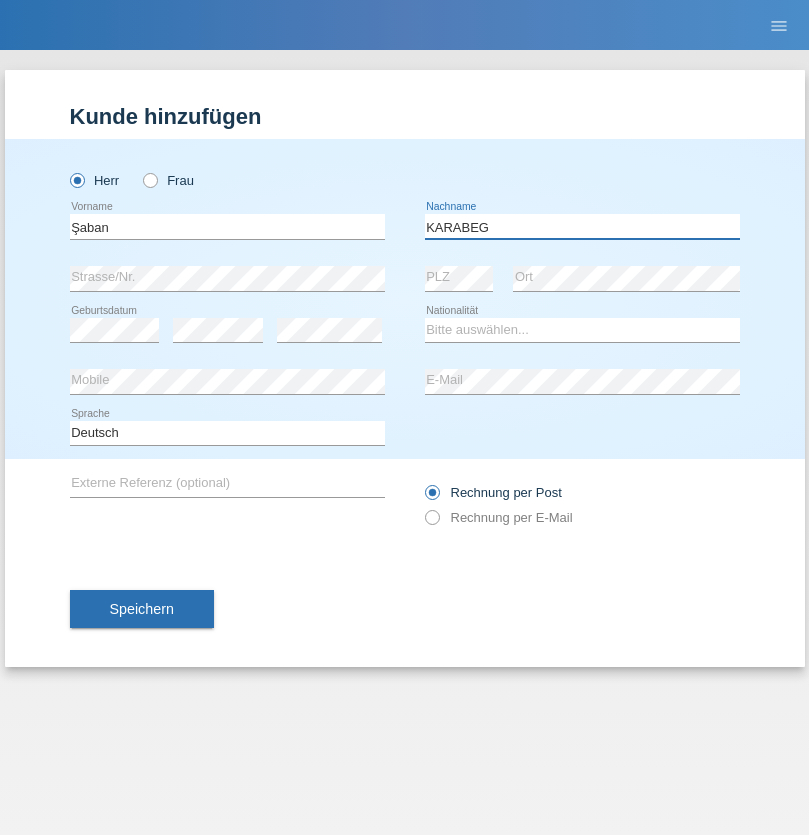 type on "KARABEG" 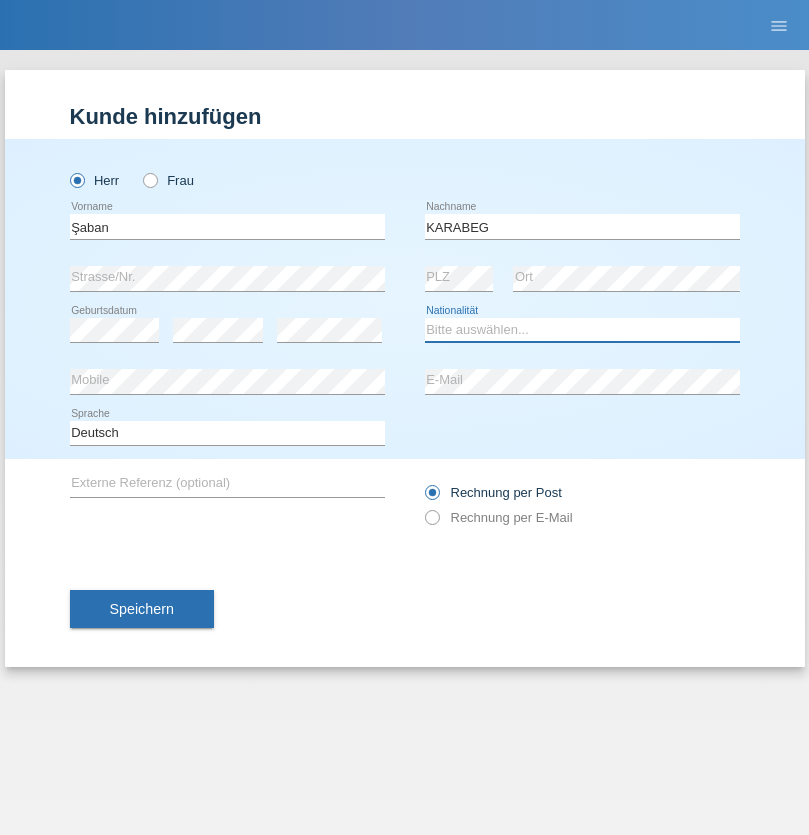 select on "TR" 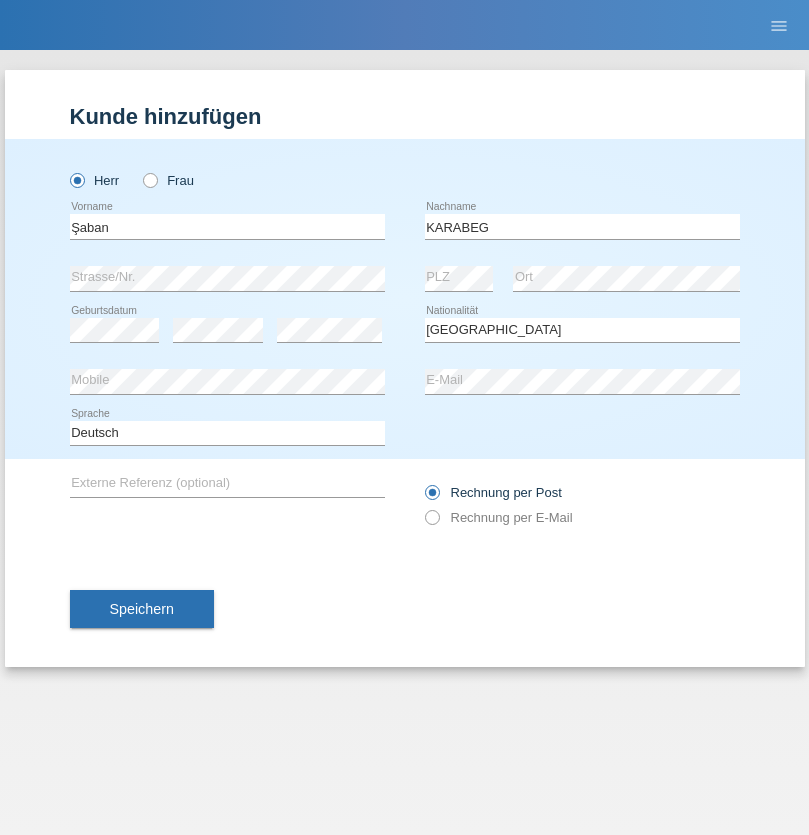 select on "C" 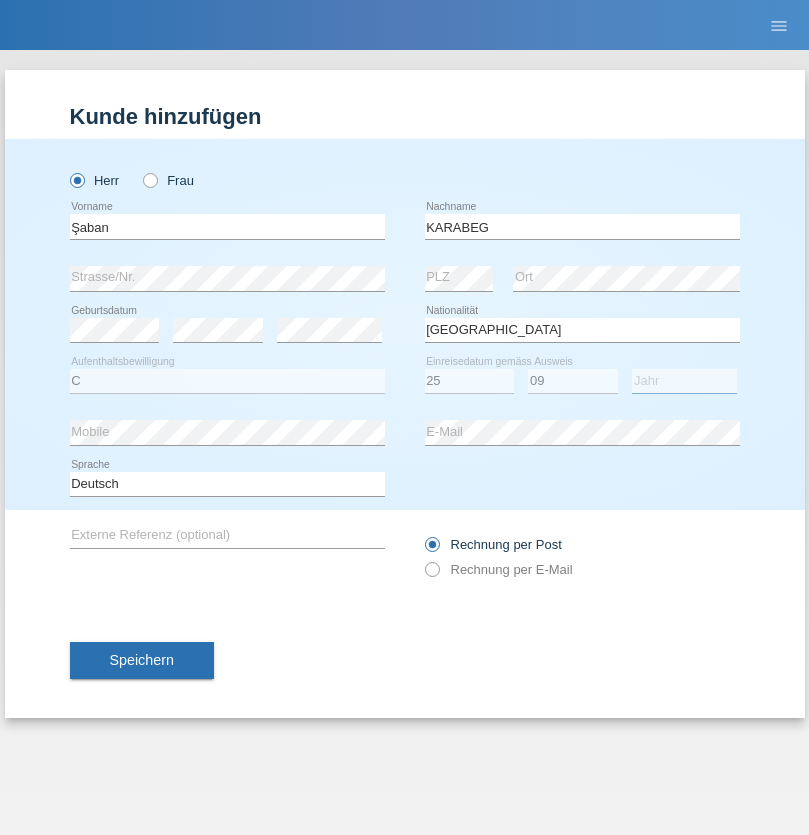 select on "2021" 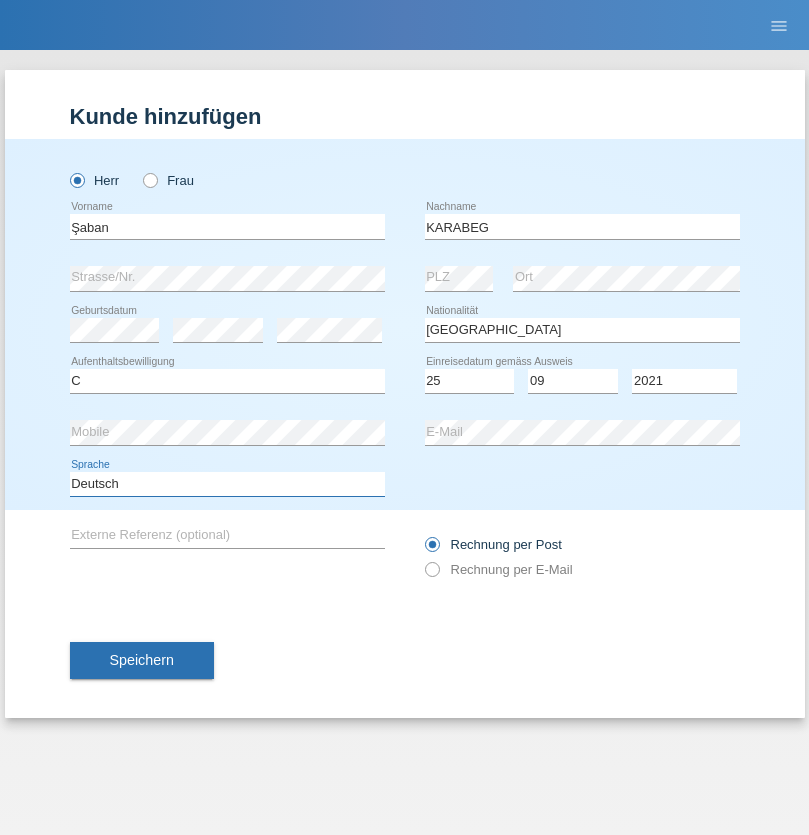 select on "en" 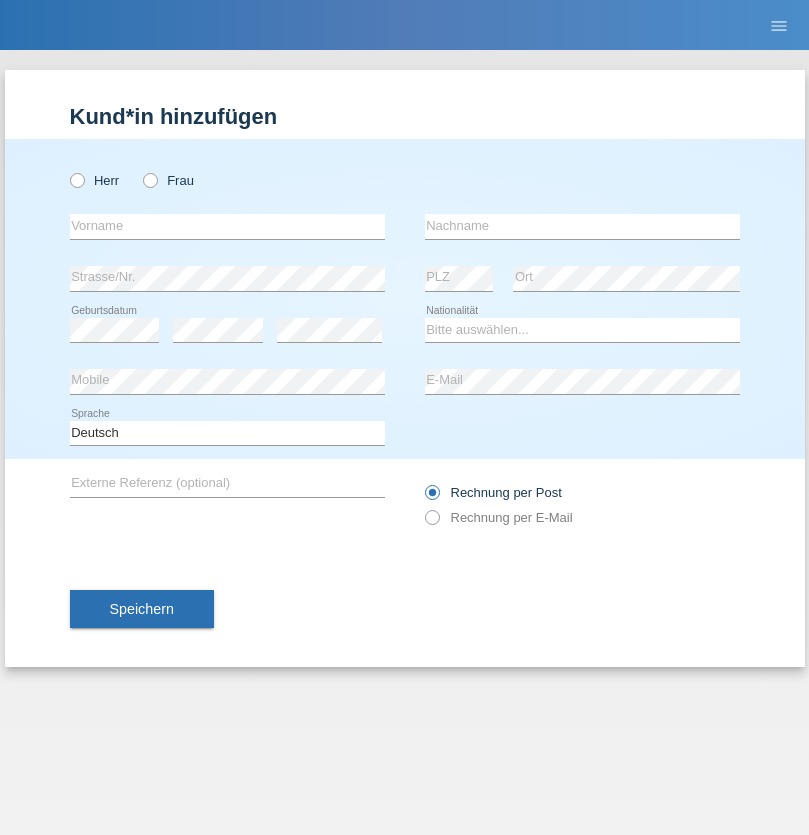 scroll, scrollTop: 0, scrollLeft: 0, axis: both 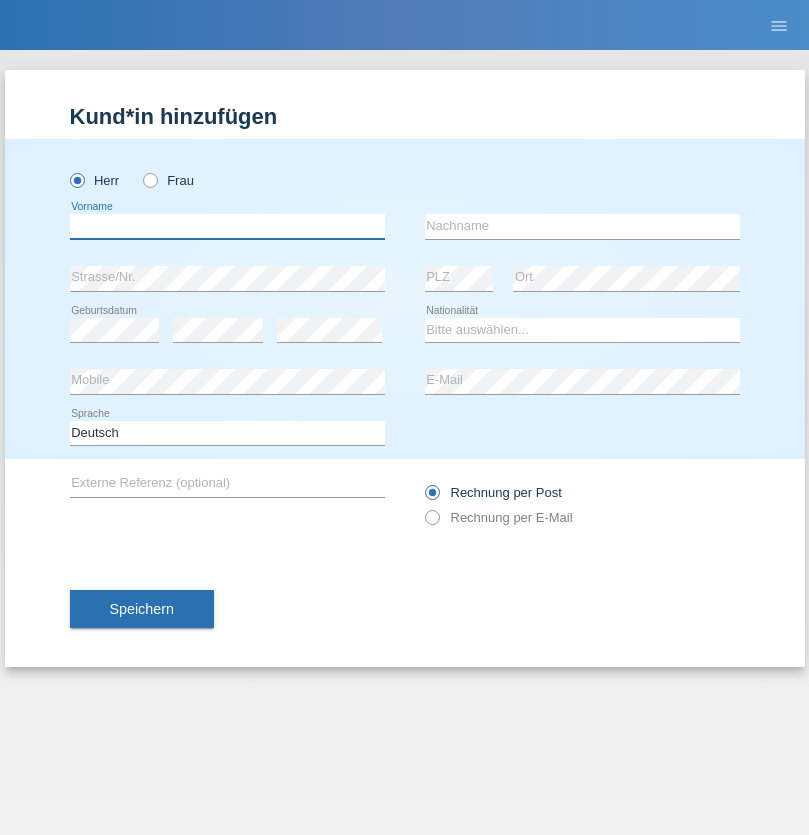 click at bounding box center [227, 226] 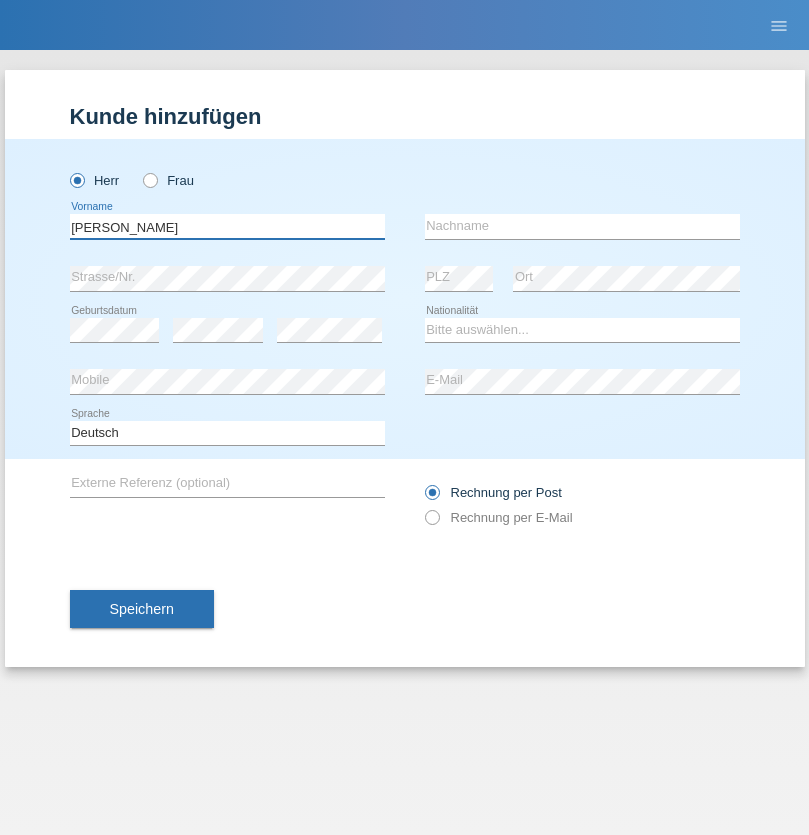 type on "[PERSON_NAME]" 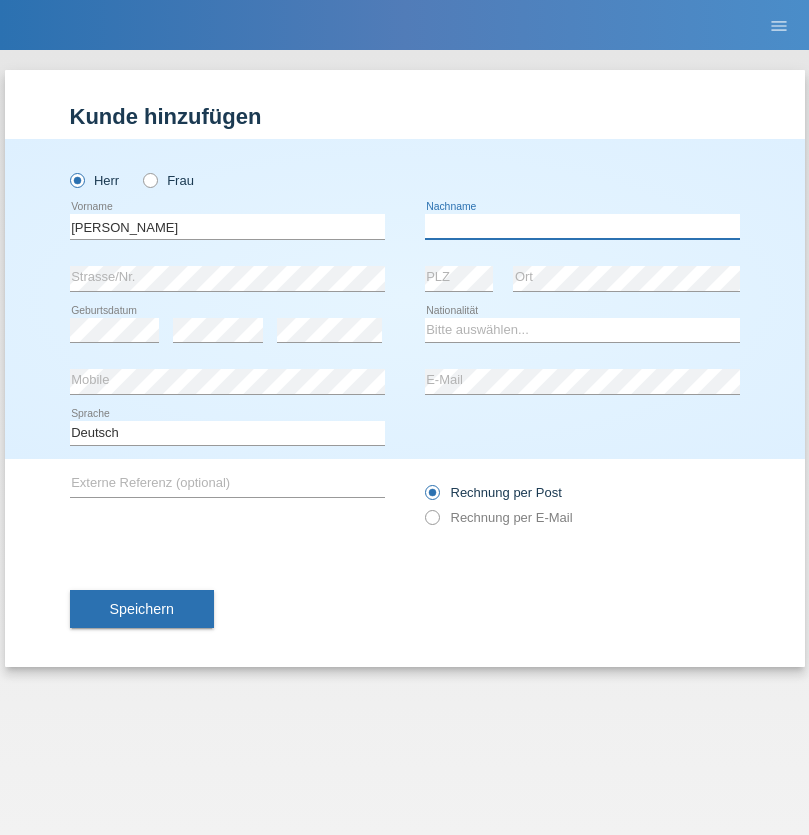 click at bounding box center (582, 226) 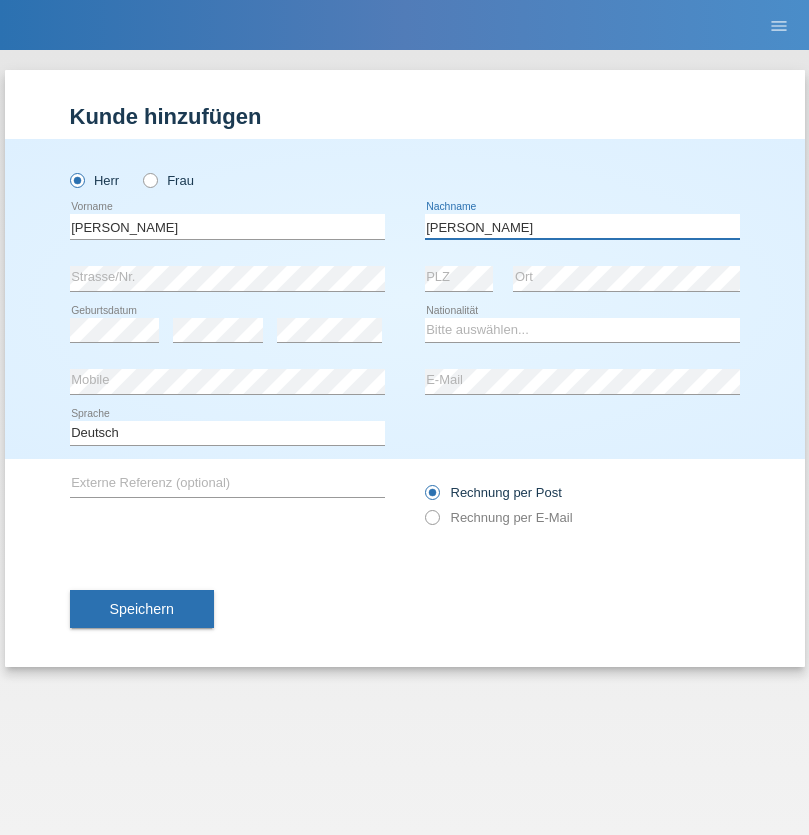 type on "[PERSON_NAME]" 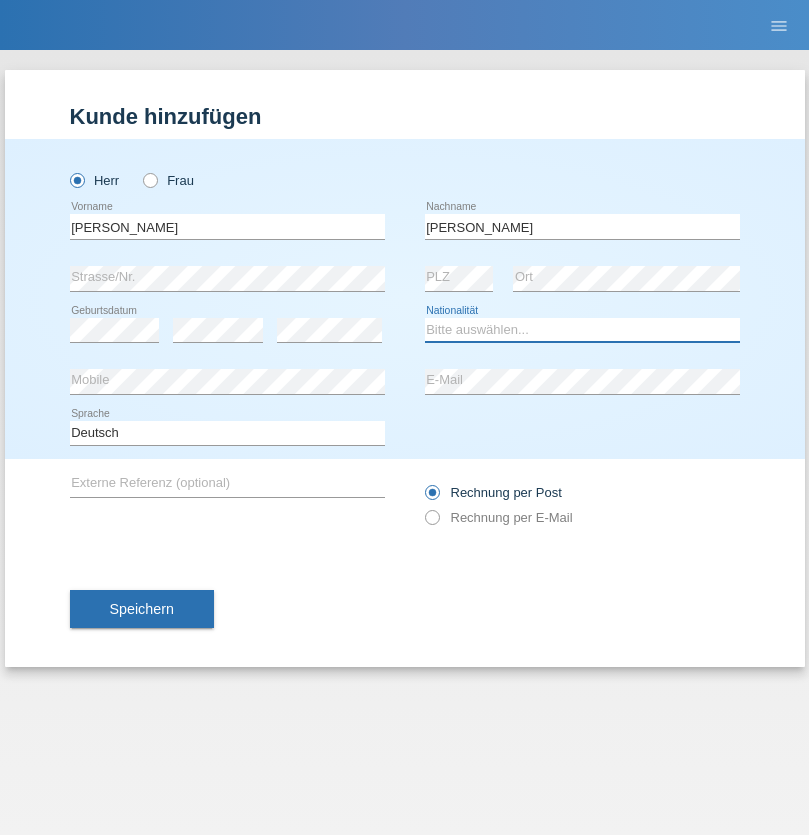 select on "AO" 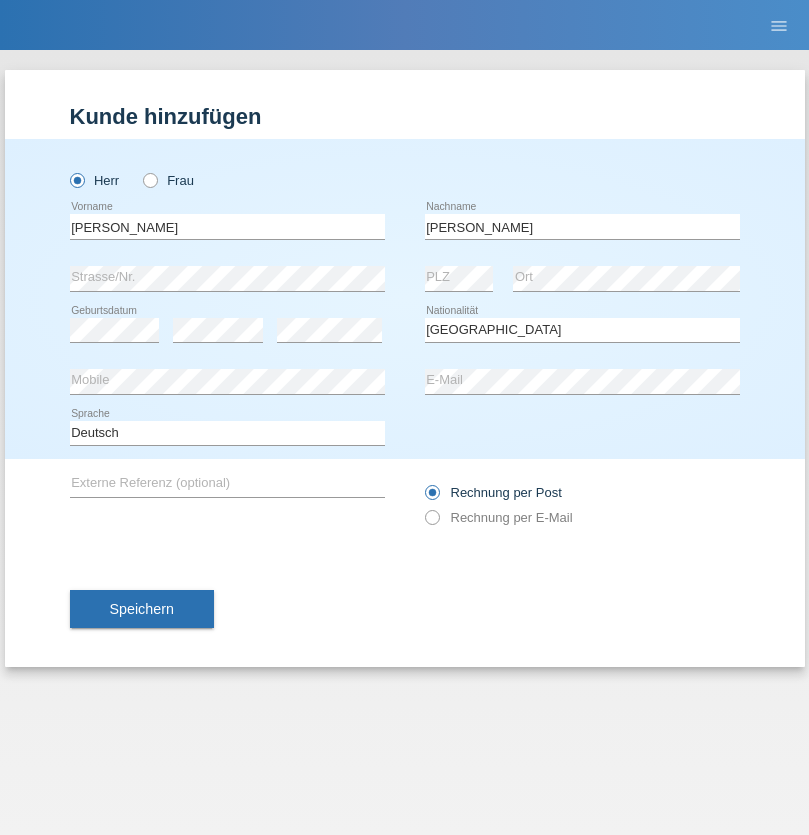 select on "C" 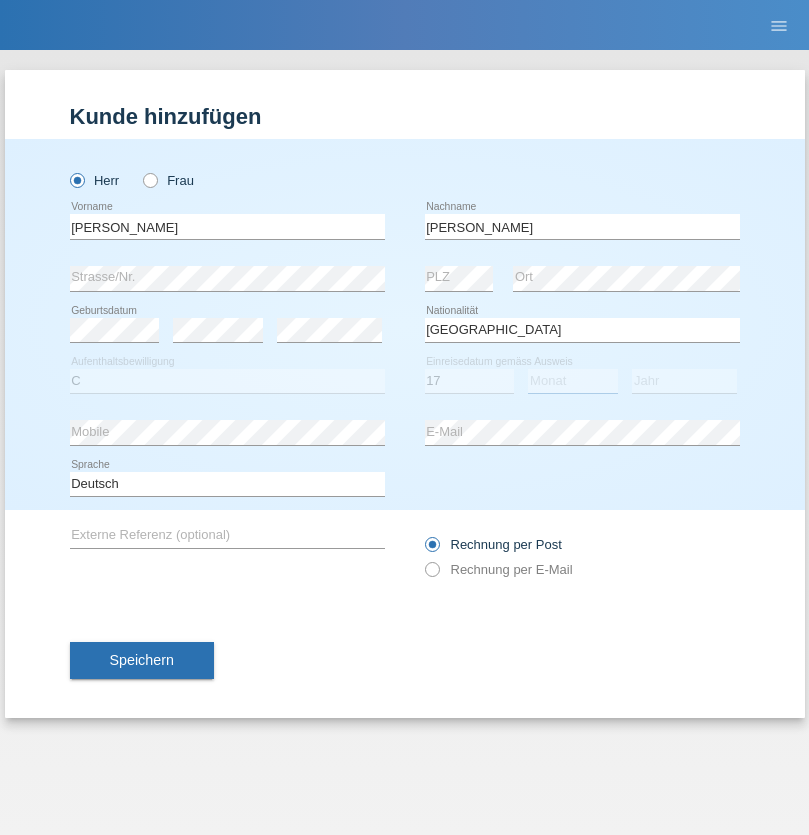 select on "10" 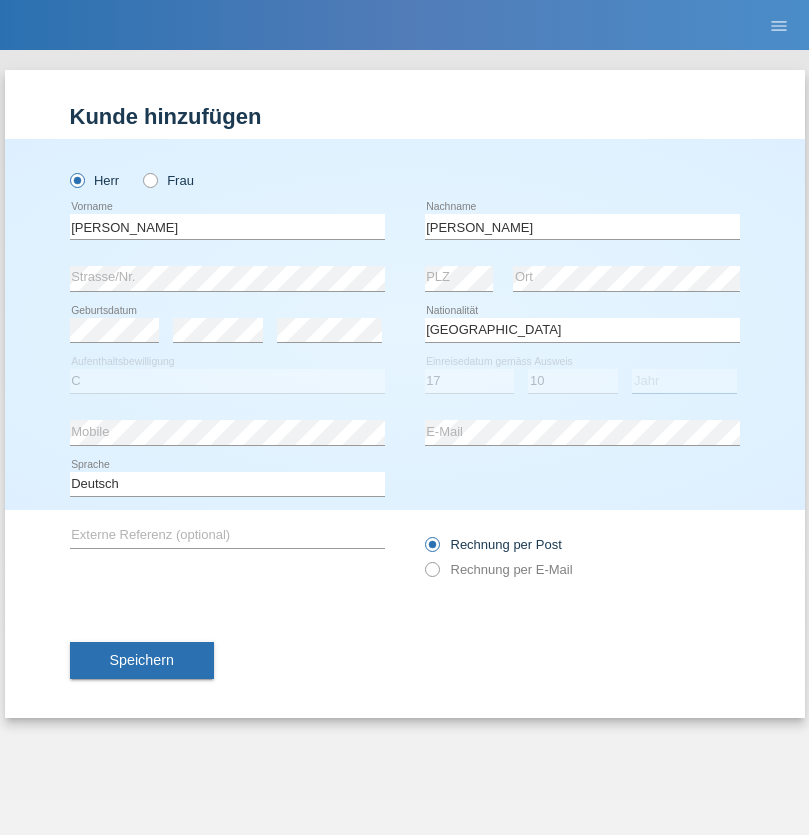 select on "2021" 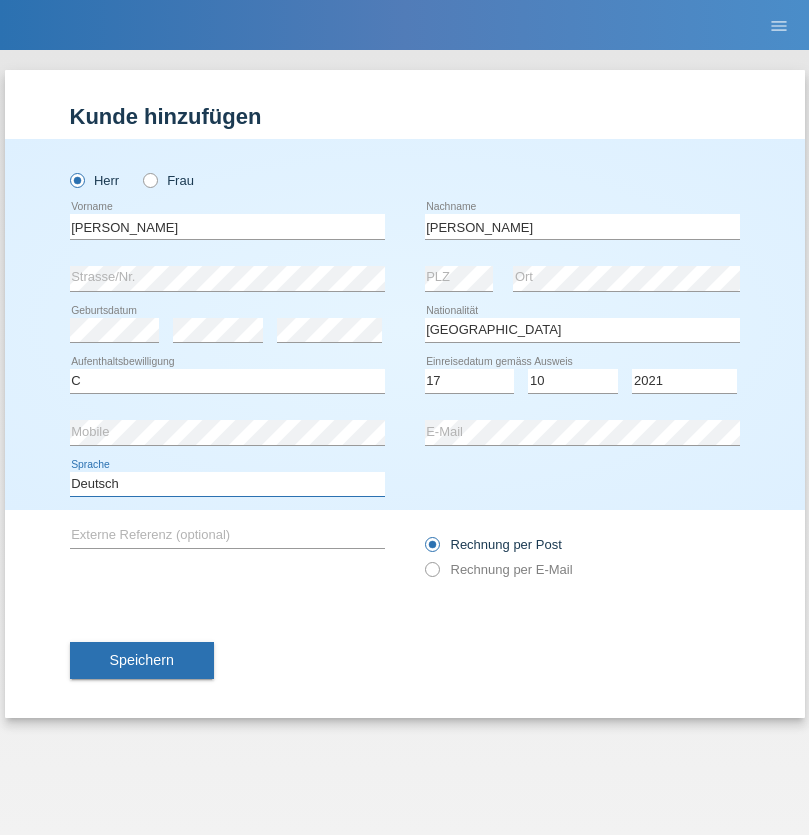 select on "en" 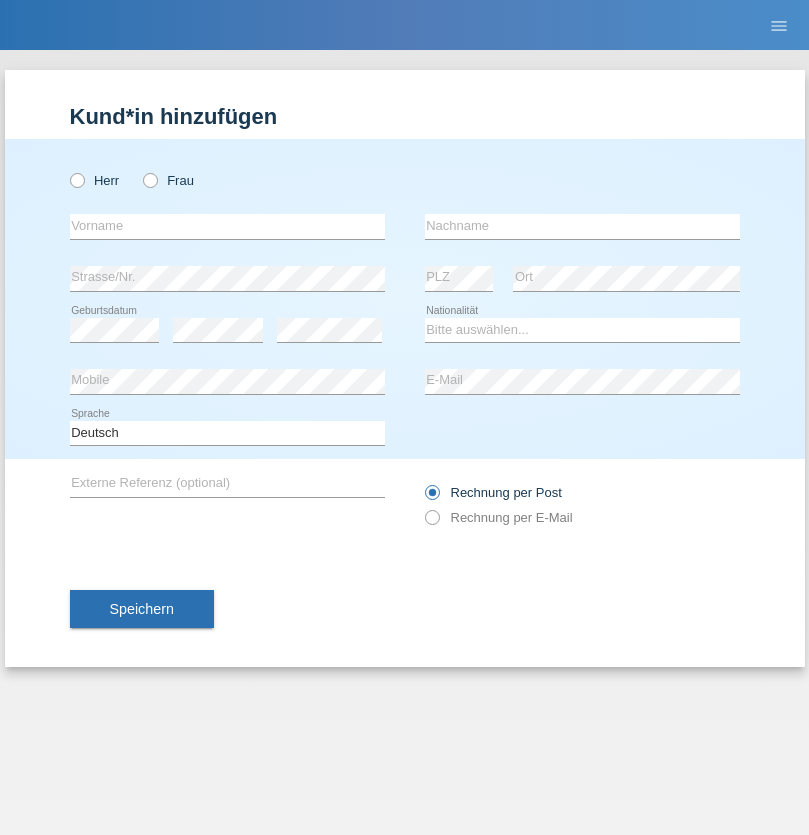 scroll, scrollTop: 0, scrollLeft: 0, axis: both 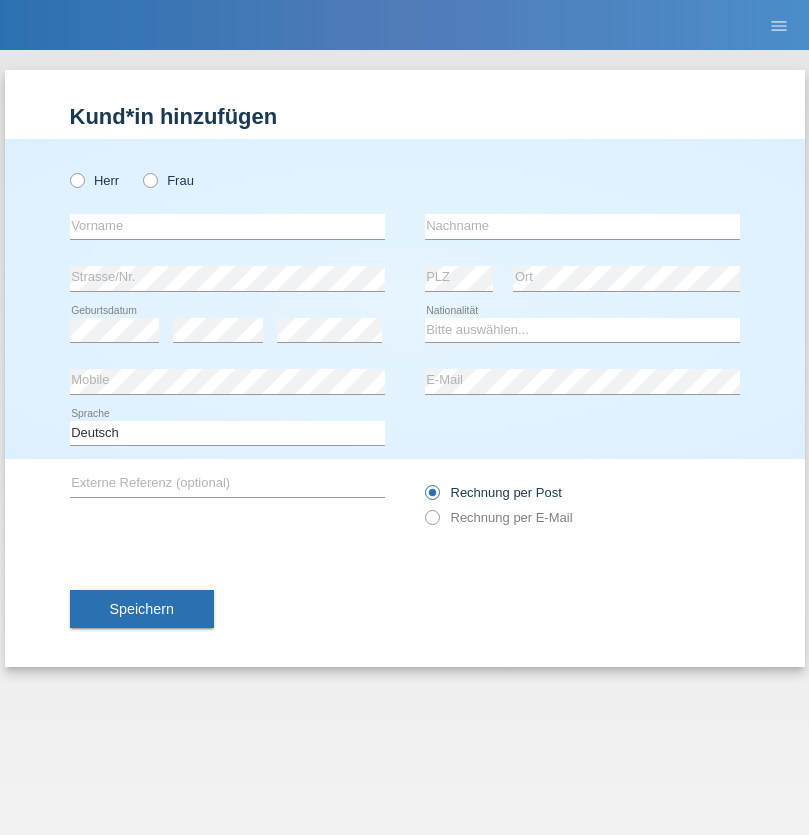 radio on "true" 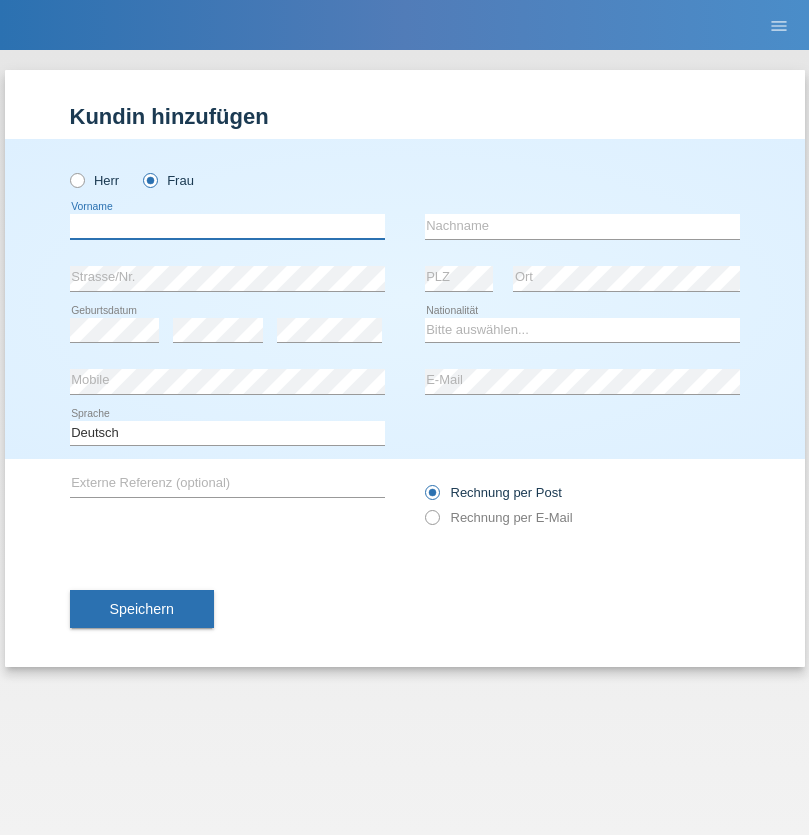 click at bounding box center (227, 226) 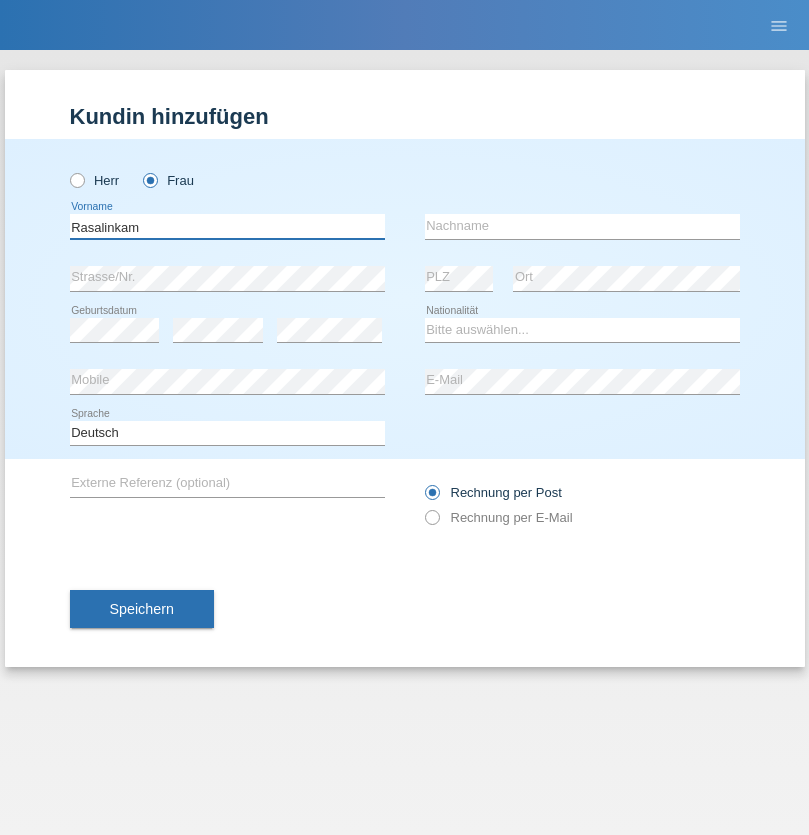 type on "Rasalinkam" 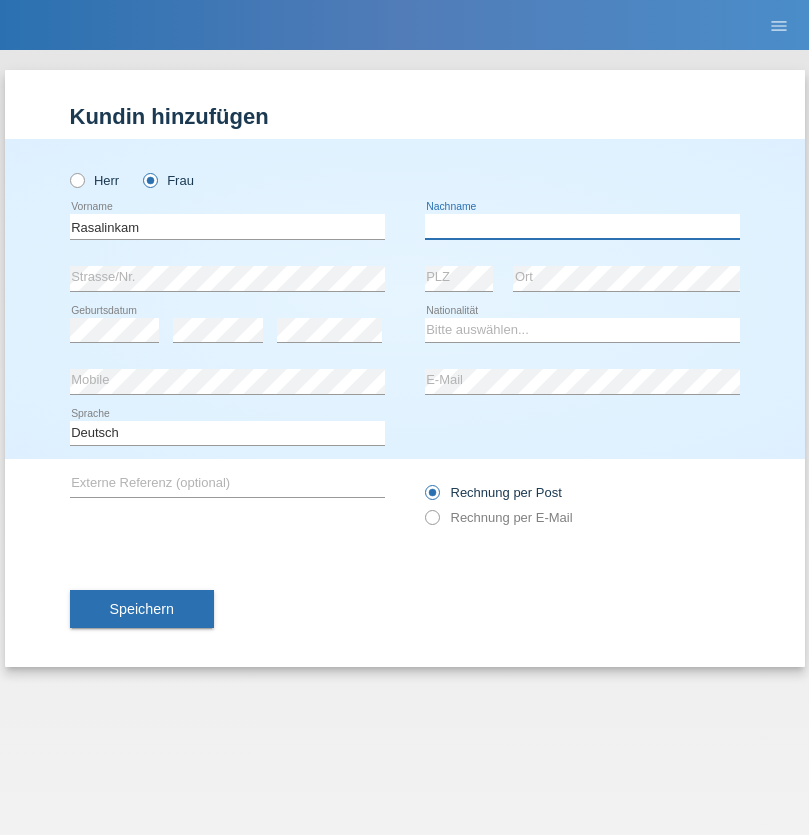 click at bounding box center (582, 226) 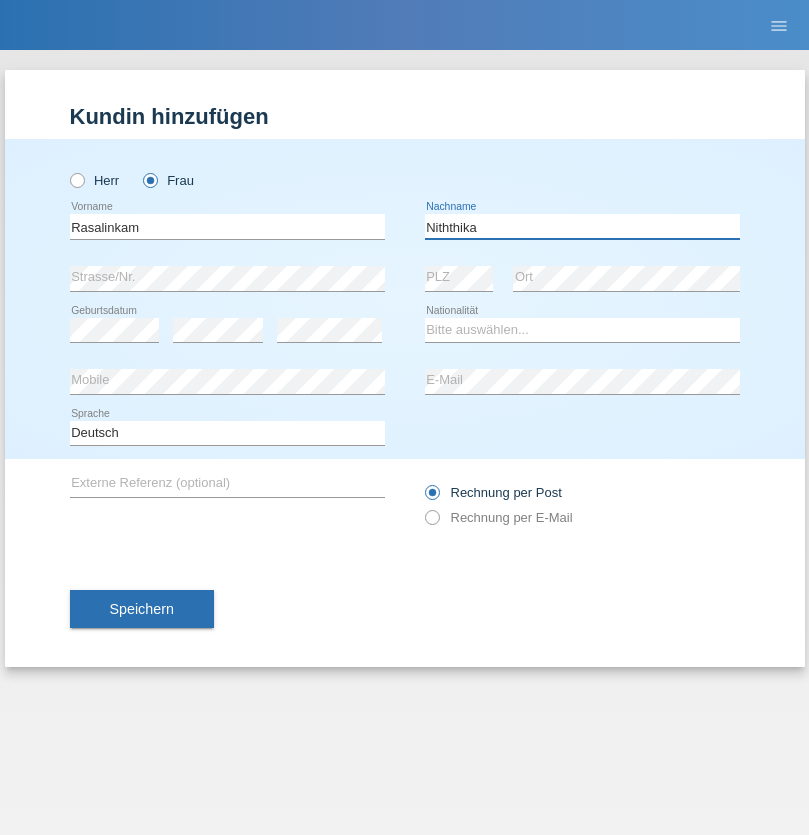 type on "Niththika" 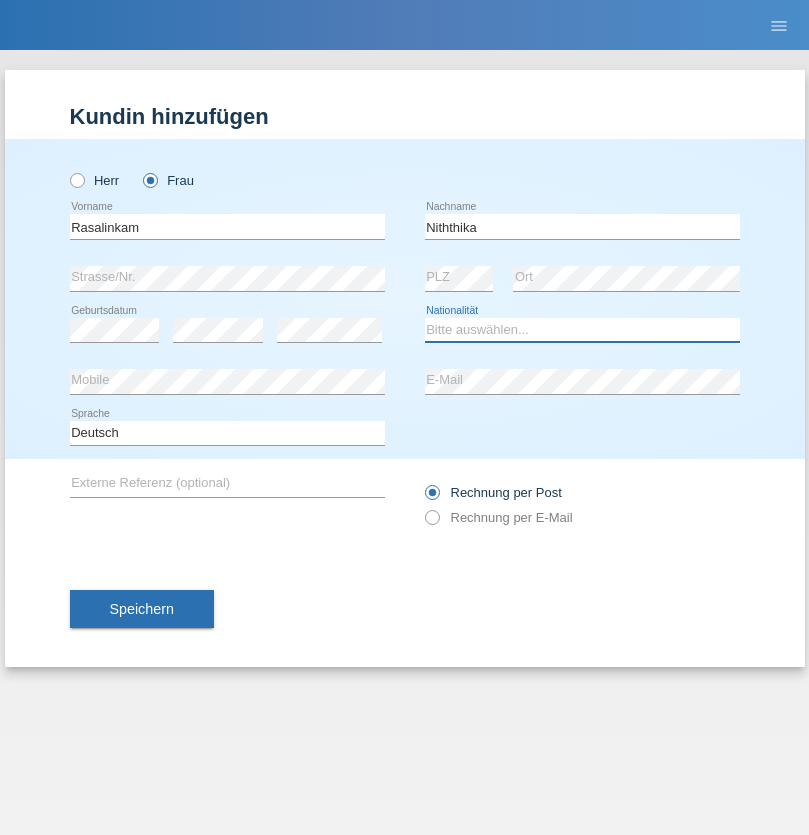select on "LK" 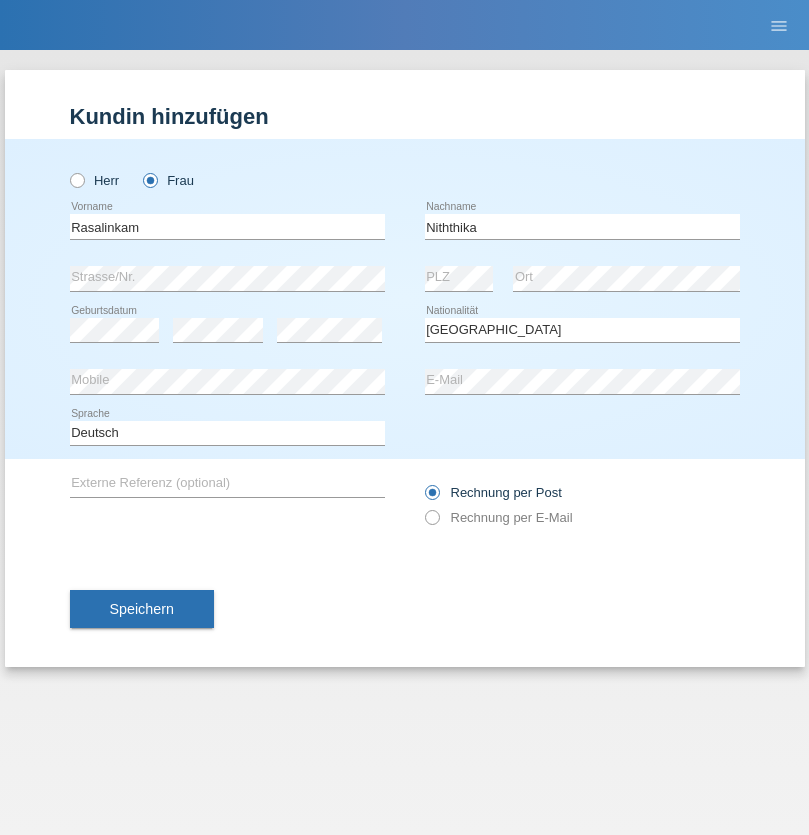 select on "C" 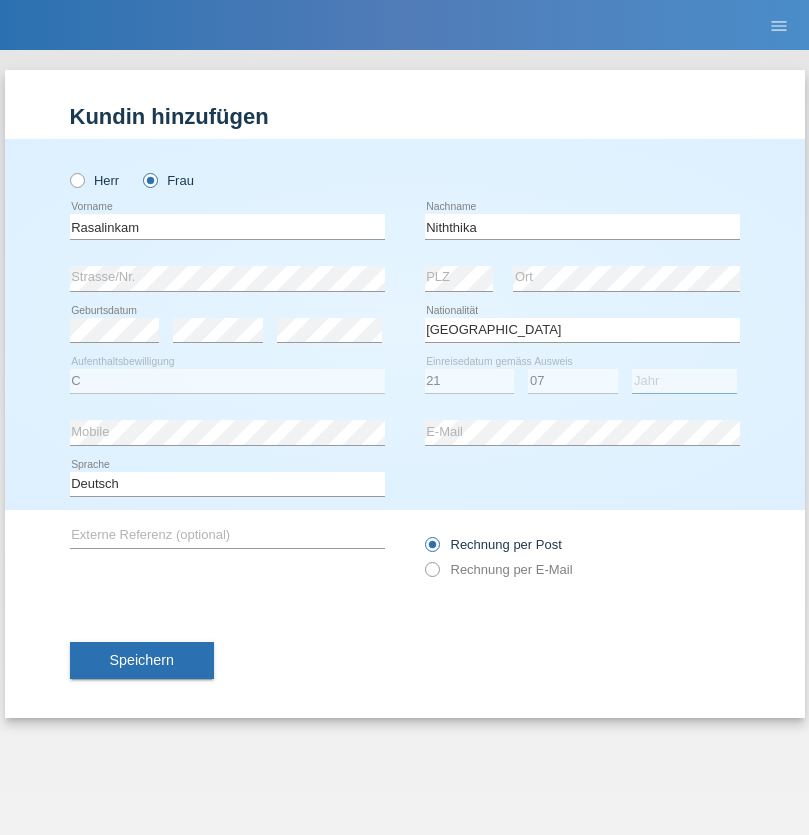 select on "2021" 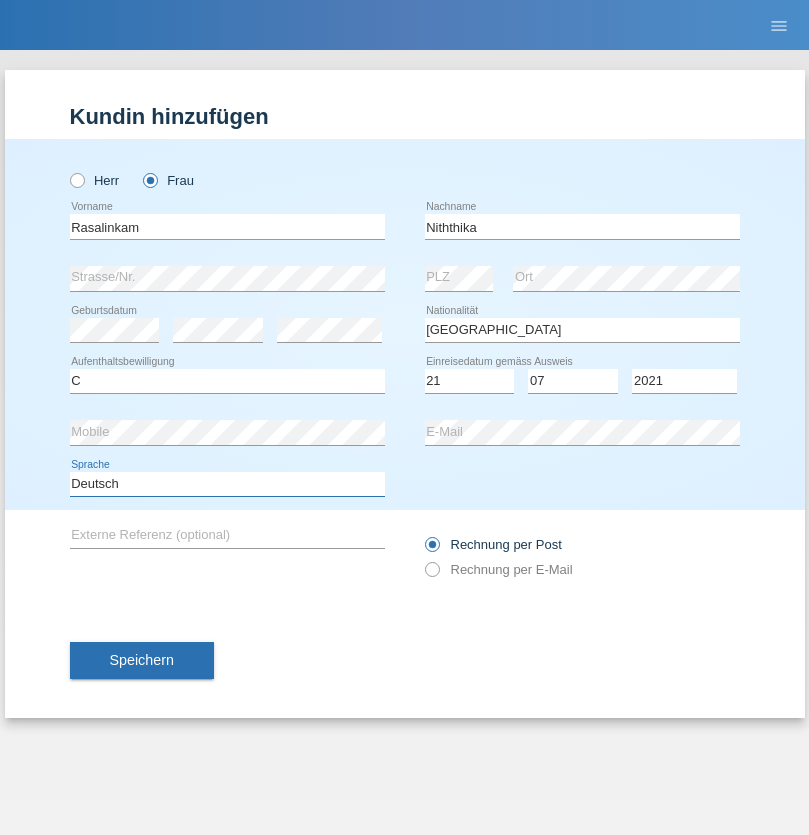 select on "en" 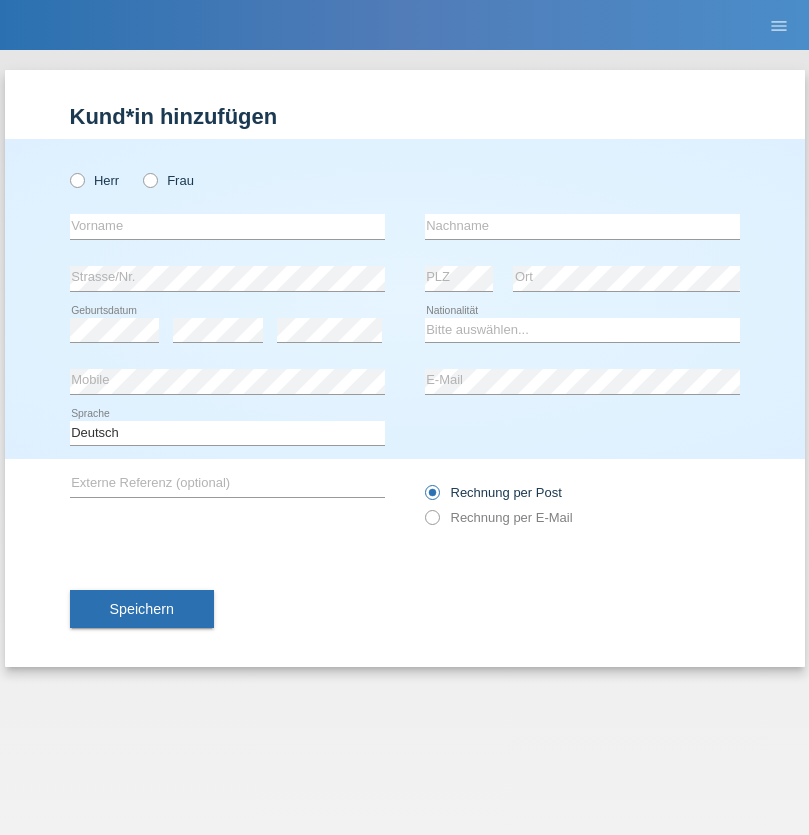 scroll, scrollTop: 0, scrollLeft: 0, axis: both 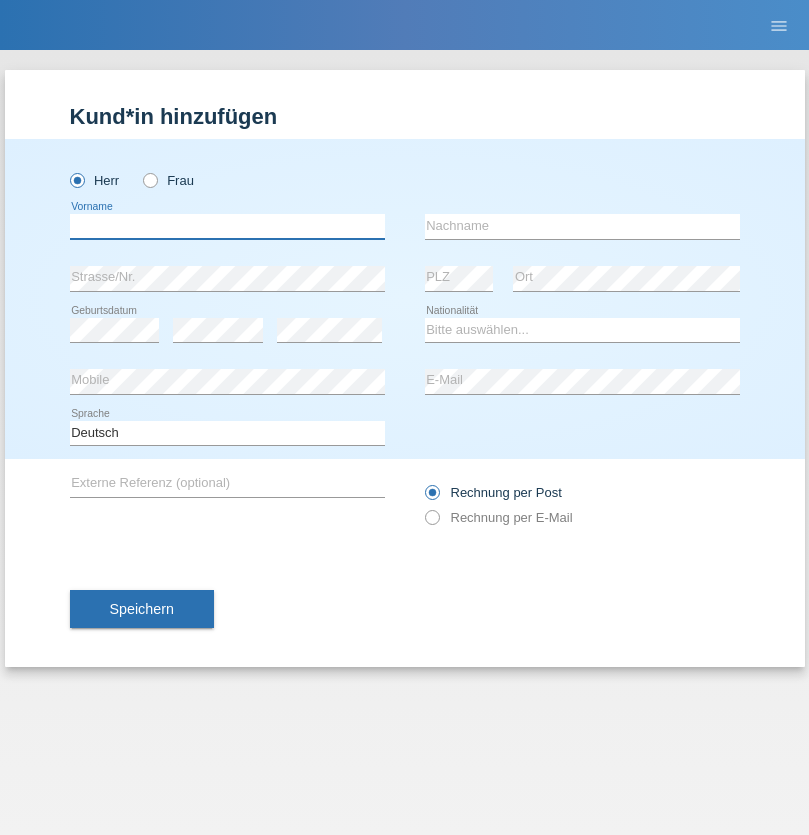 click at bounding box center [227, 226] 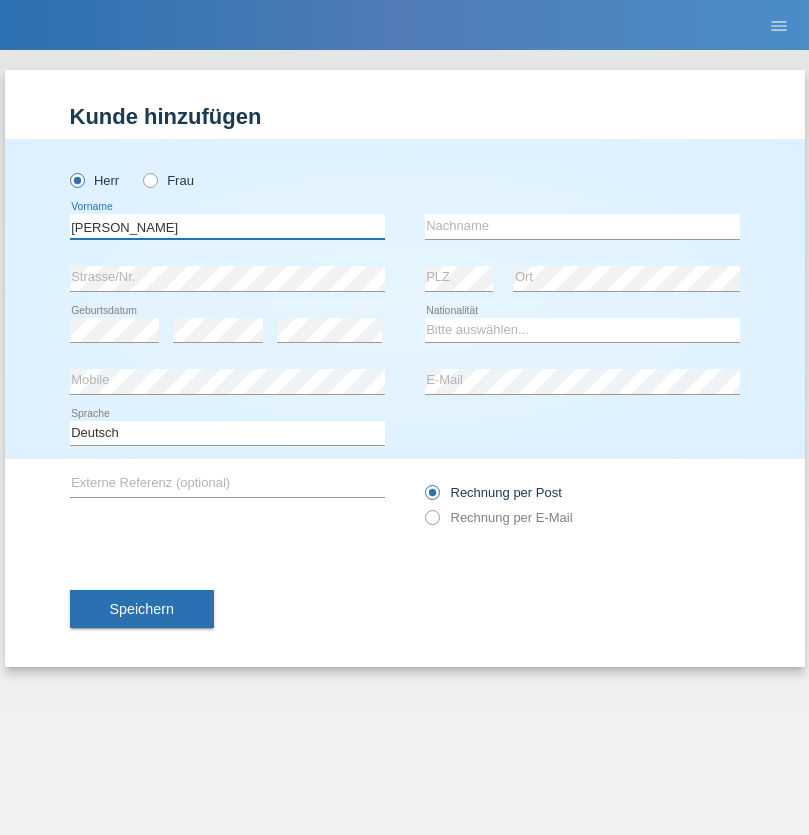 type on "Paolo" 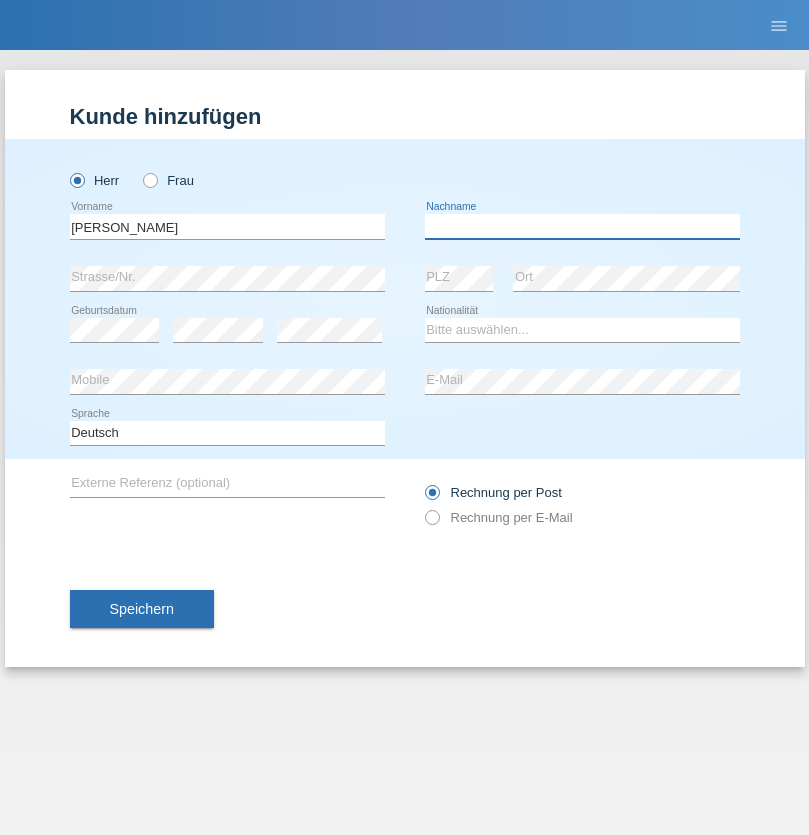 click at bounding box center (582, 226) 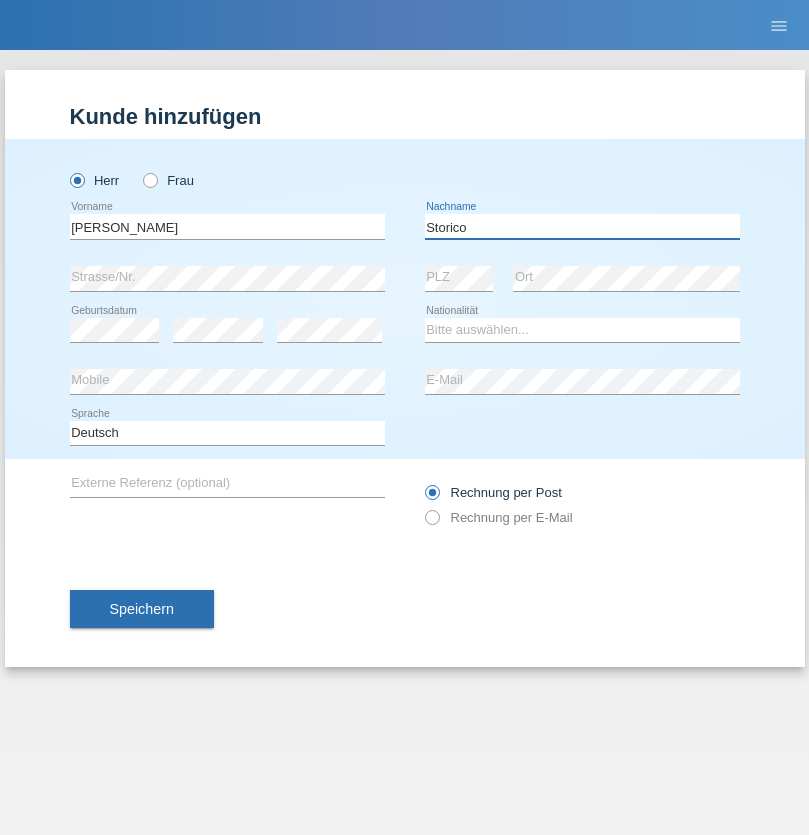 type on "Storico" 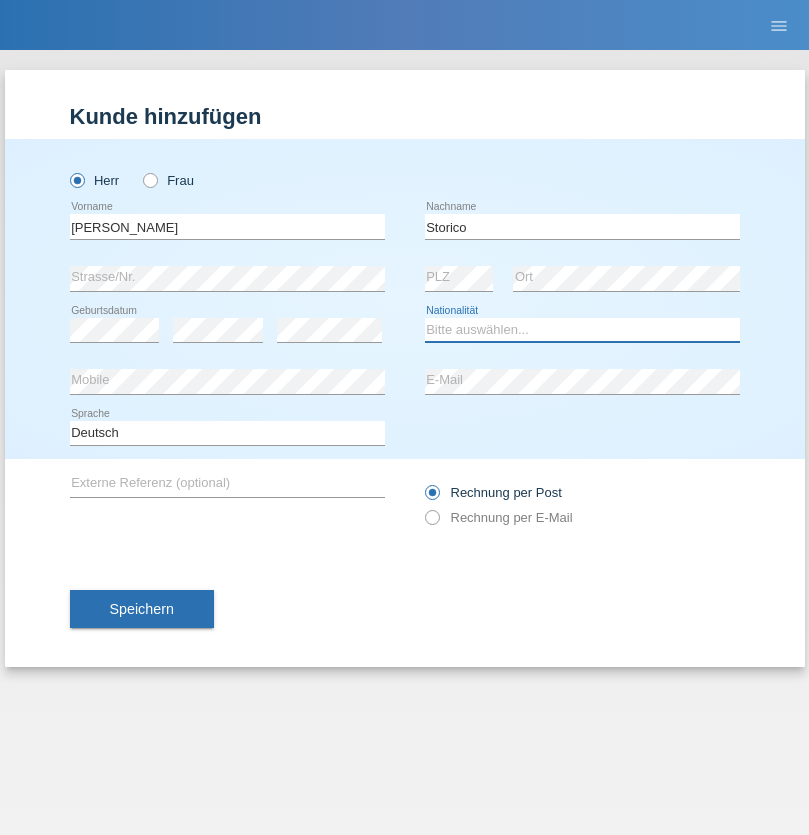select on "IT" 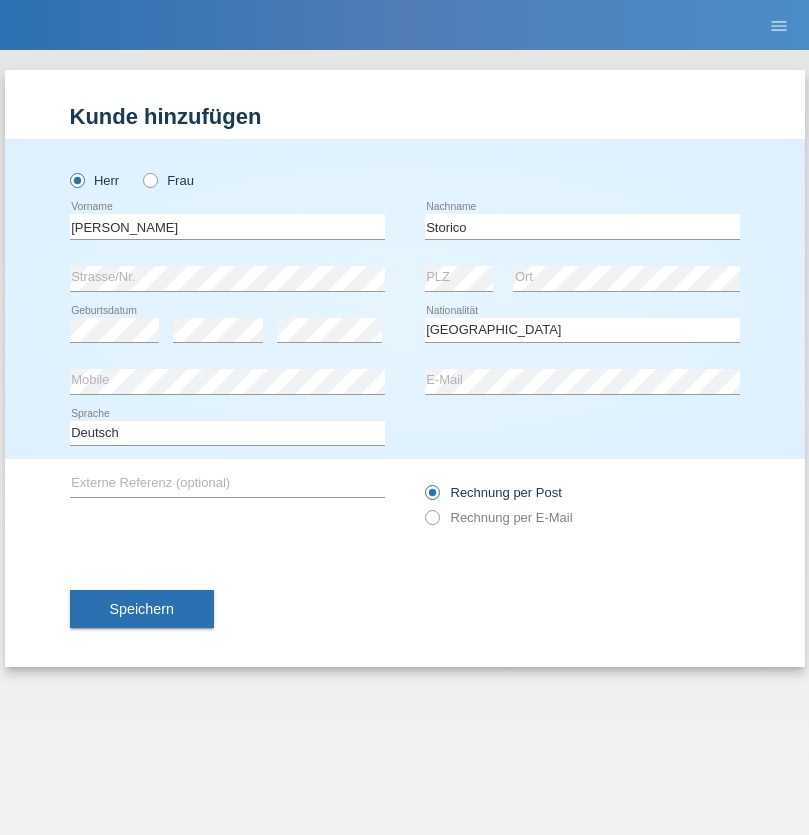 select on "C" 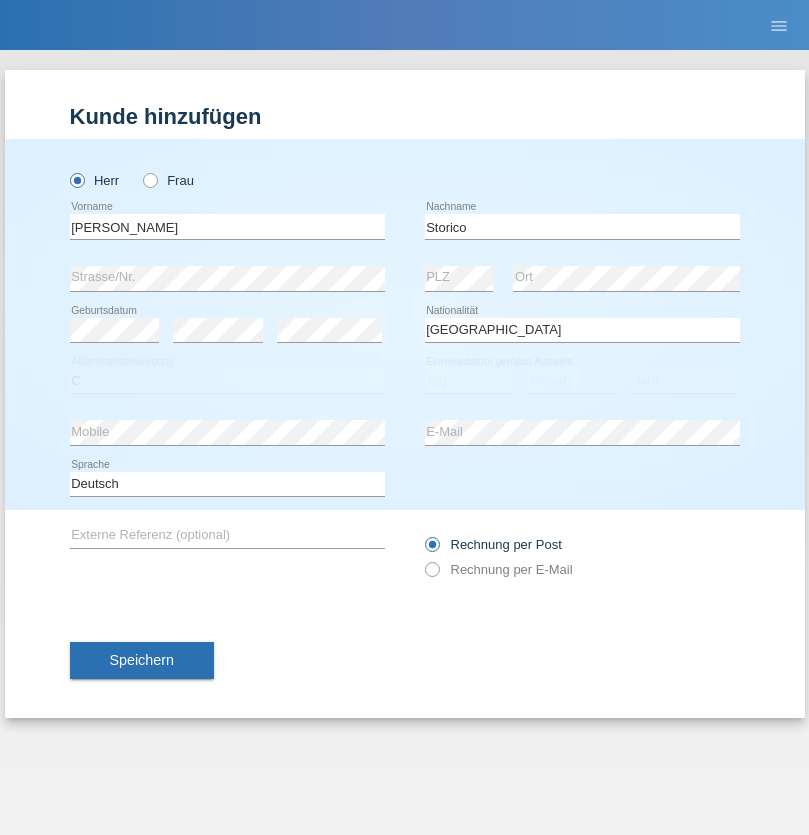 select on "21" 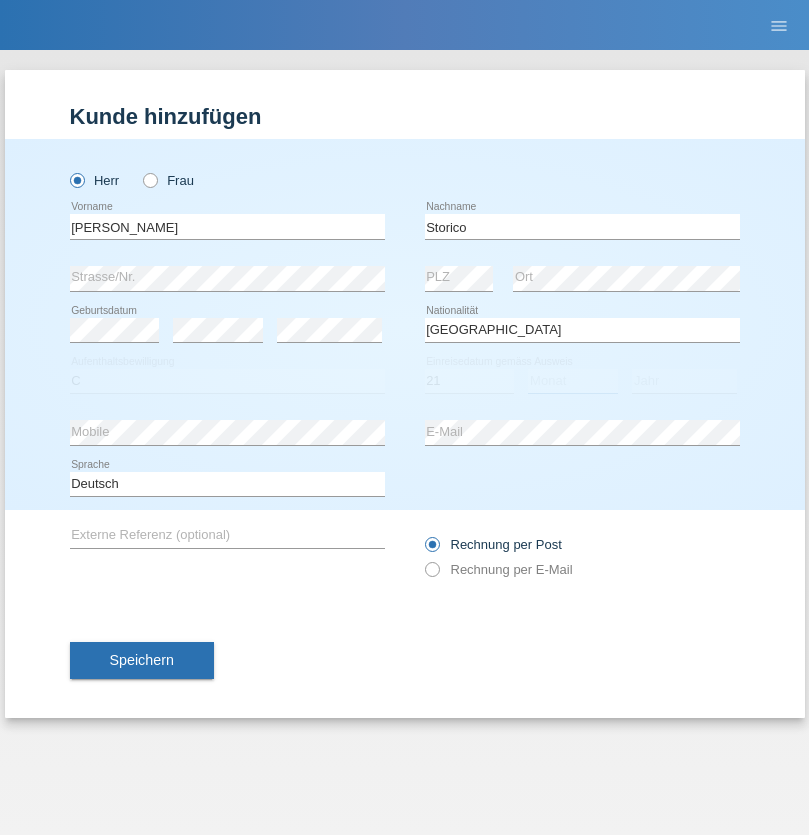 select on "07" 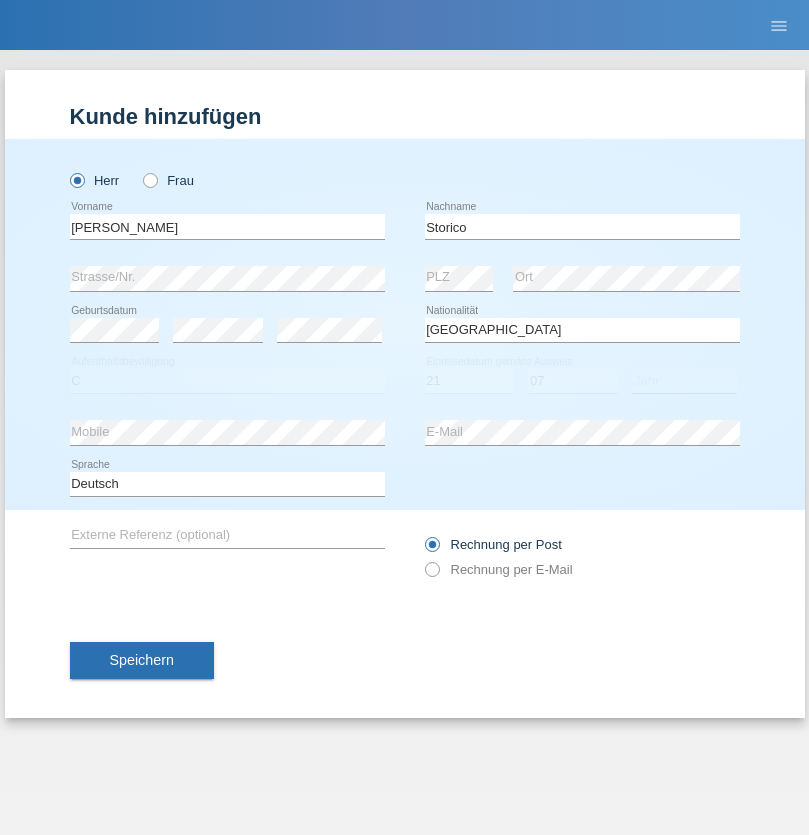 select on "2021" 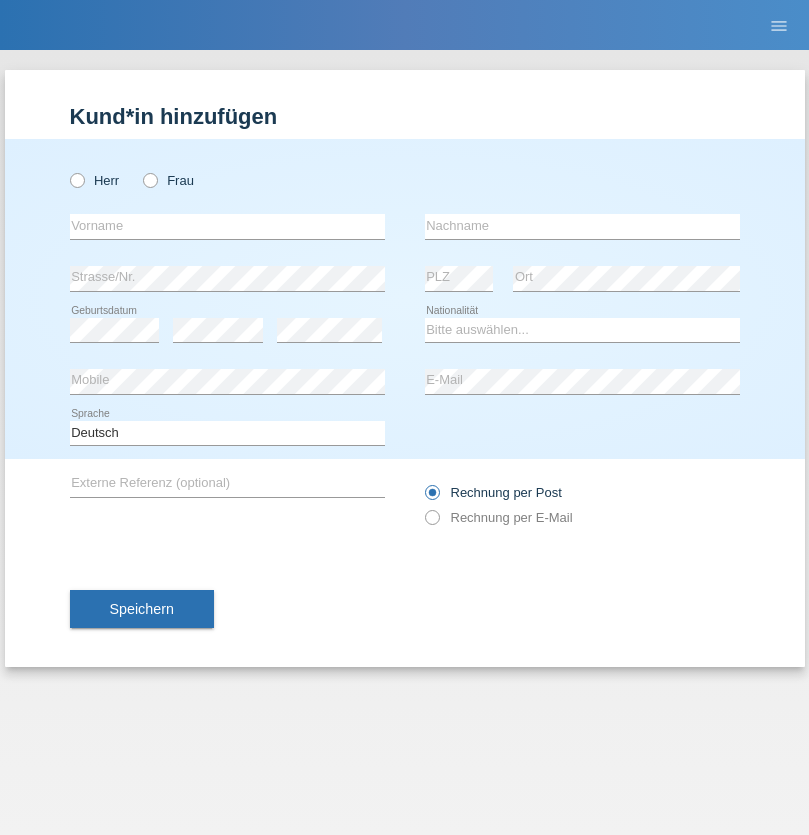 scroll, scrollTop: 0, scrollLeft: 0, axis: both 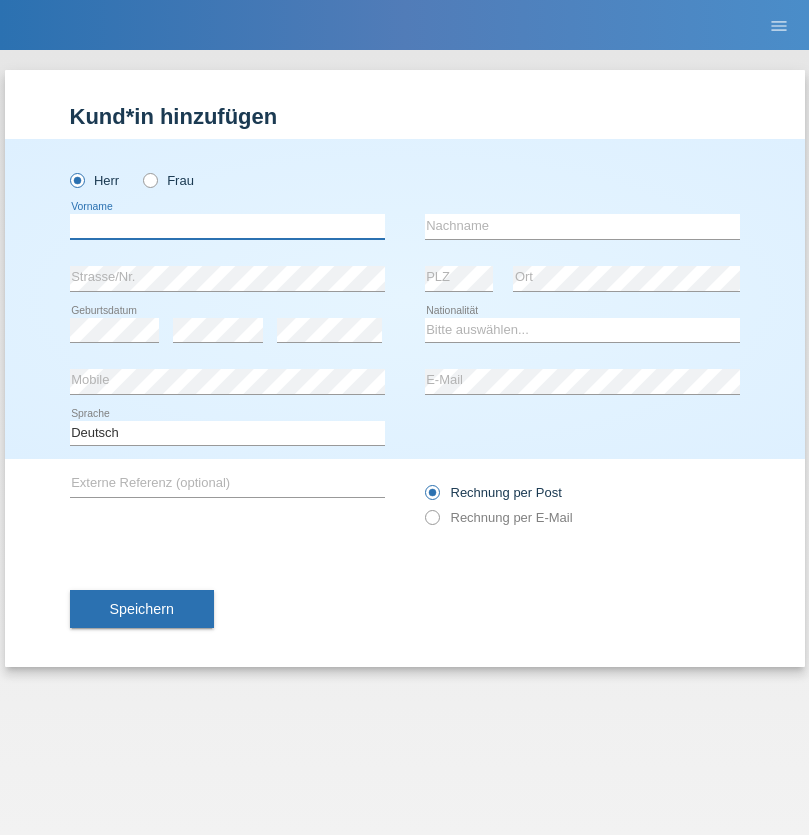 click at bounding box center (227, 226) 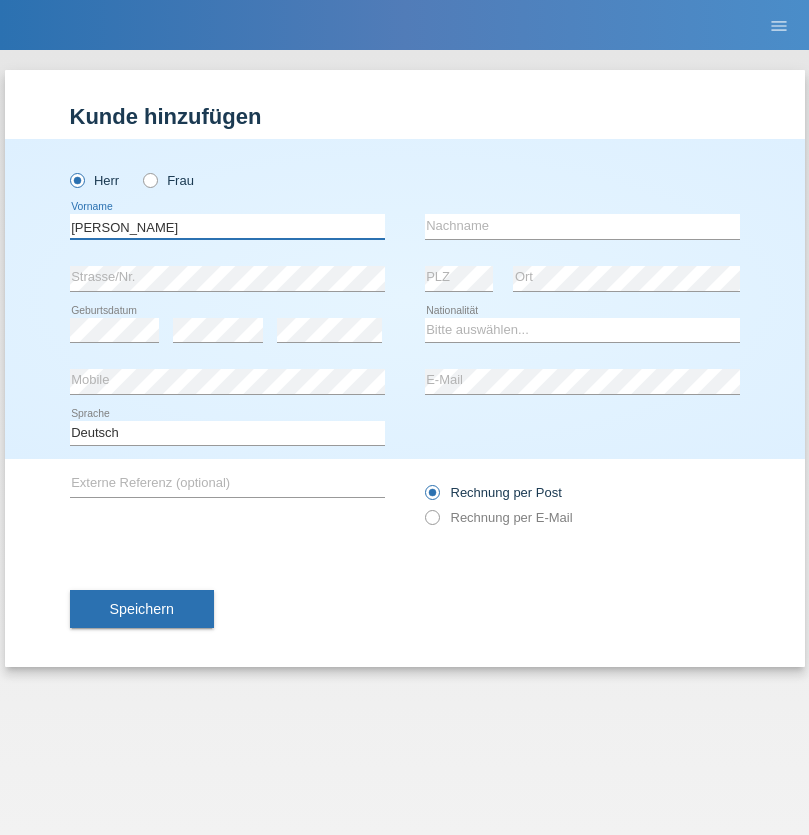 type on "[PERSON_NAME]" 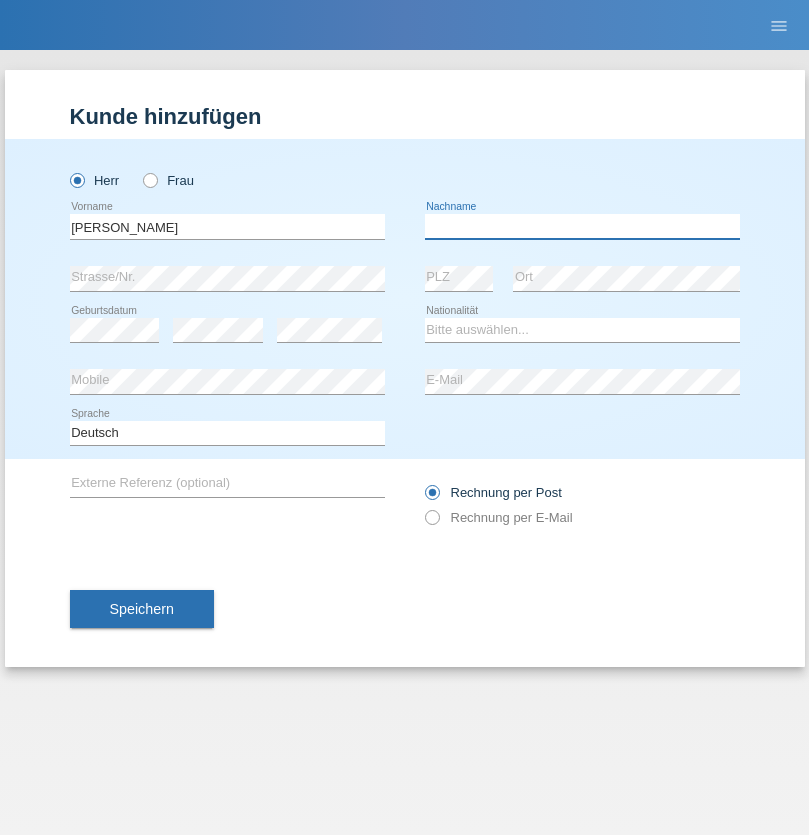 click at bounding box center [582, 226] 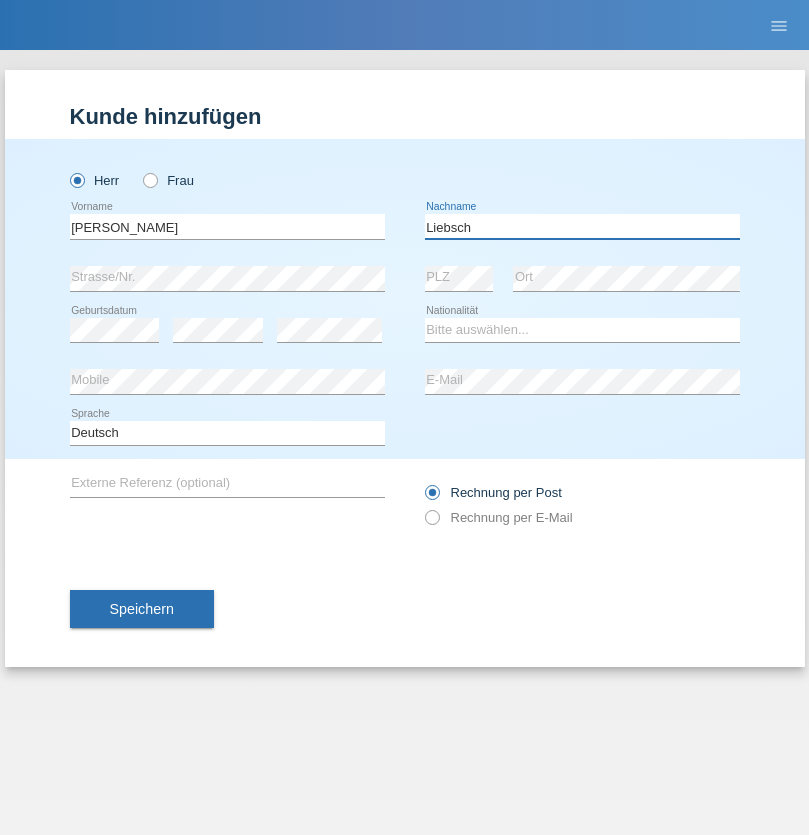 type on "Liebsch" 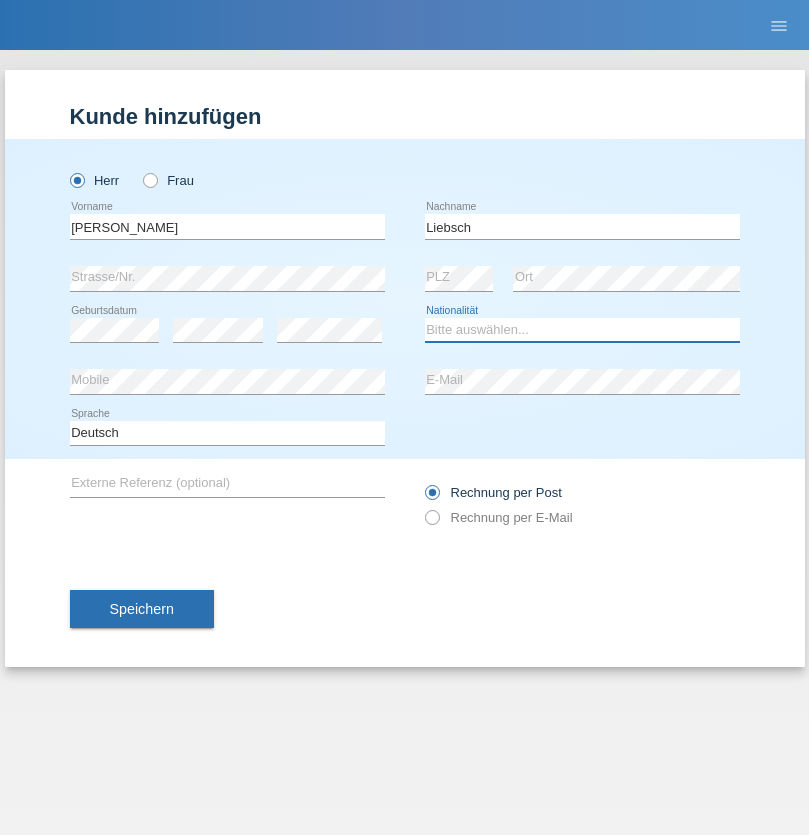 select on "DE" 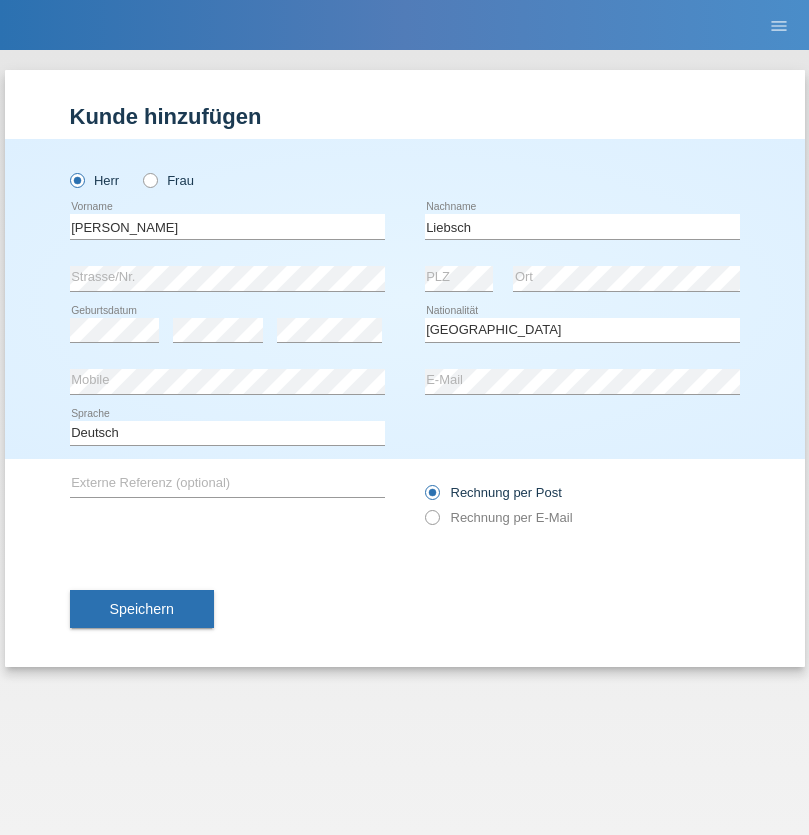 select on "C" 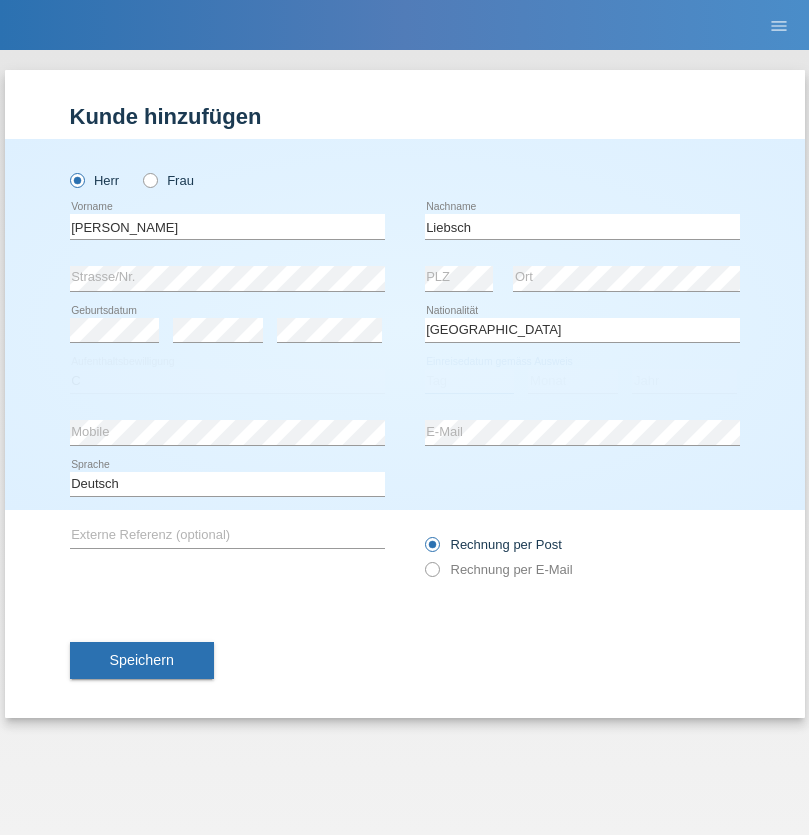 select on "21" 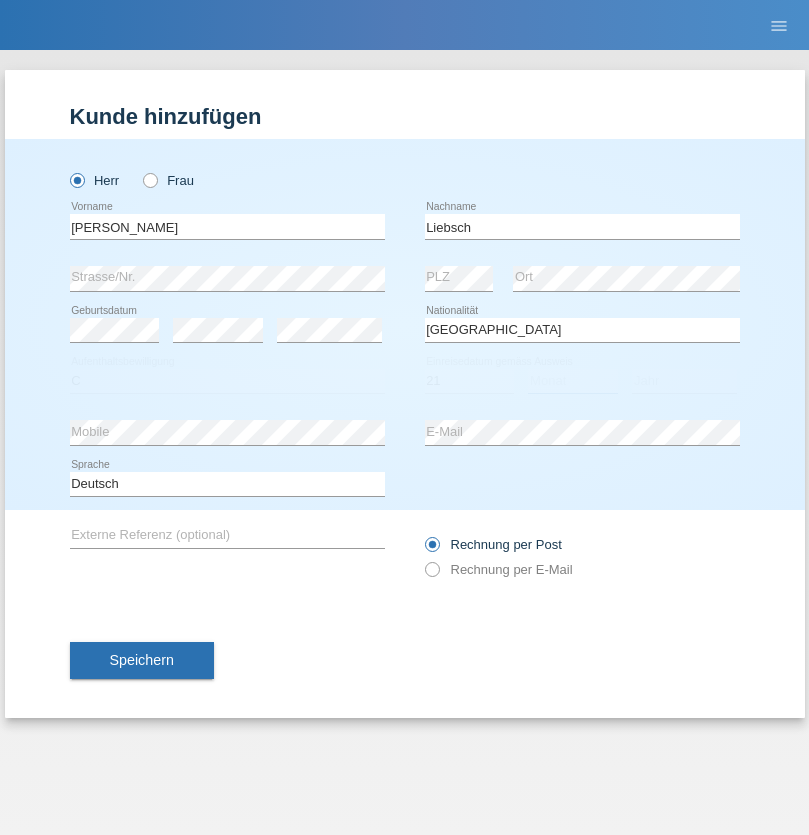 select on "07" 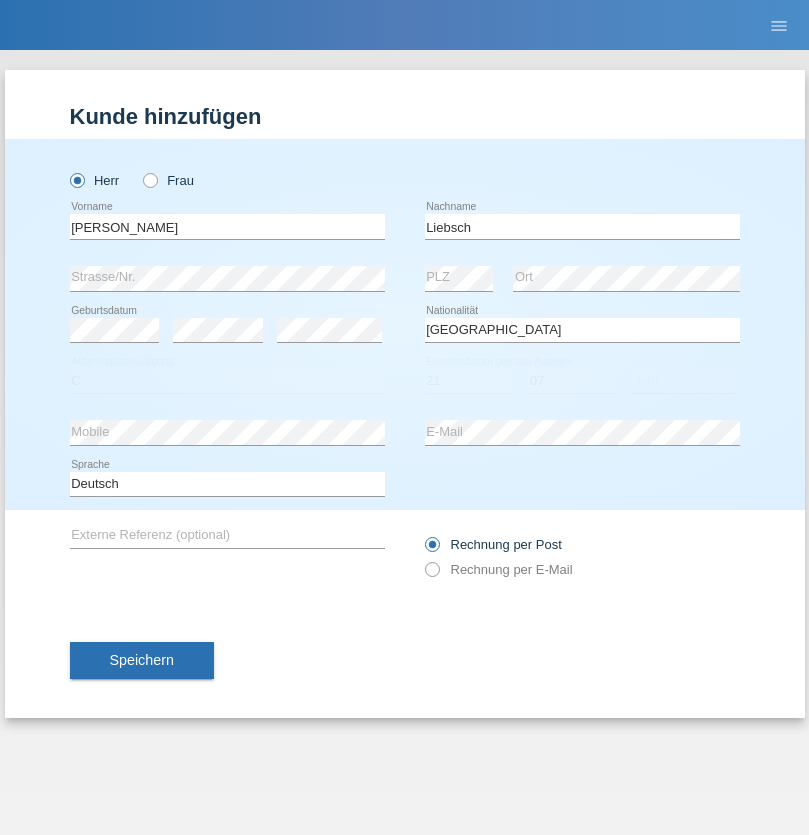 select on "2021" 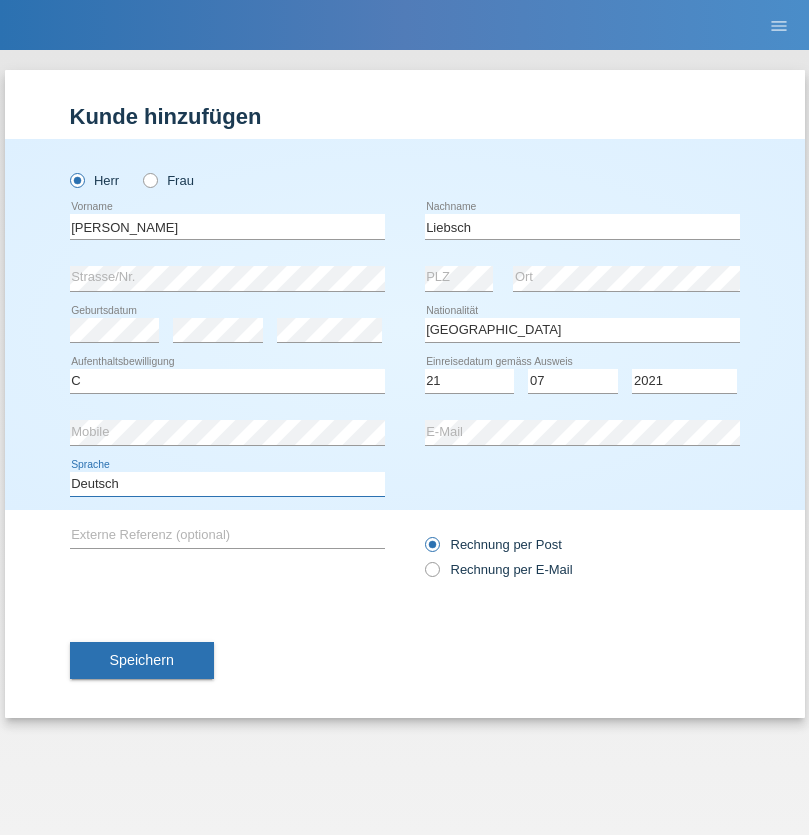 select on "en" 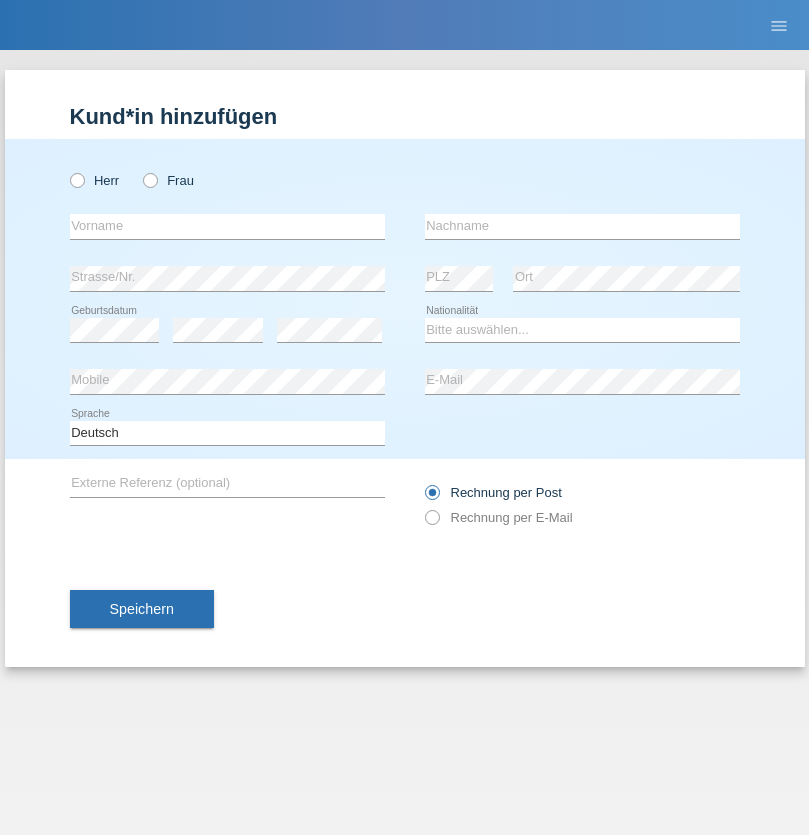 scroll, scrollTop: 0, scrollLeft: 0, axis: both 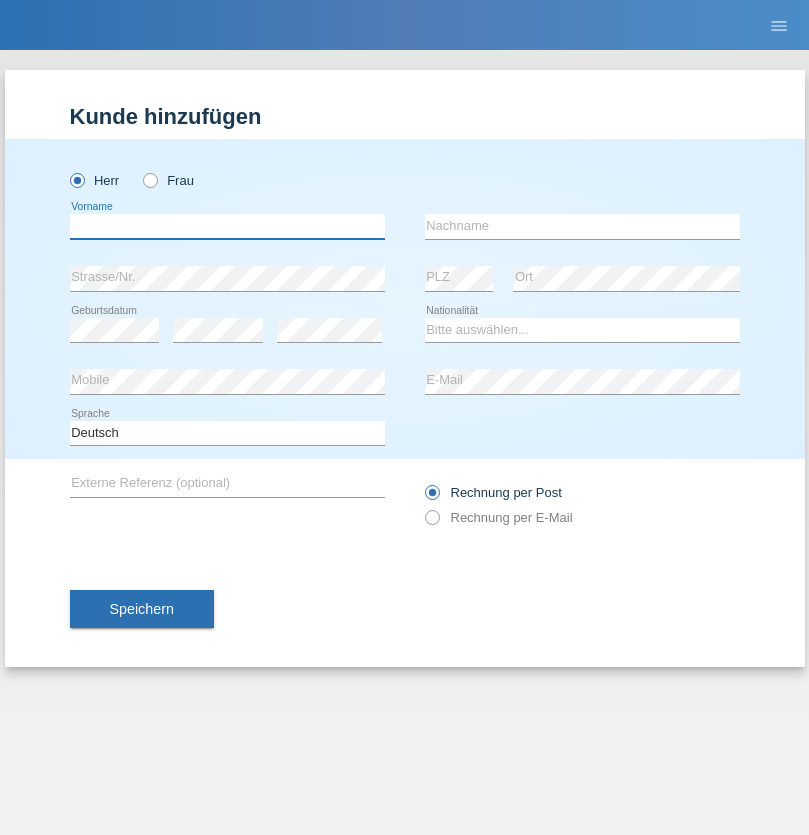 click 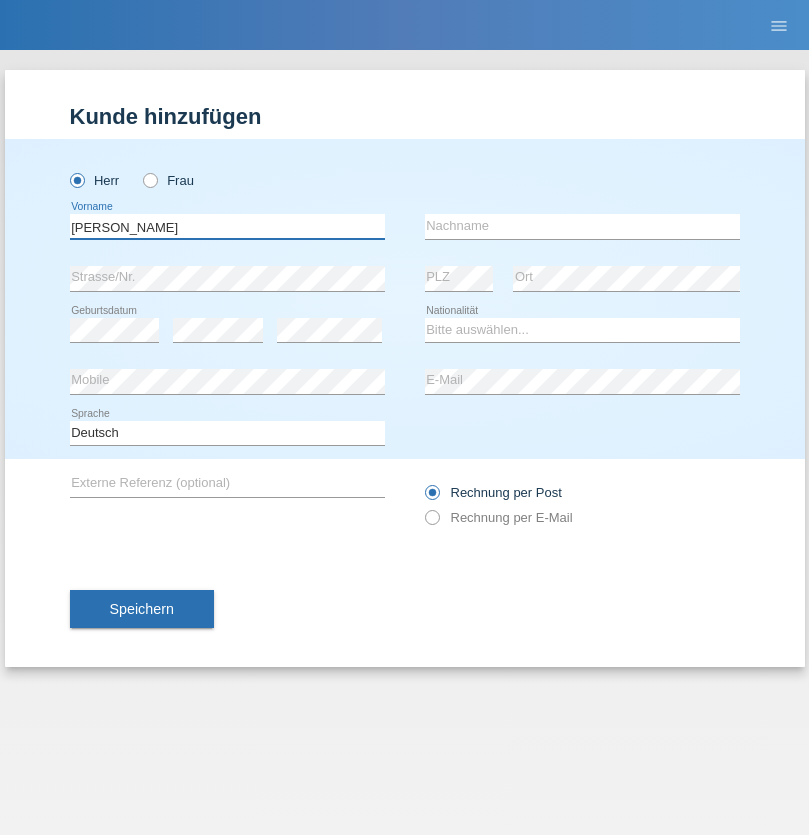 type on "Paolo" 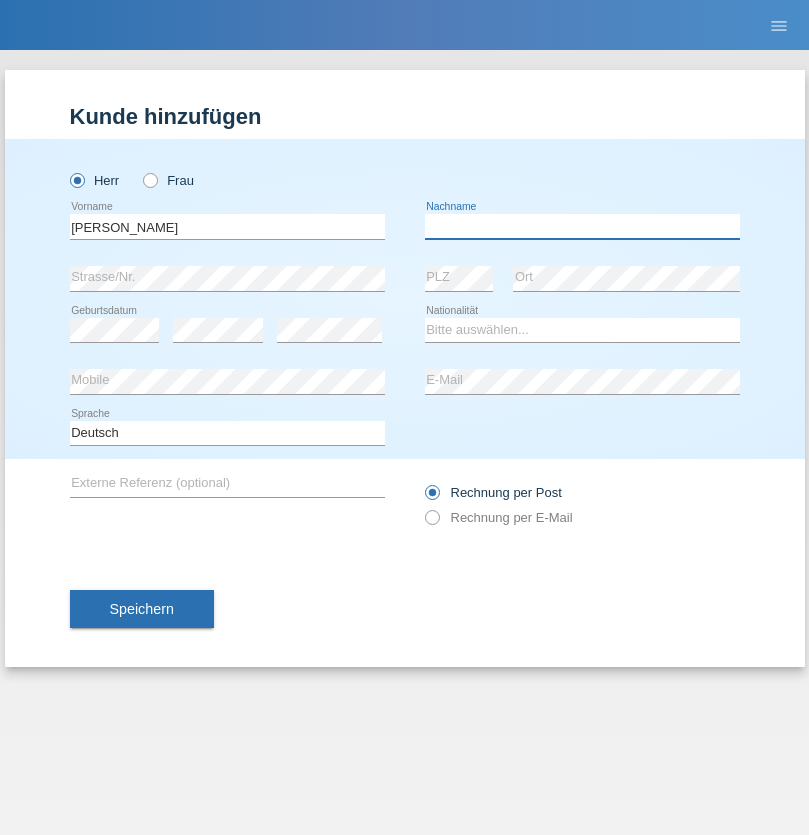 click 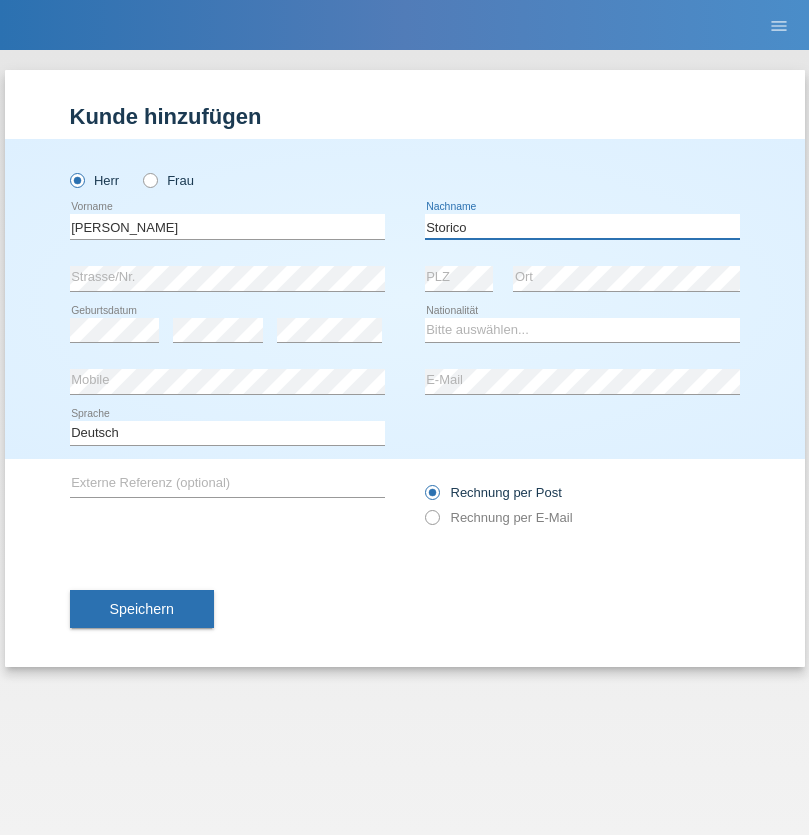 type on "Storico" 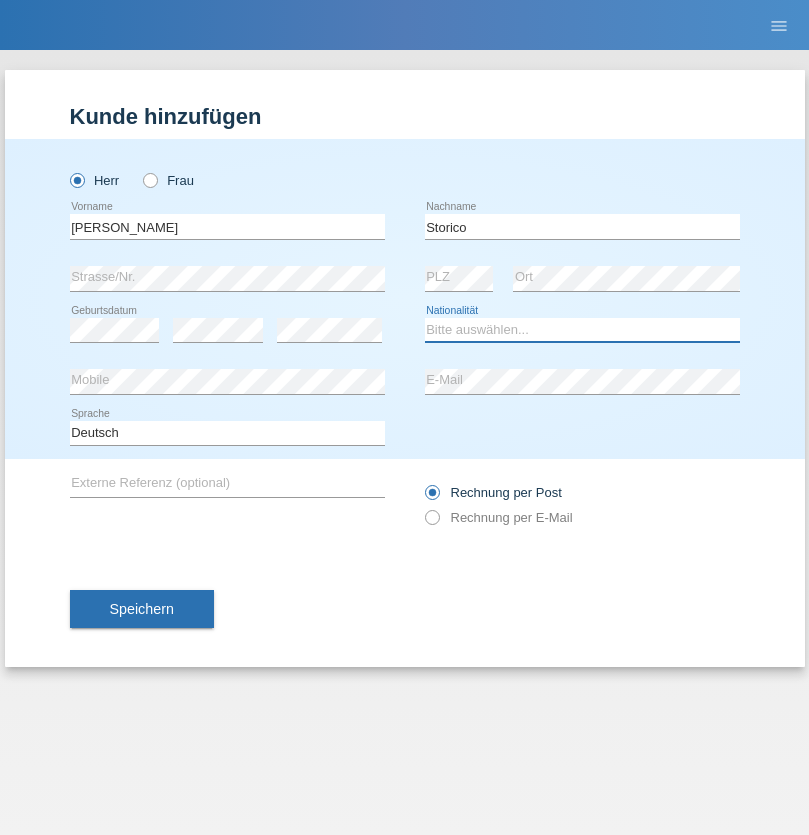 select on "IT" 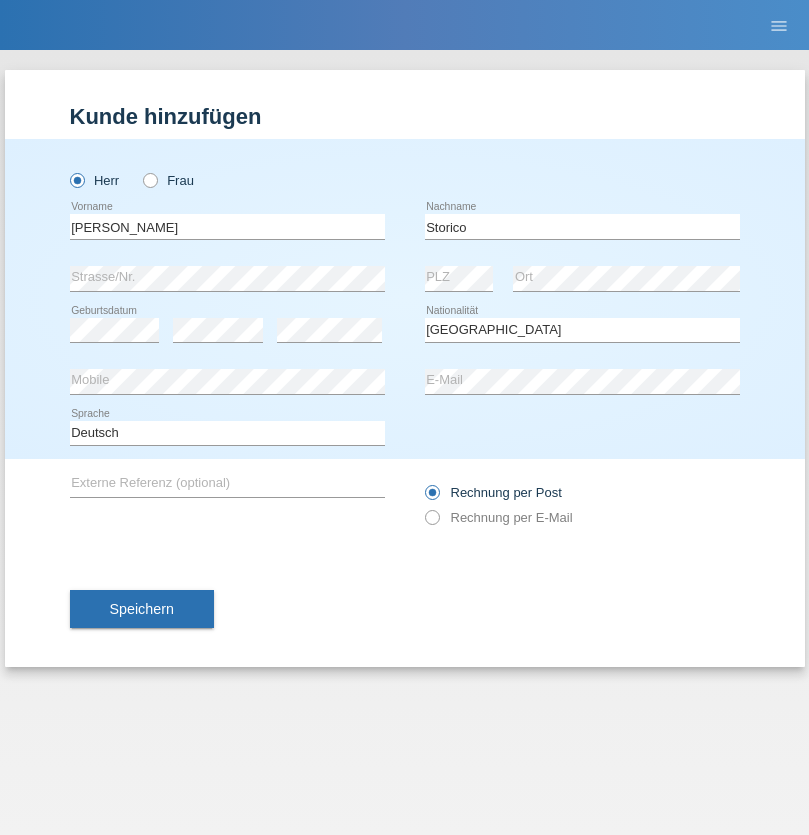 select on "C" 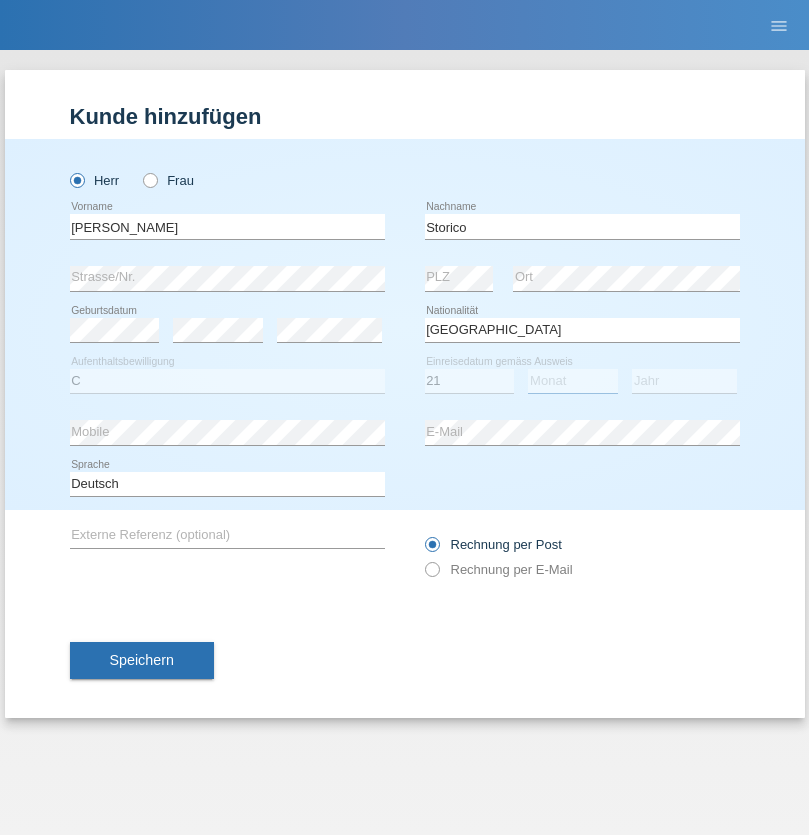 select on "07" 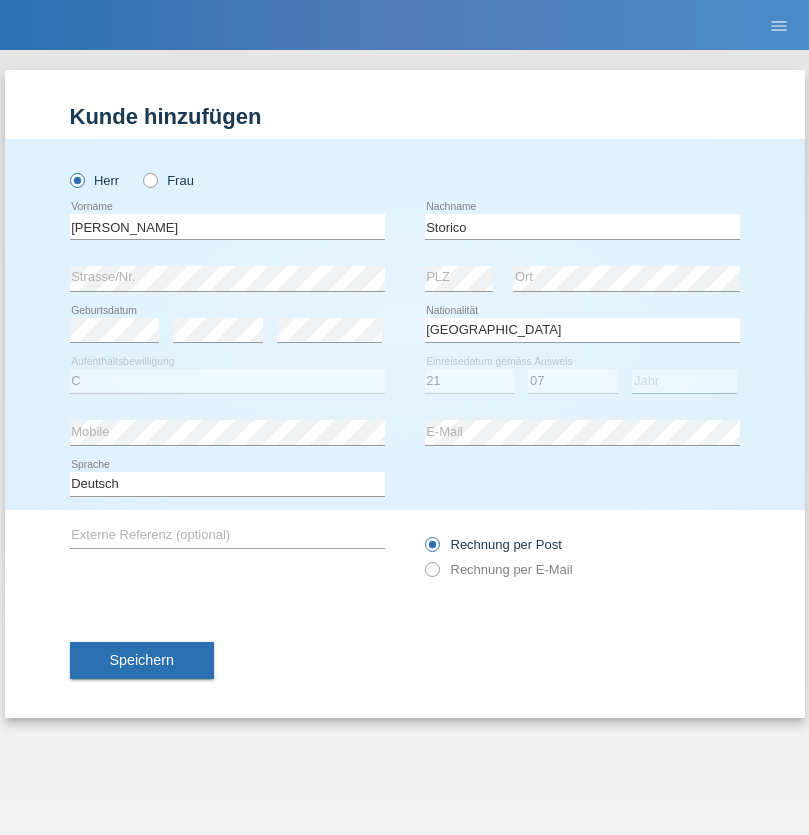 select on "2021" 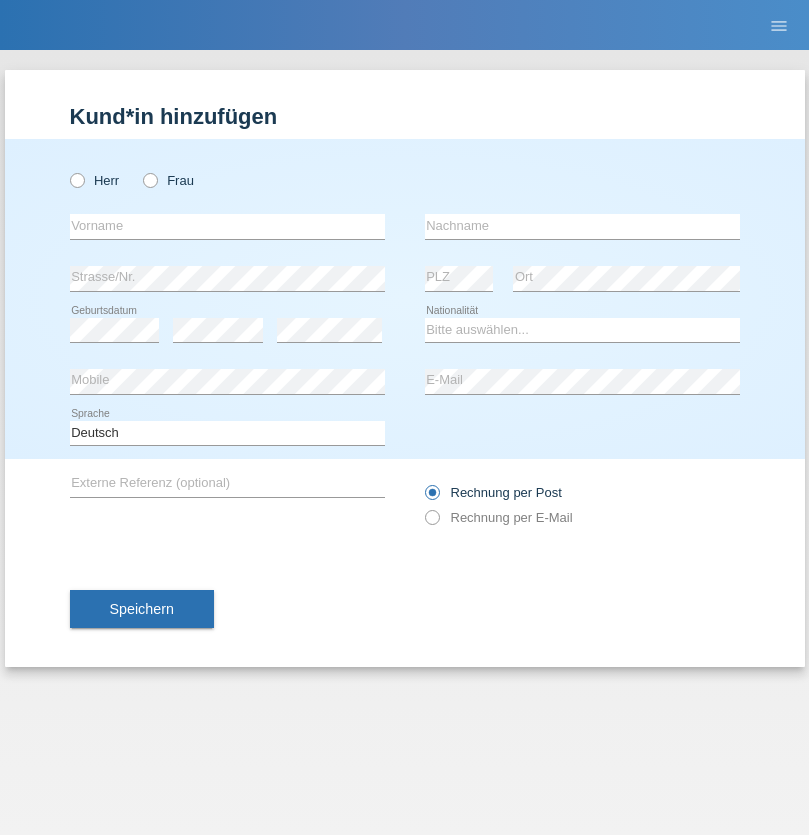 scroll, scrollTop: 0, scrollLeft: 0, axis: both 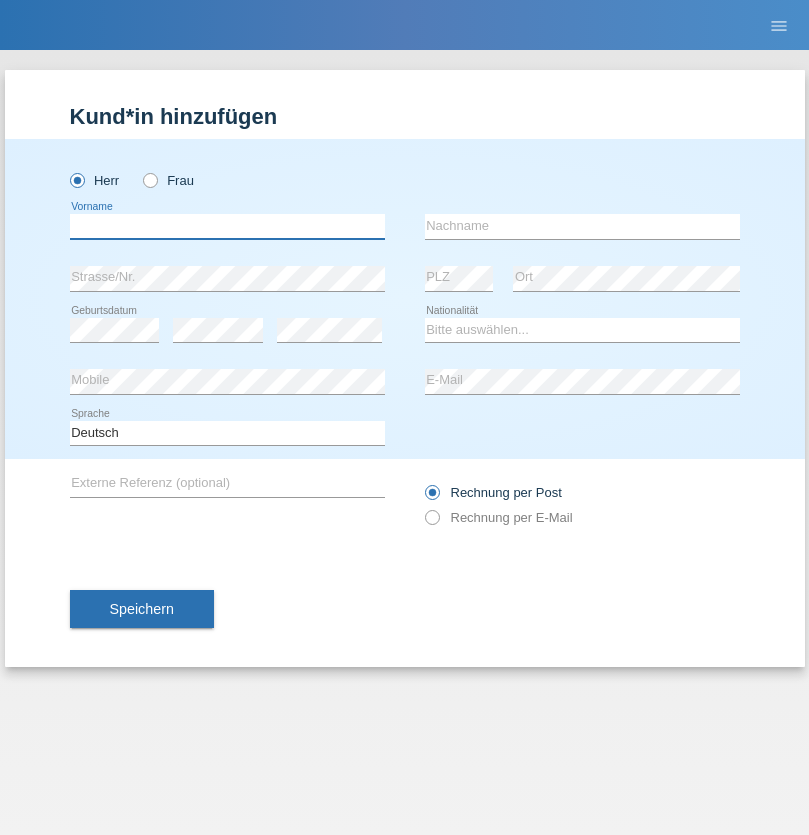 click at bounding box center (227, 226) 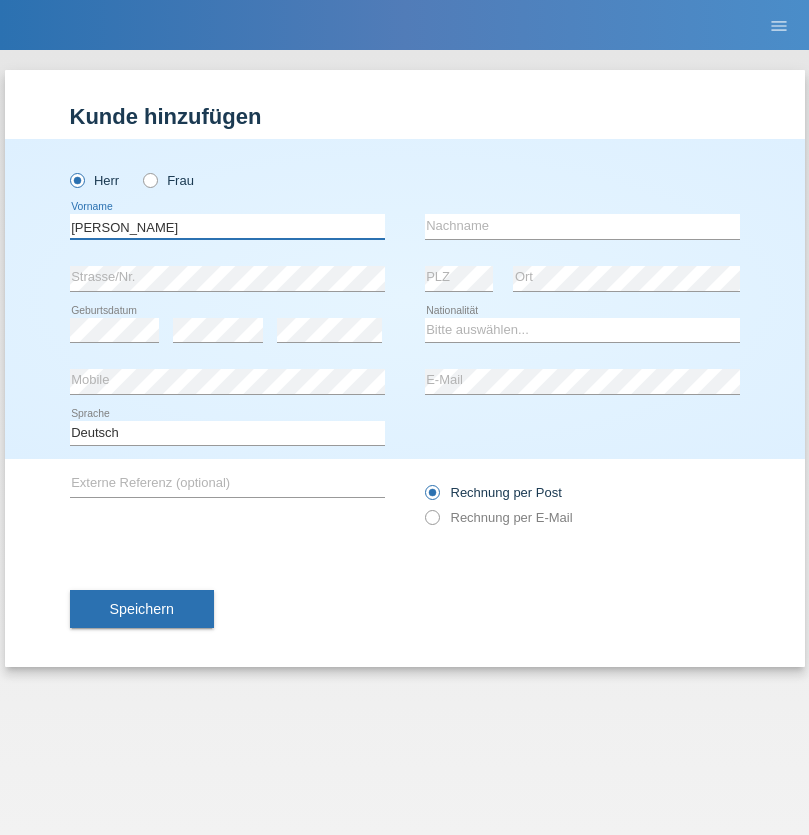 type on "[PERSON_NAME]" 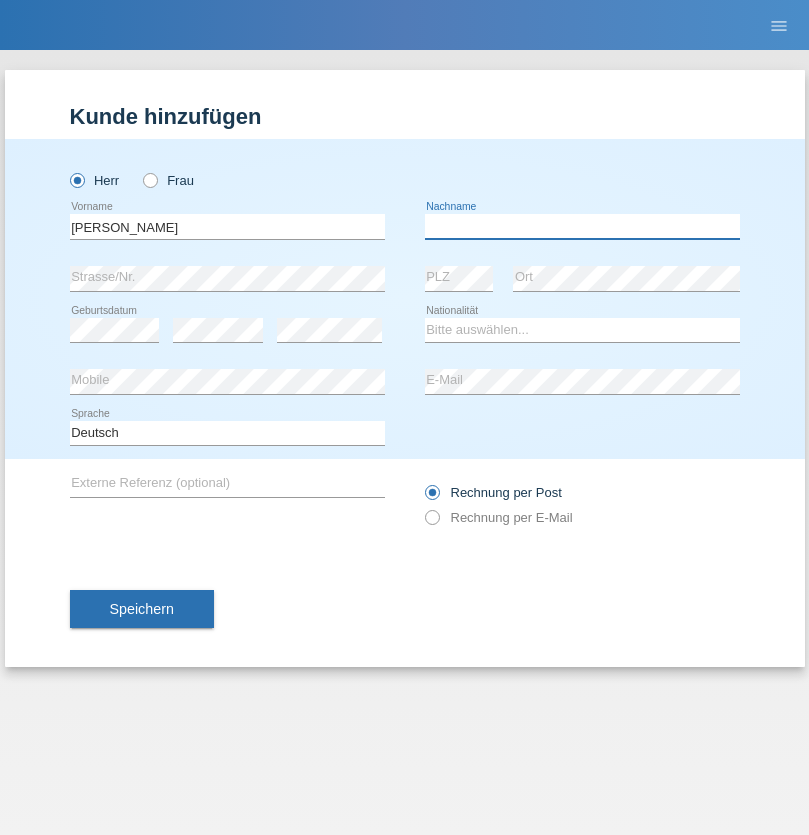 click at bounding box center [582, 226] 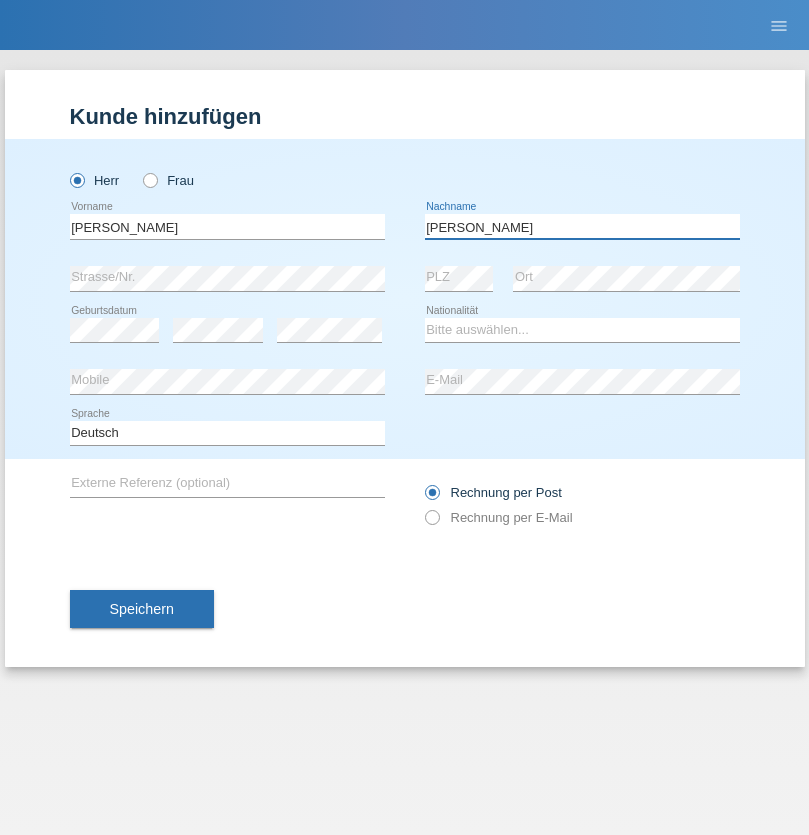 type on "[PERSON_NAME]" 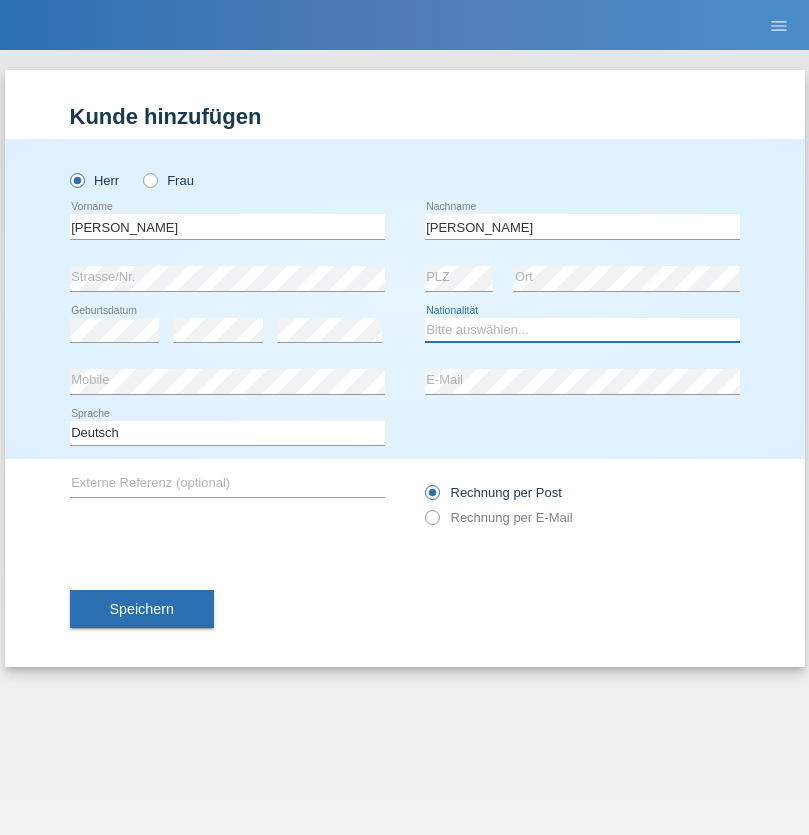 select on "PT" 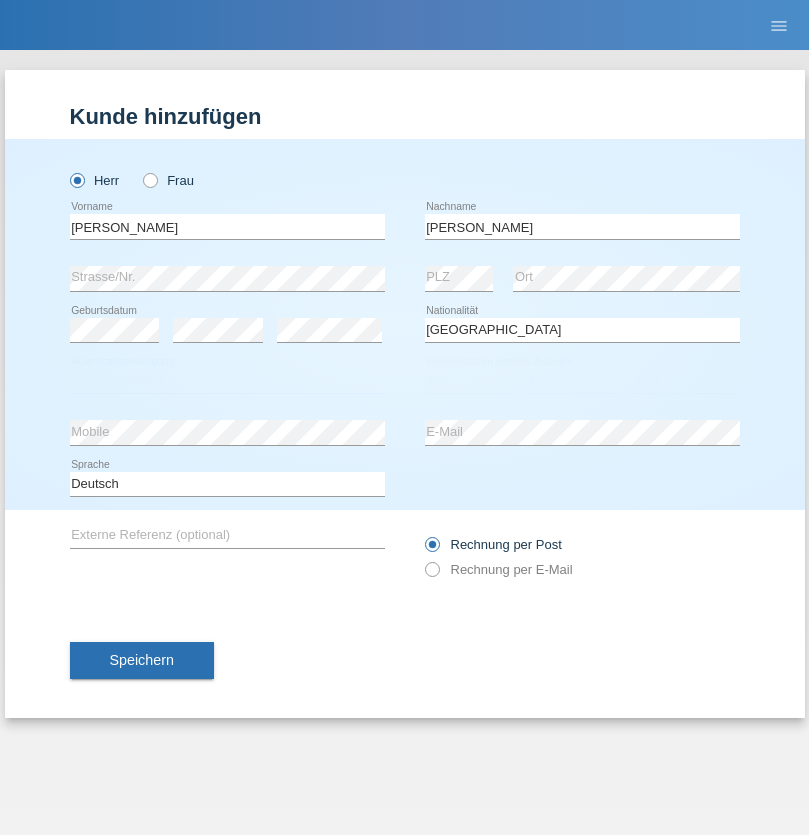 select on "C" 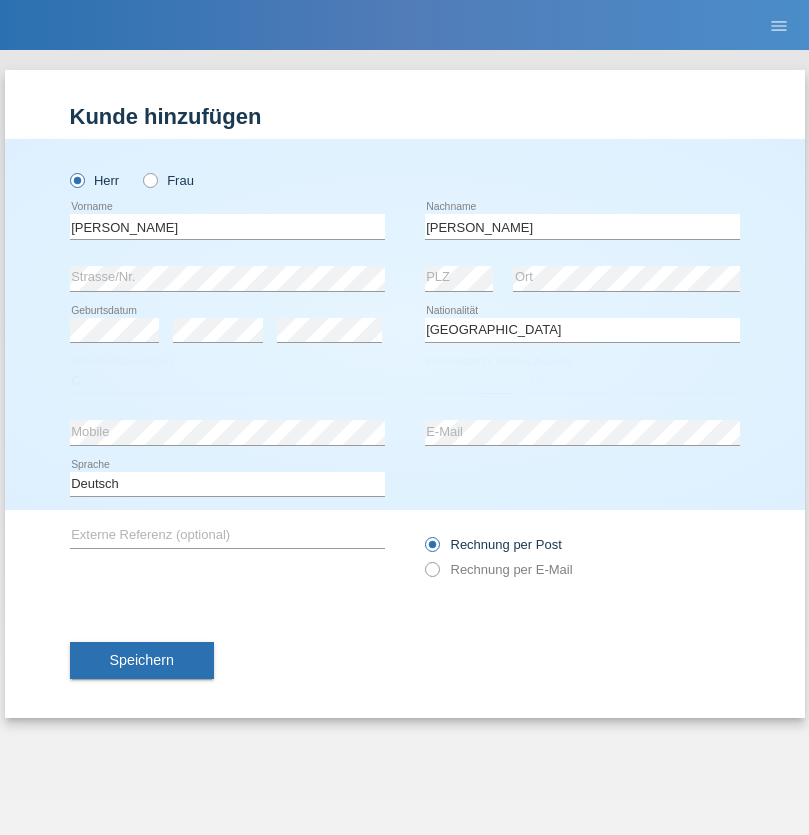 select on "05" 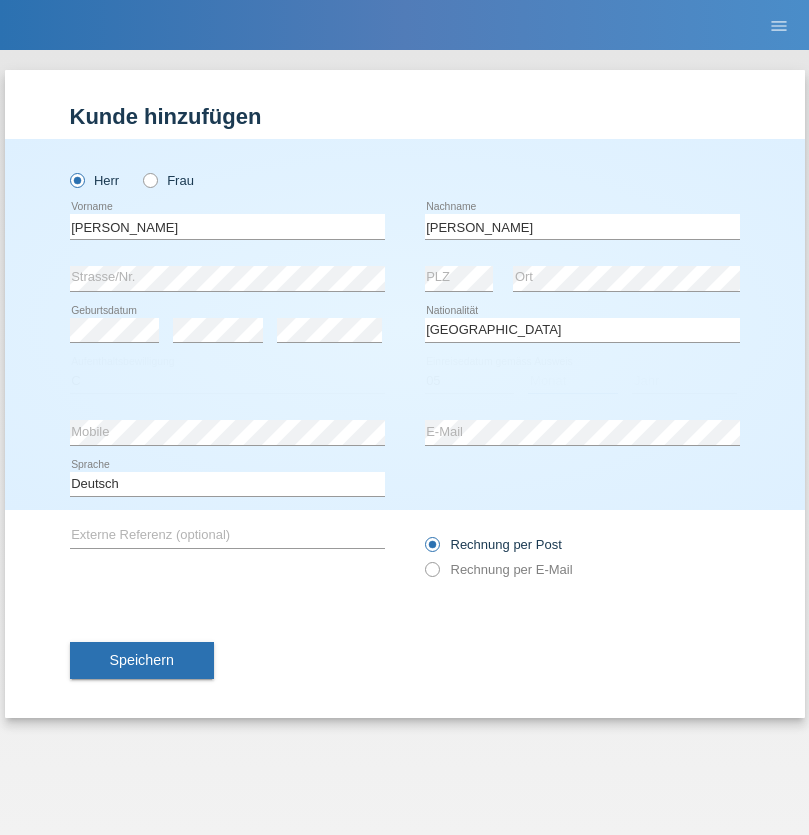 select on "03" 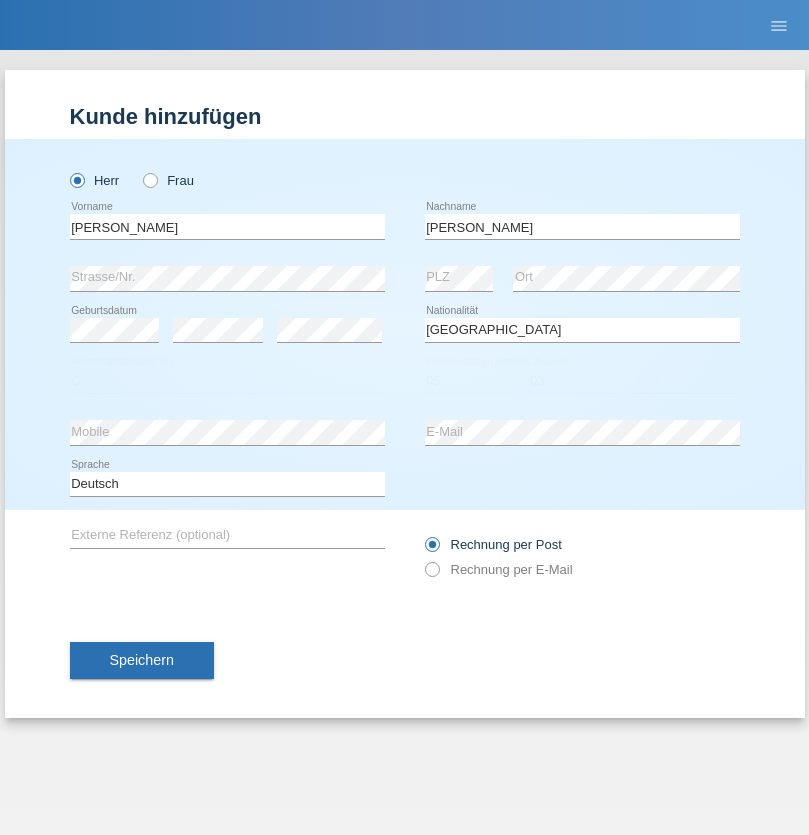 select on "2021" 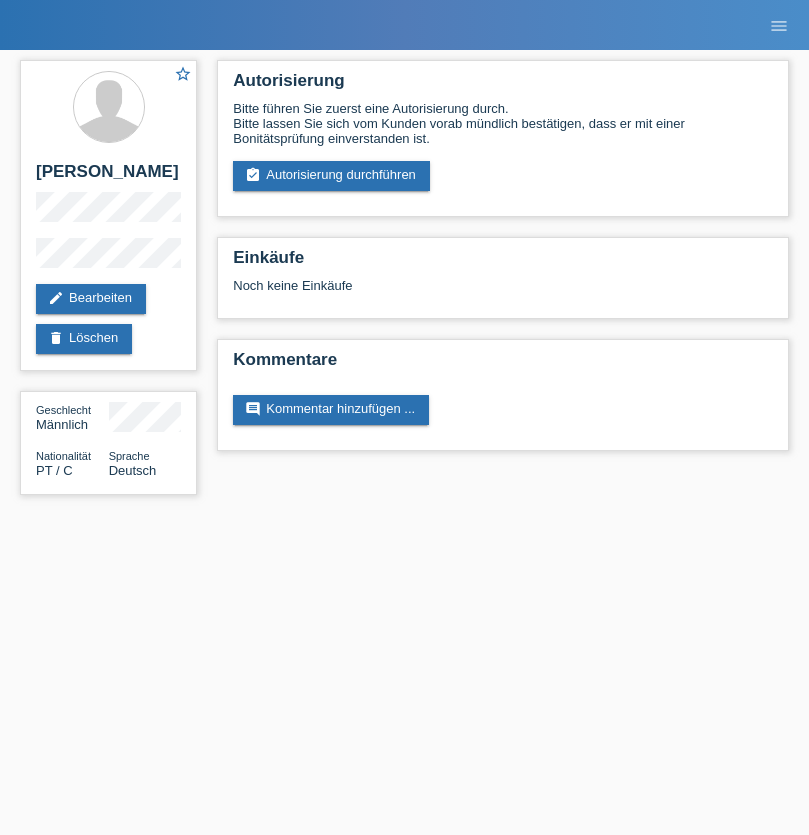 scroll, scrollTop: 0, scrollLeft: 0, axis: both 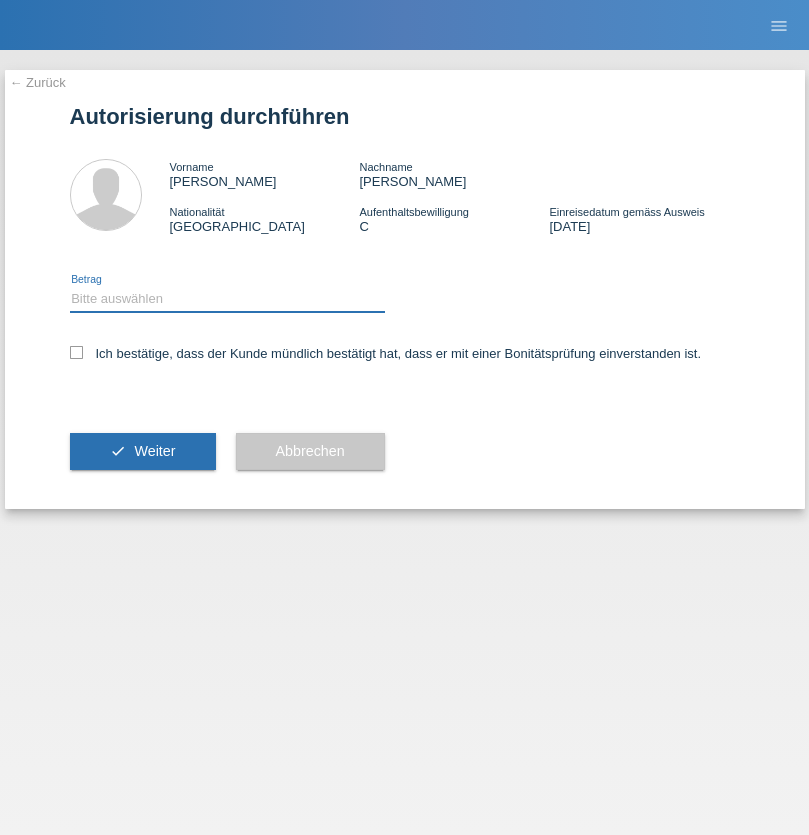 select on "1" 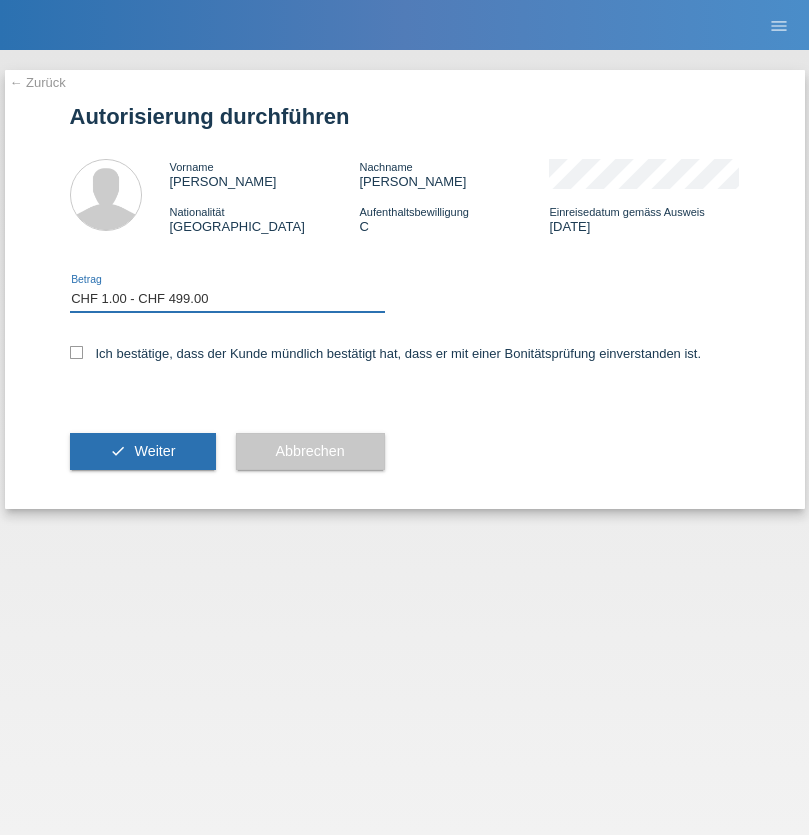 scroll, scrollTop: 0, scrollLeft: 0, axis: both 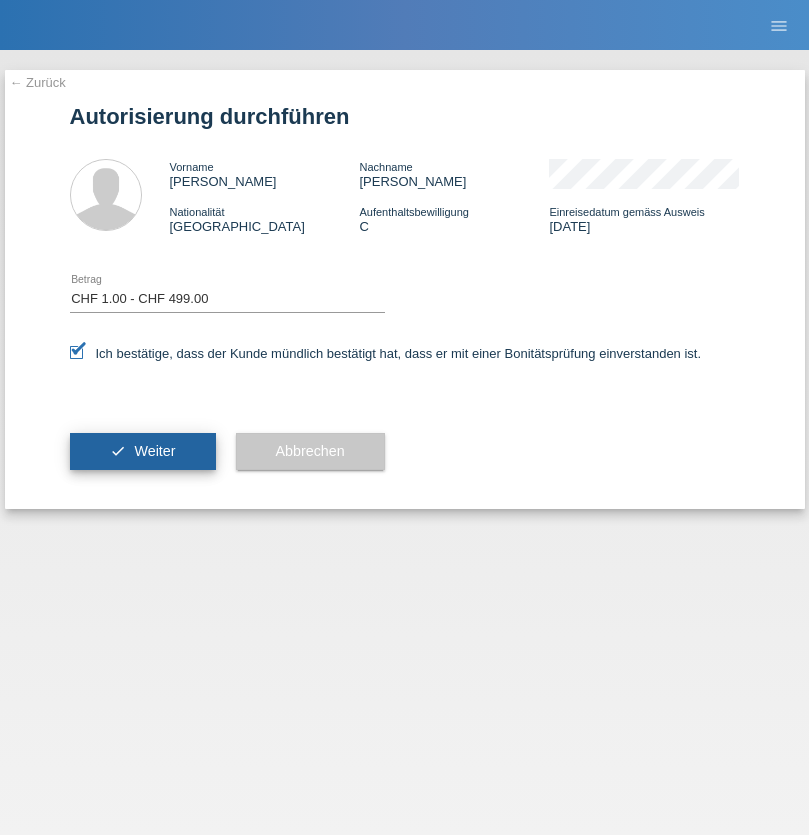 click on "Weiter" at bounding box center (154, 451) 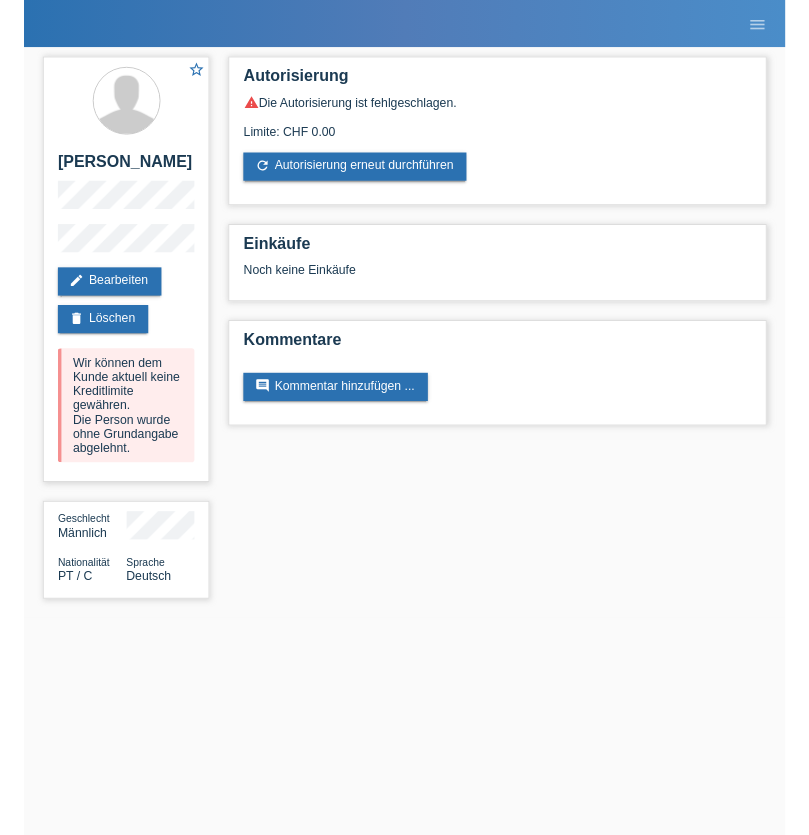 scroll, scrollTop: 0, scrollLeft: 0, axis: both 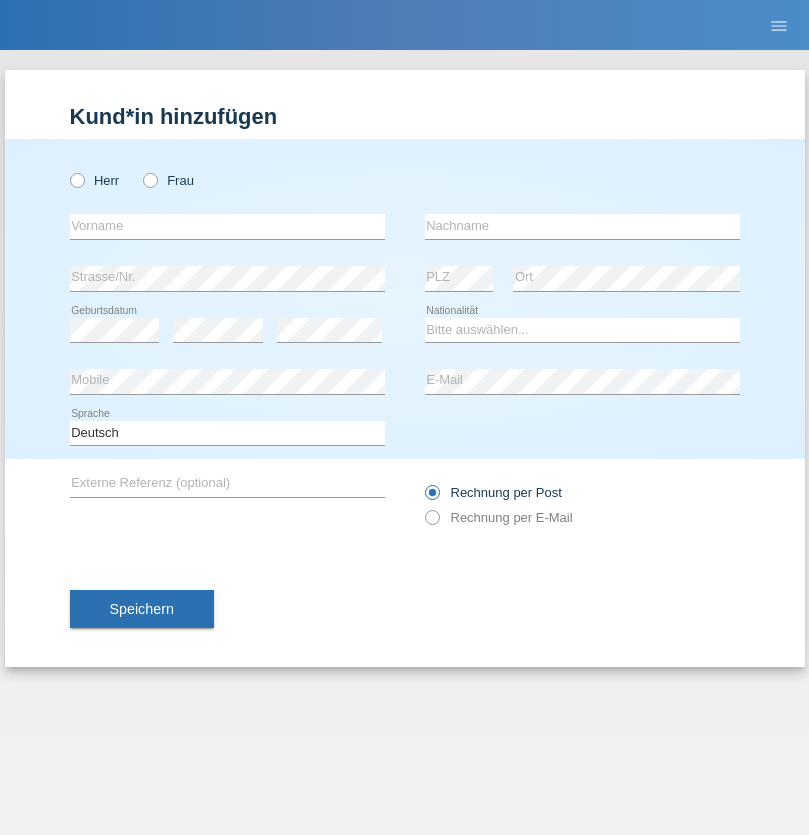 radio on "true" 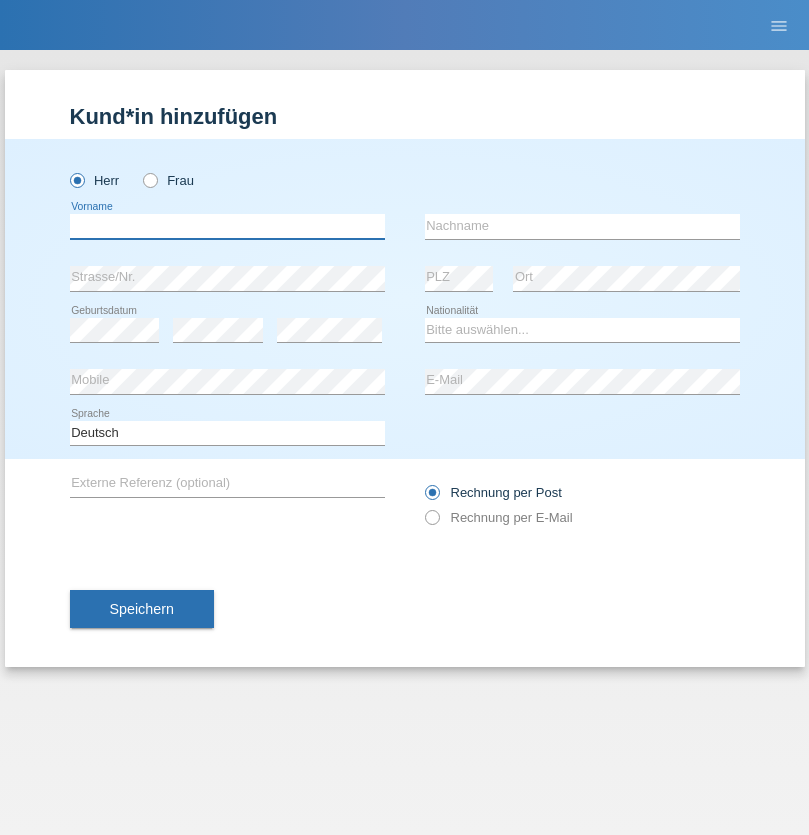 click at bounding box center [227, 226] 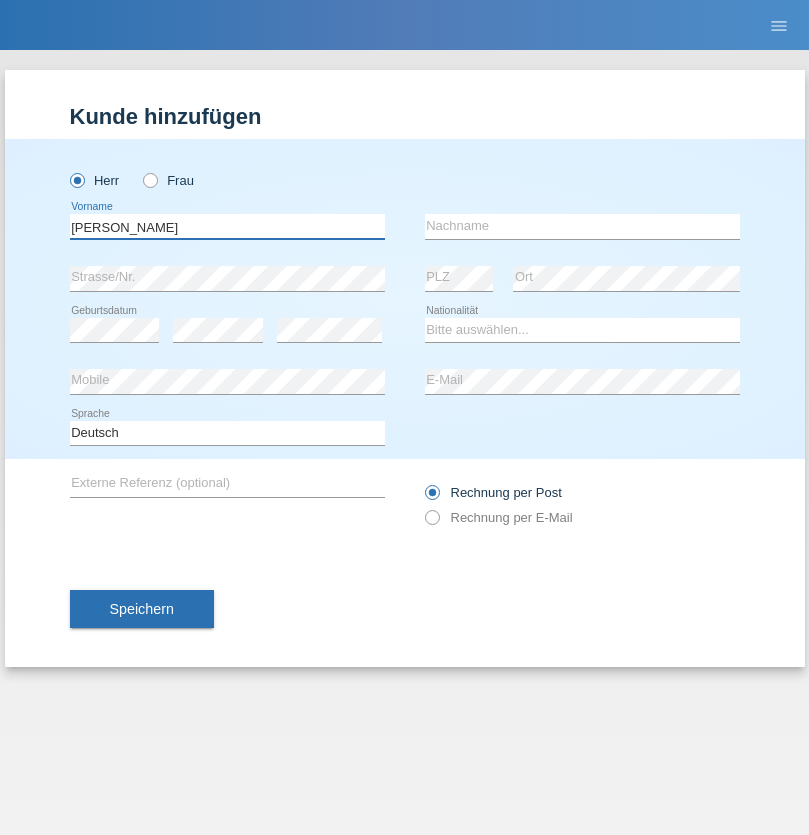 type on "[PERSON_NAME]" 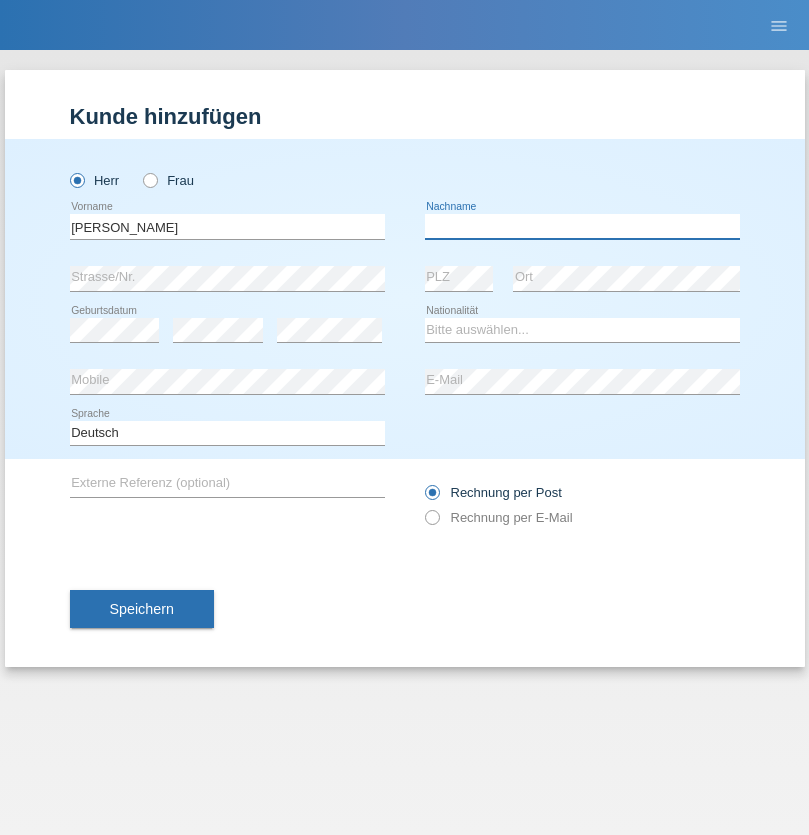 click at bounding box center (582, 226) 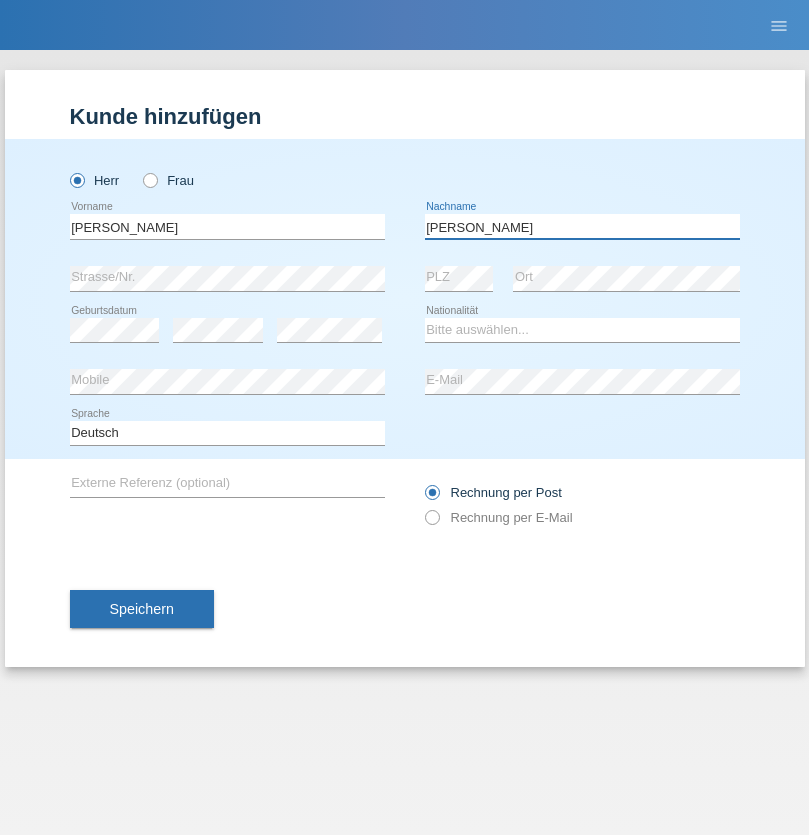 type on "Oliveira" 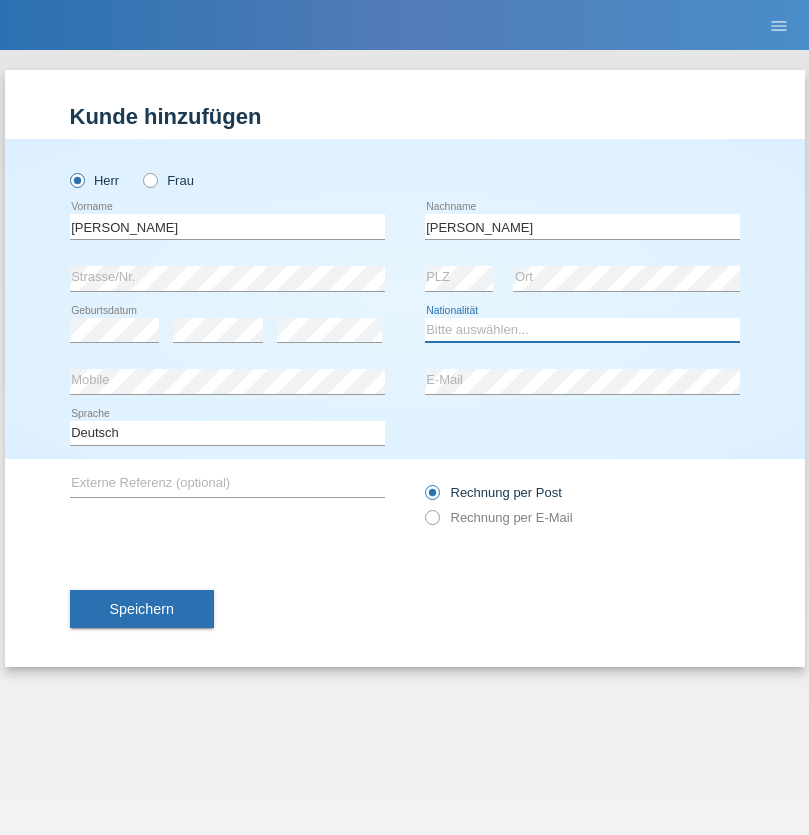 select on "PT" 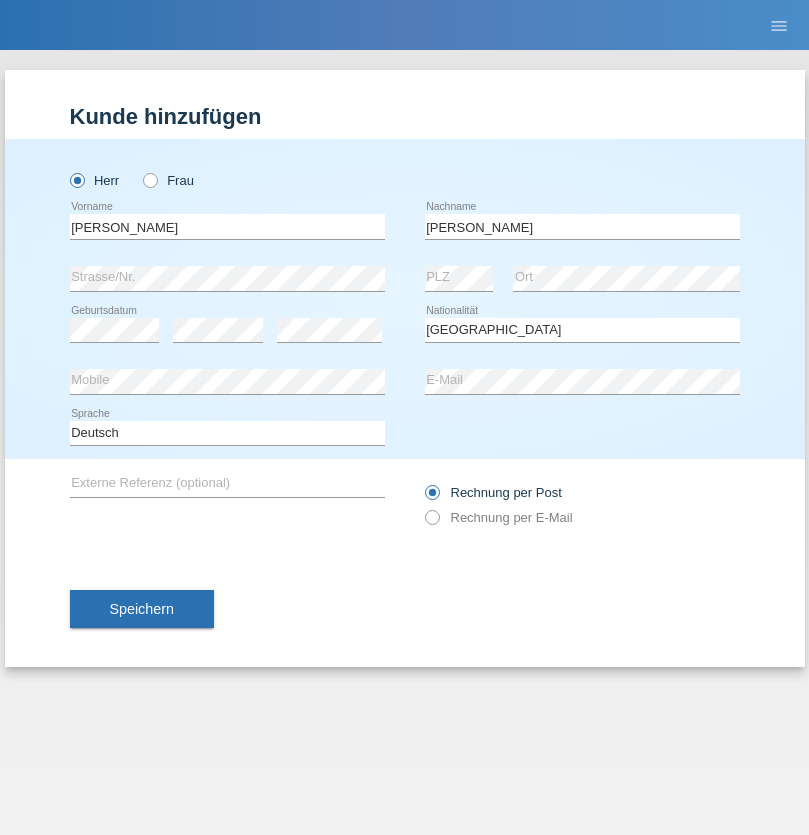 select on "C" 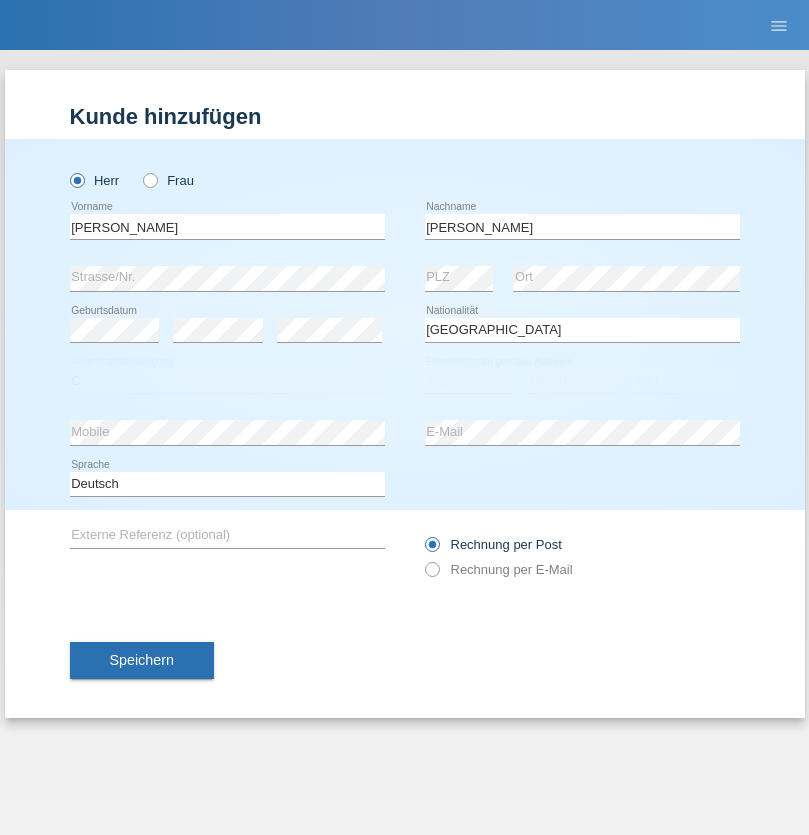 select on "05" 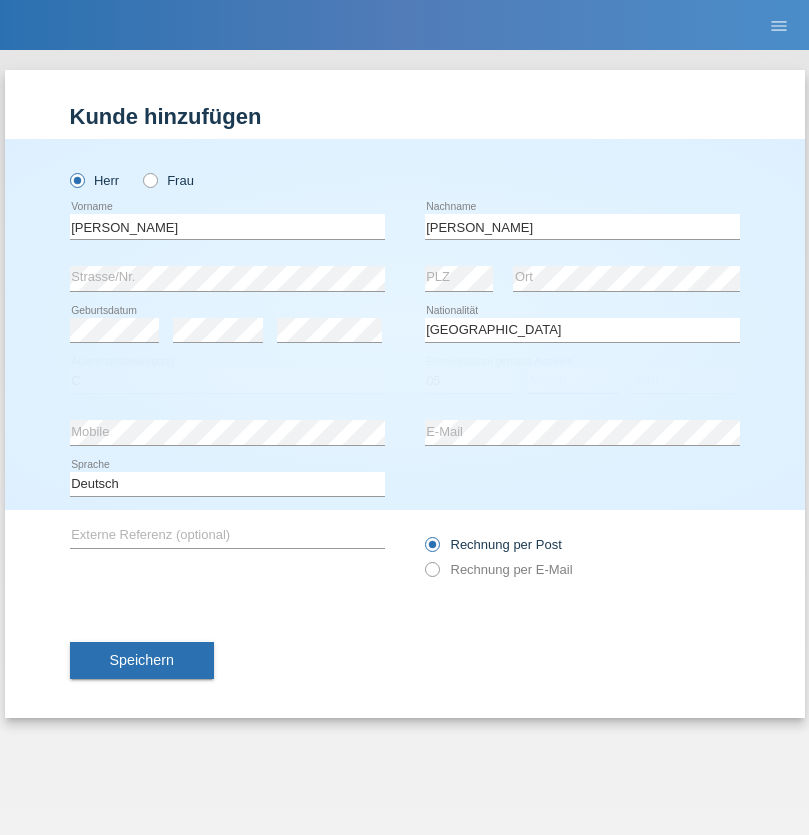 select on "03" 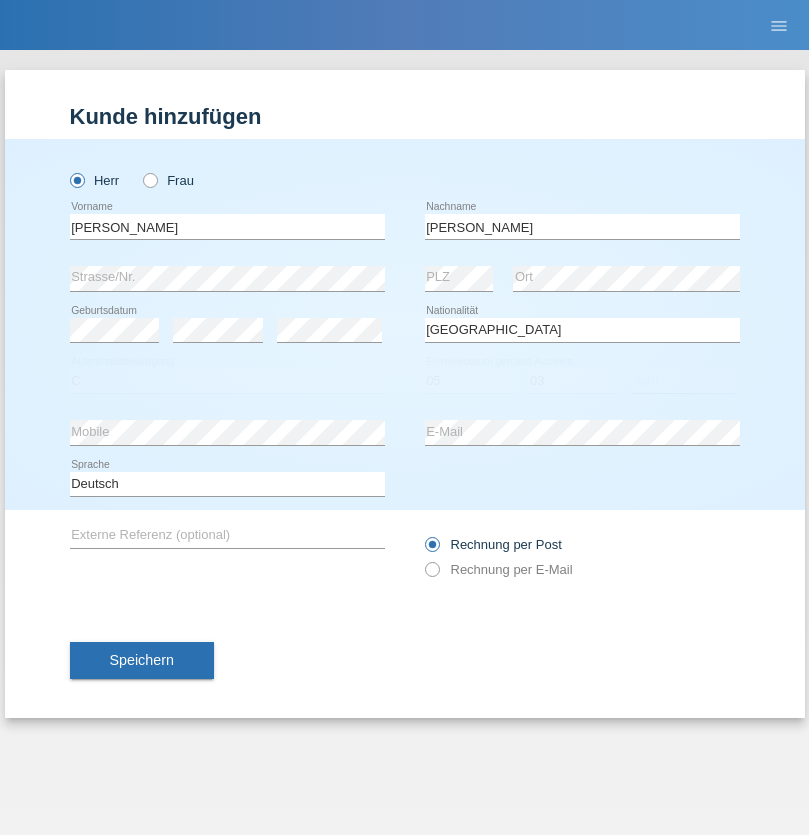 select on "2021" 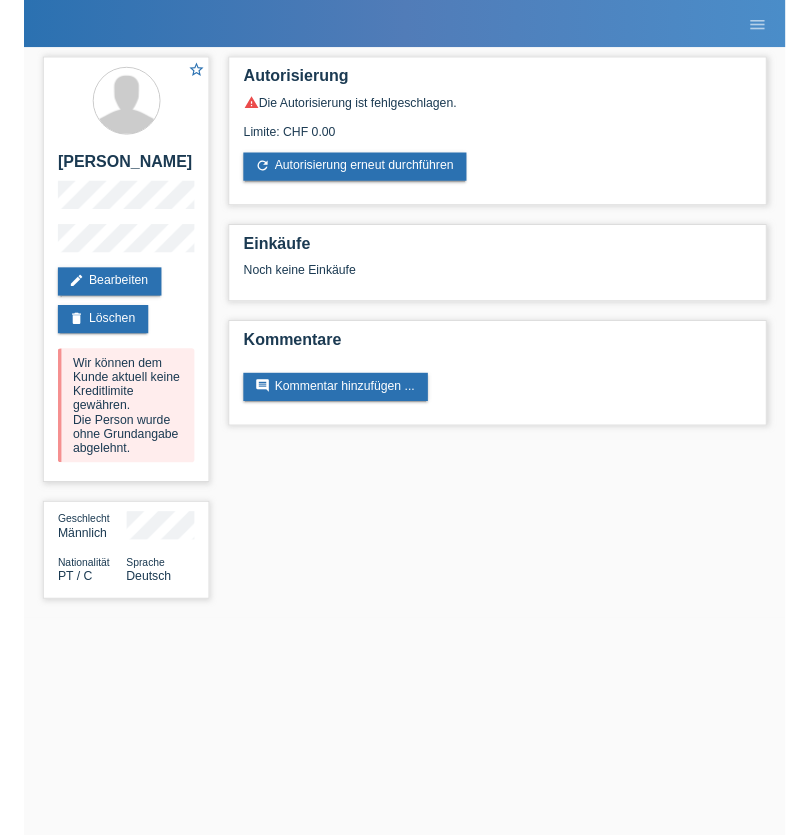 scroll, scrollTop: 0, scrollLeft: 0, axis: both 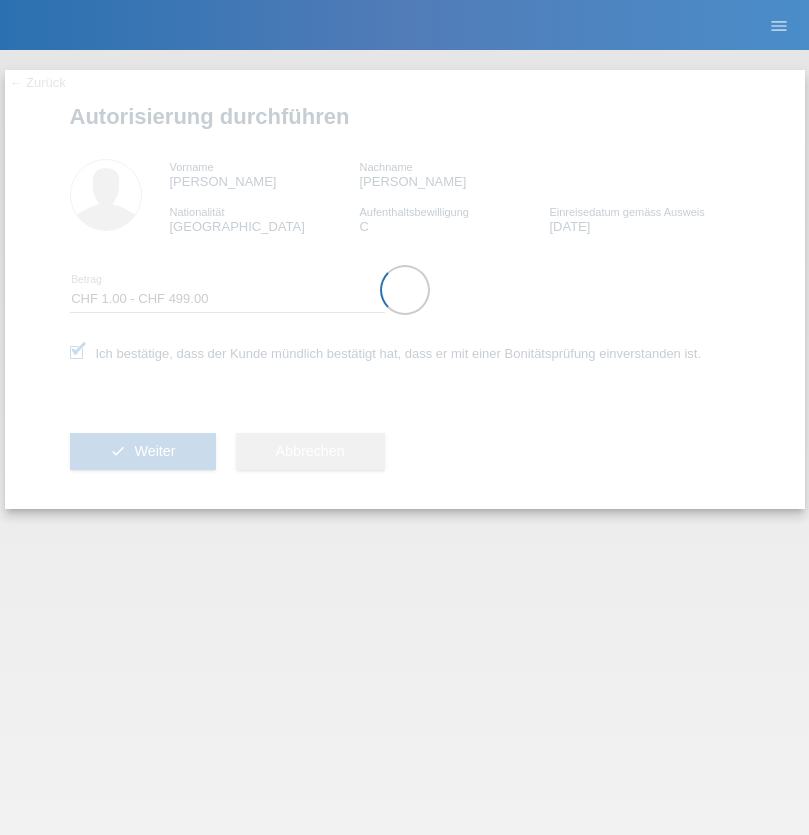select on "1" 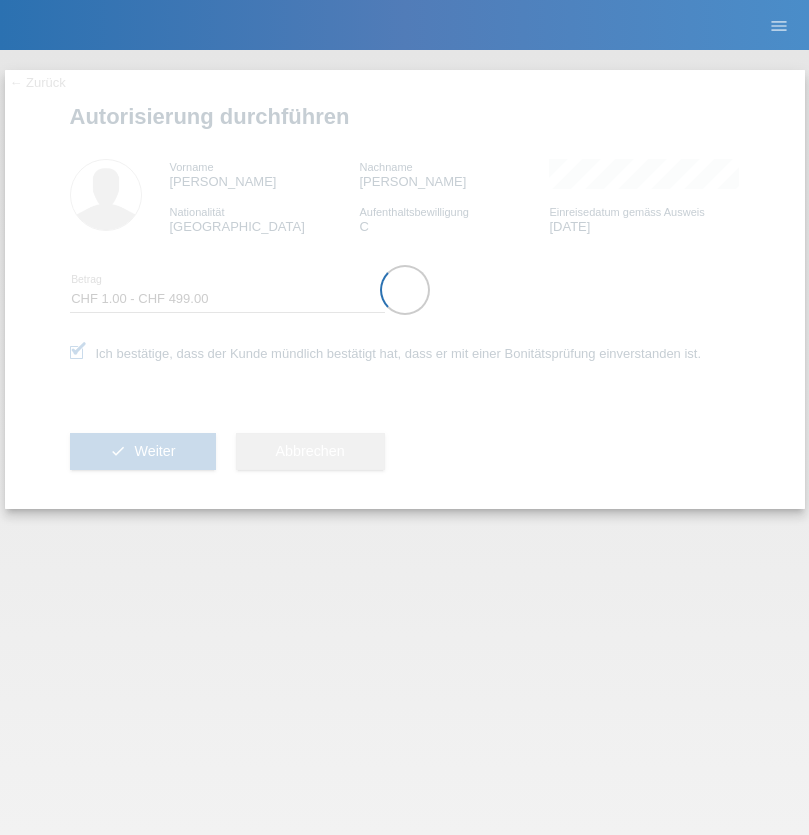 scroll, scrollTop: 0, scrollLeft: 0, axis: both 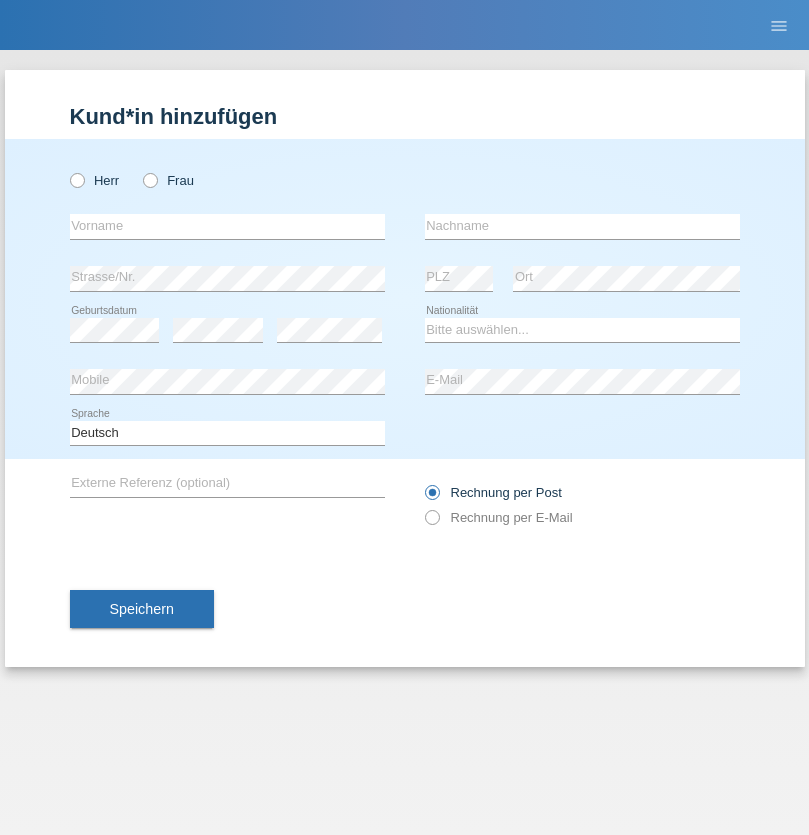 radio on "true" 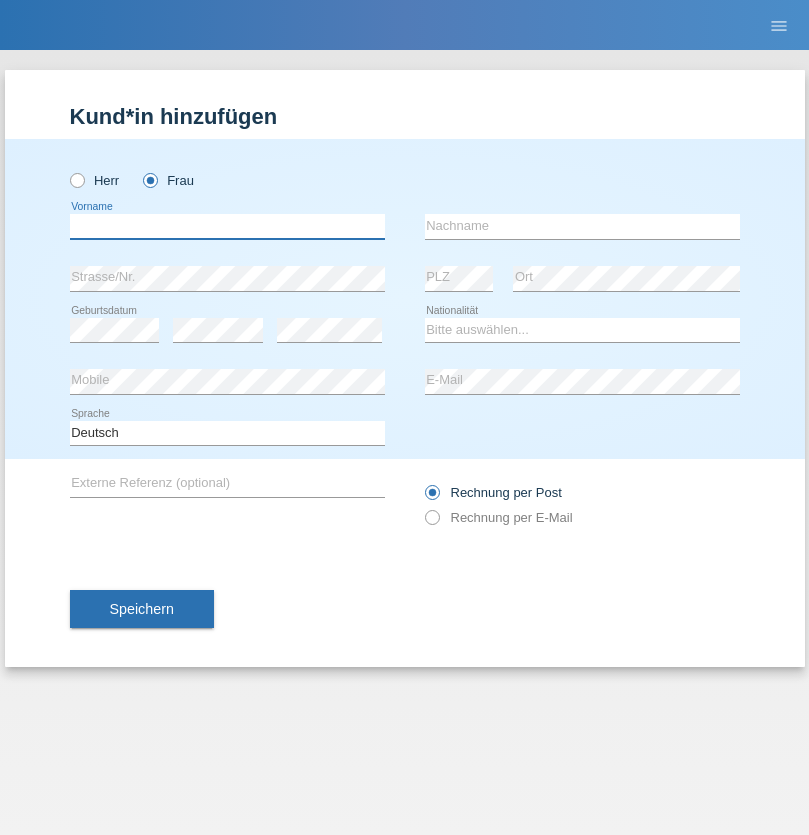click at bounding box center (227, 226) 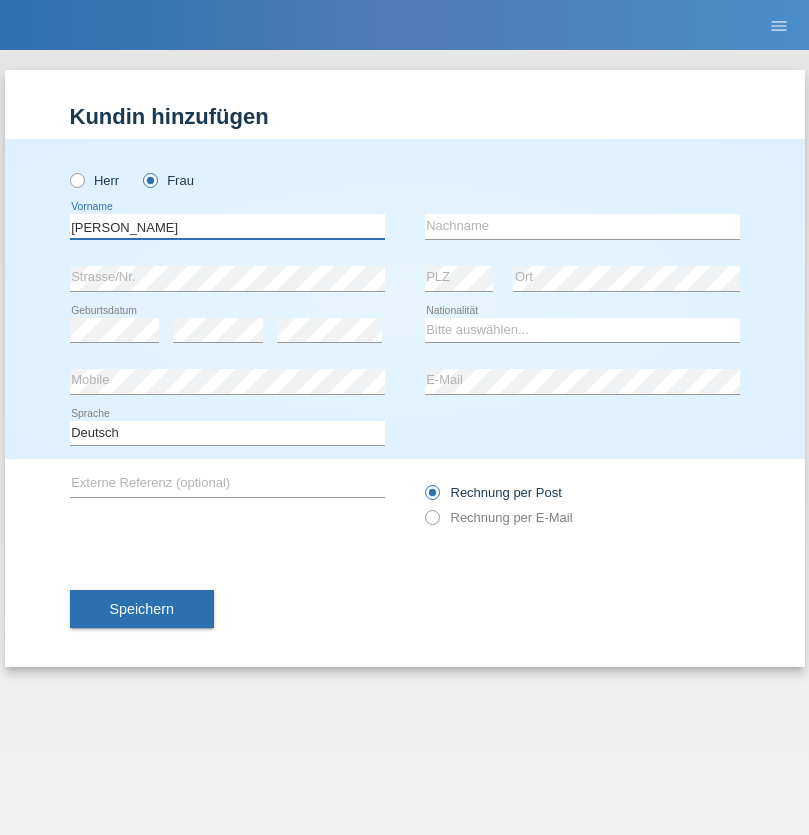 type on "Bárbara" 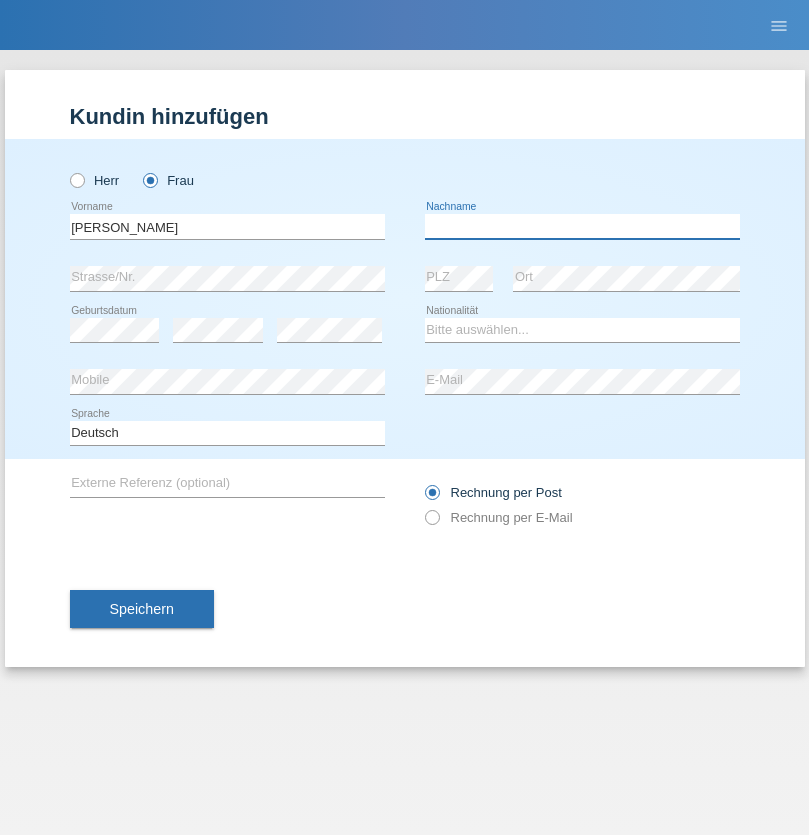 click at bounding box center (582, 226) 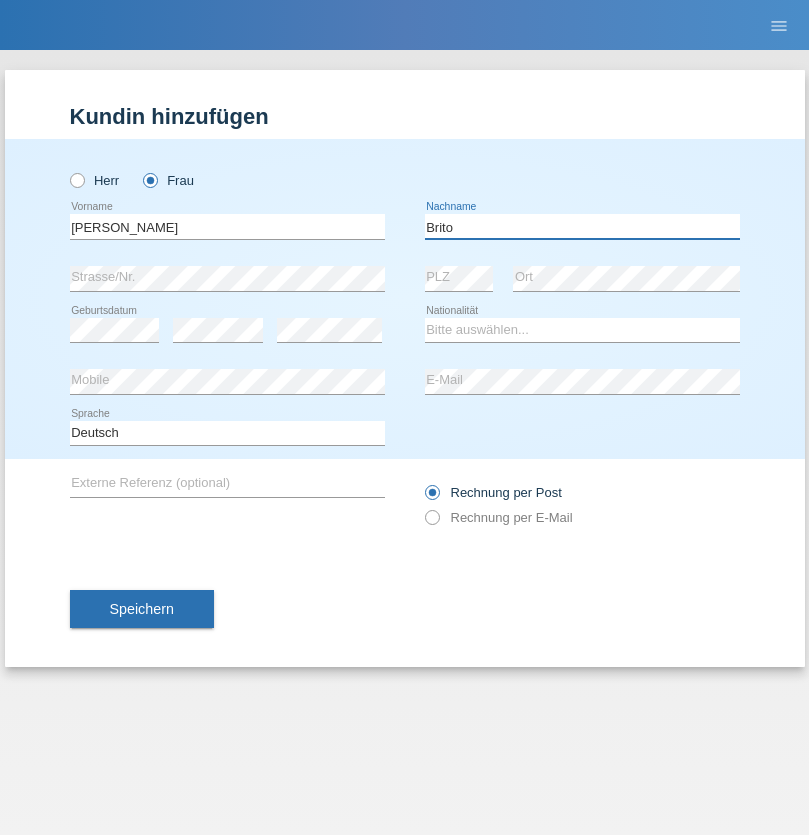 type on "Brito" 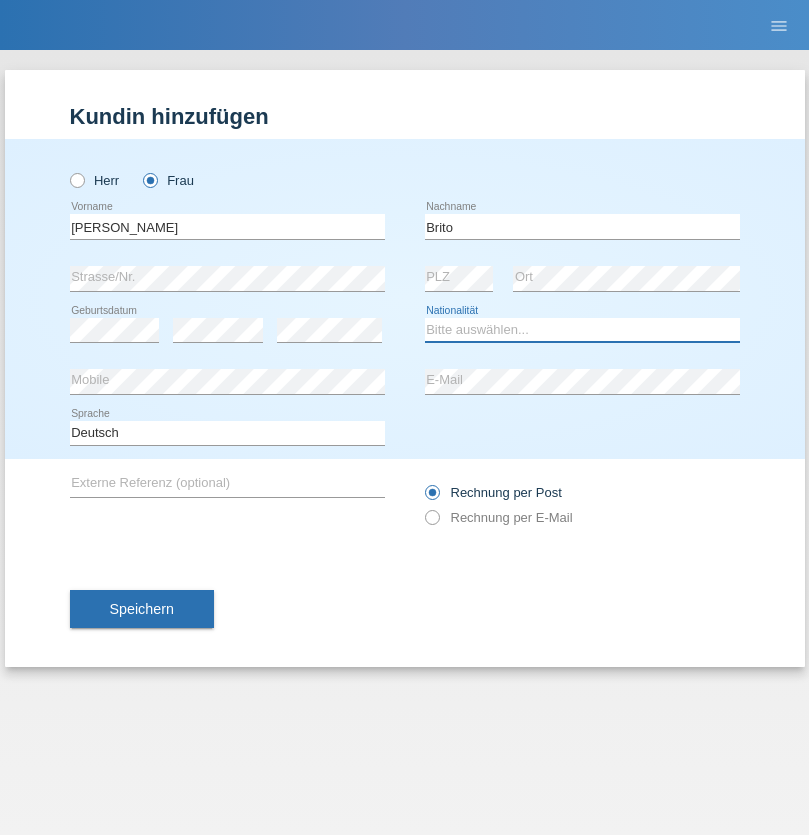 select on "PT" 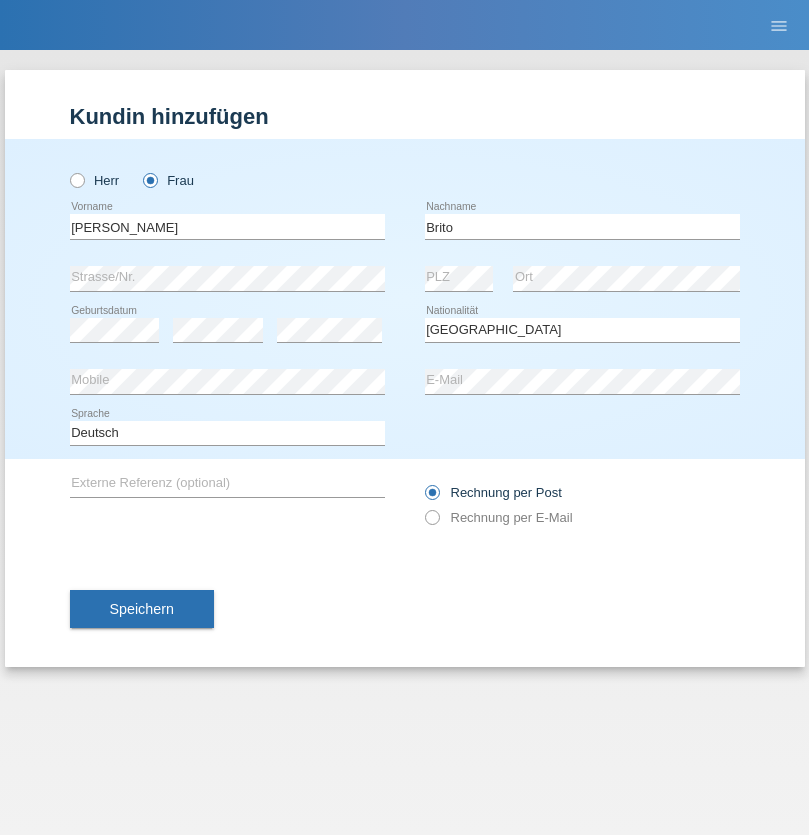 select on "C" 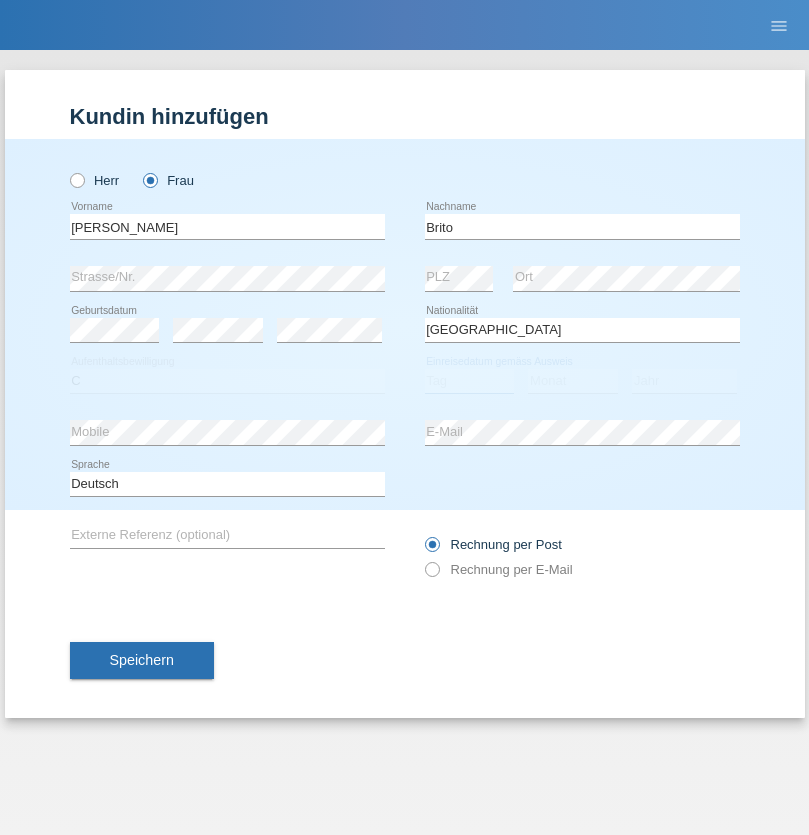 select on "15" 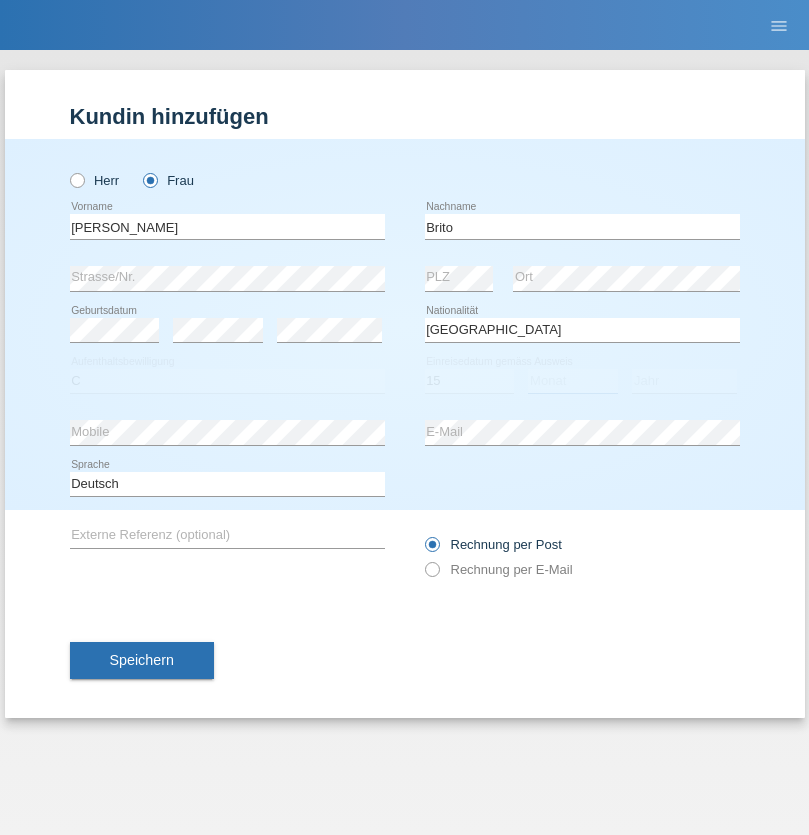 select on "04" 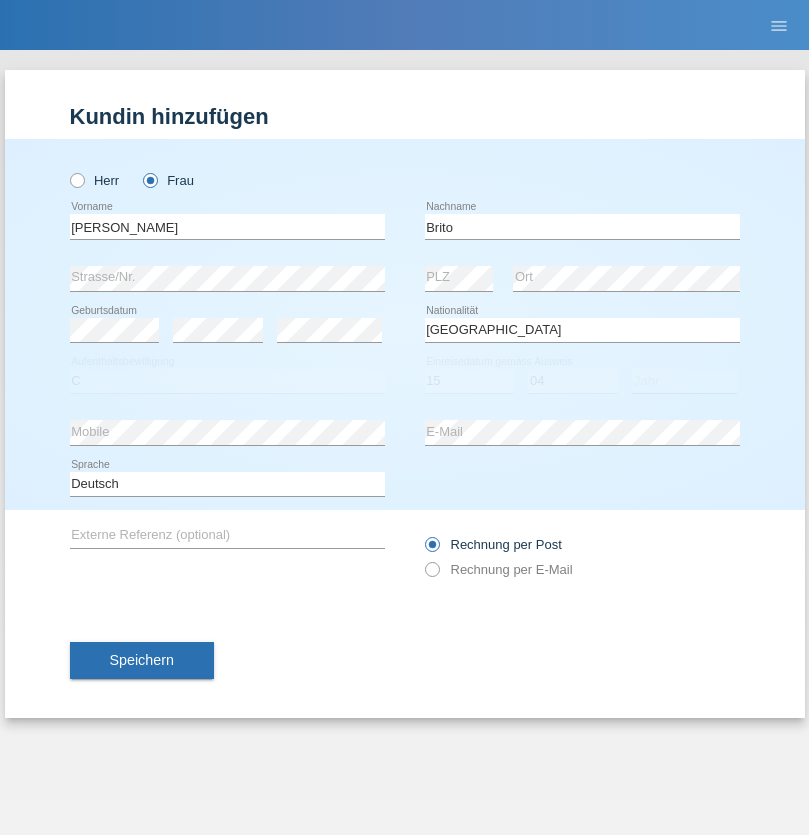 select on "2021" 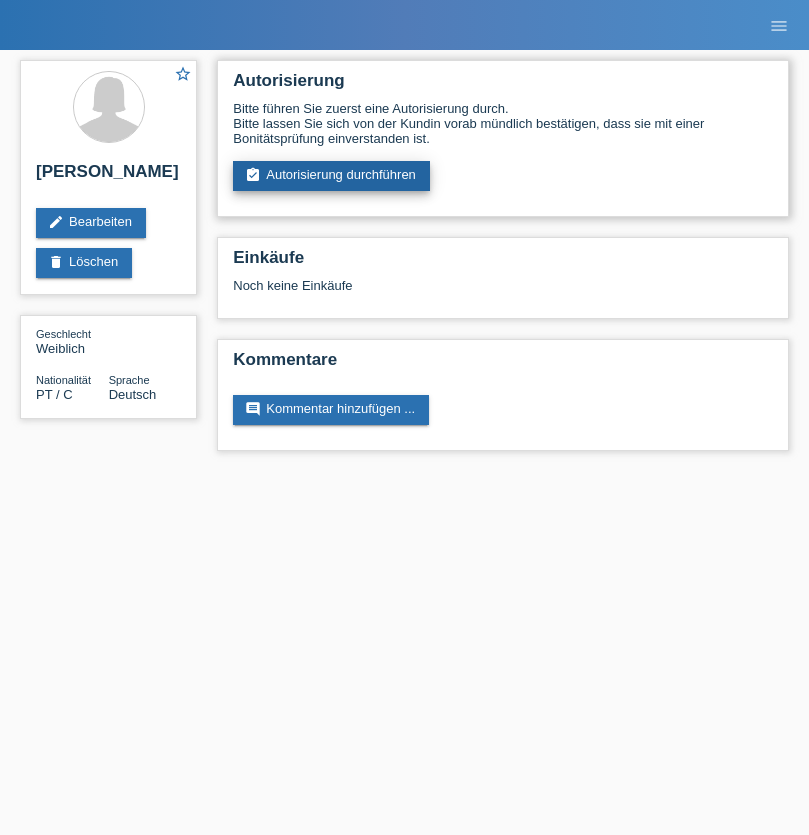 click on "assignment_turned_in  Autorisierung durchführen" at bounding box center [331, 176] 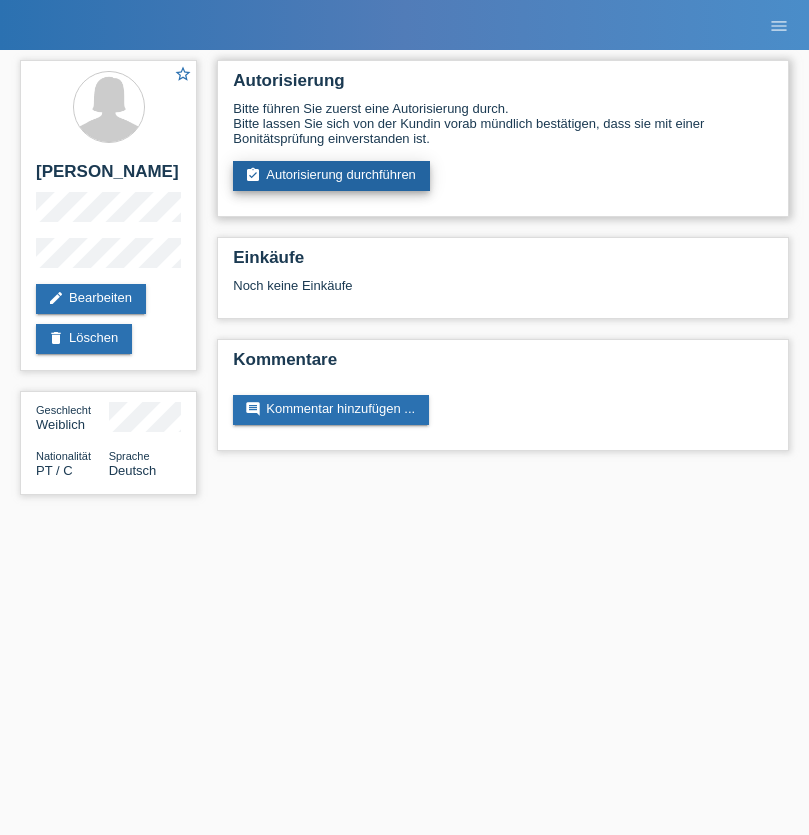 scroll, scrollTop: 0, scrollLeft: 0, axis: both 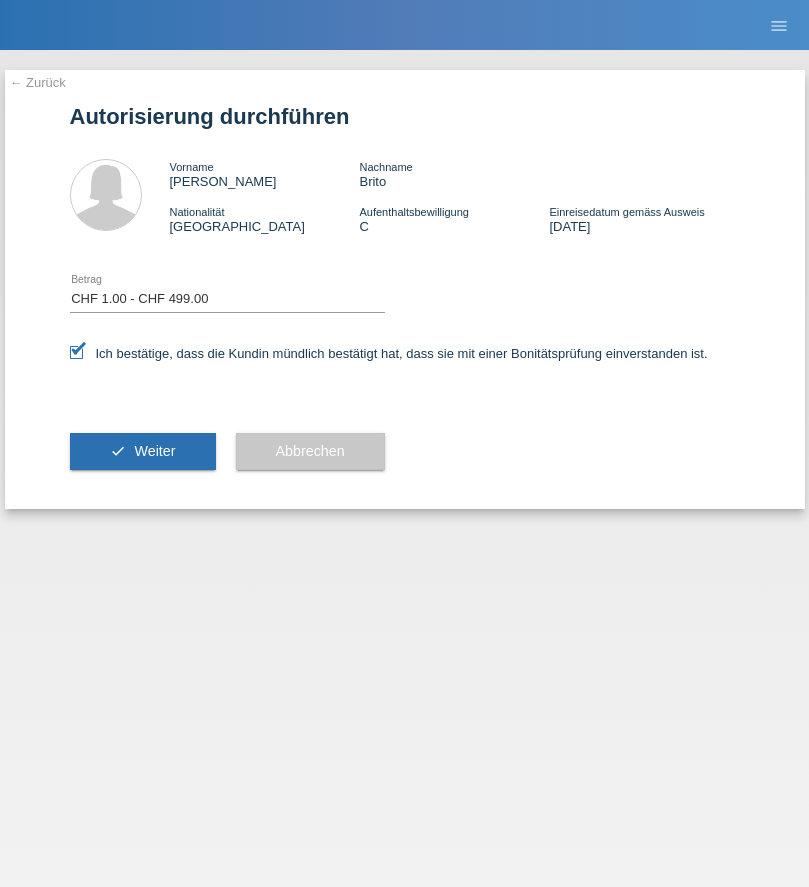 select on "1" 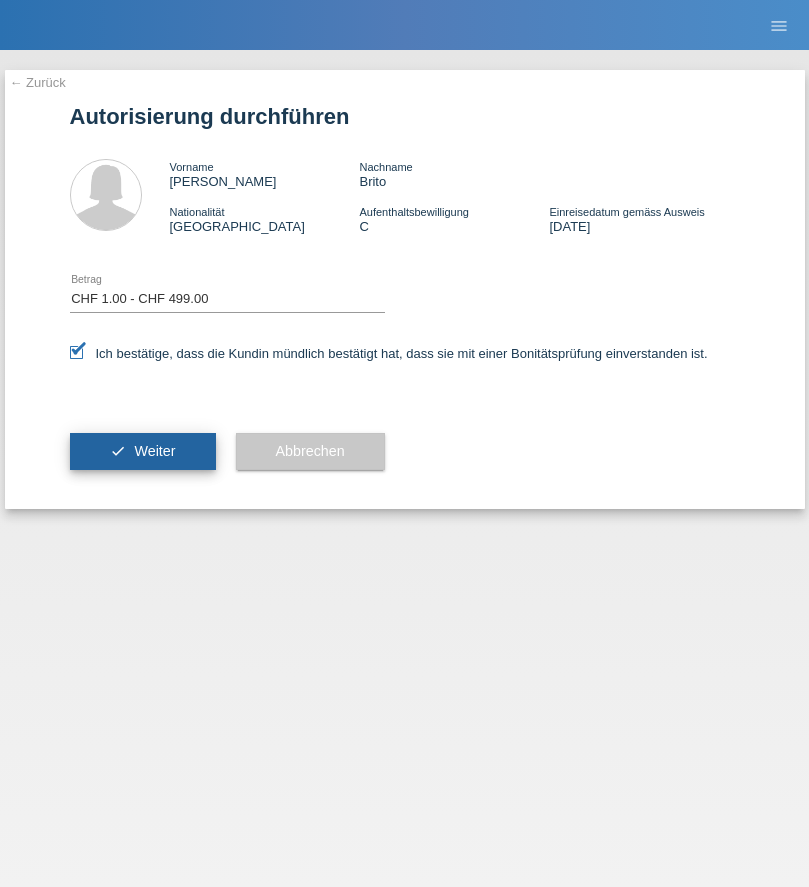 click on "Weiter" at bounding box center [154, 451] 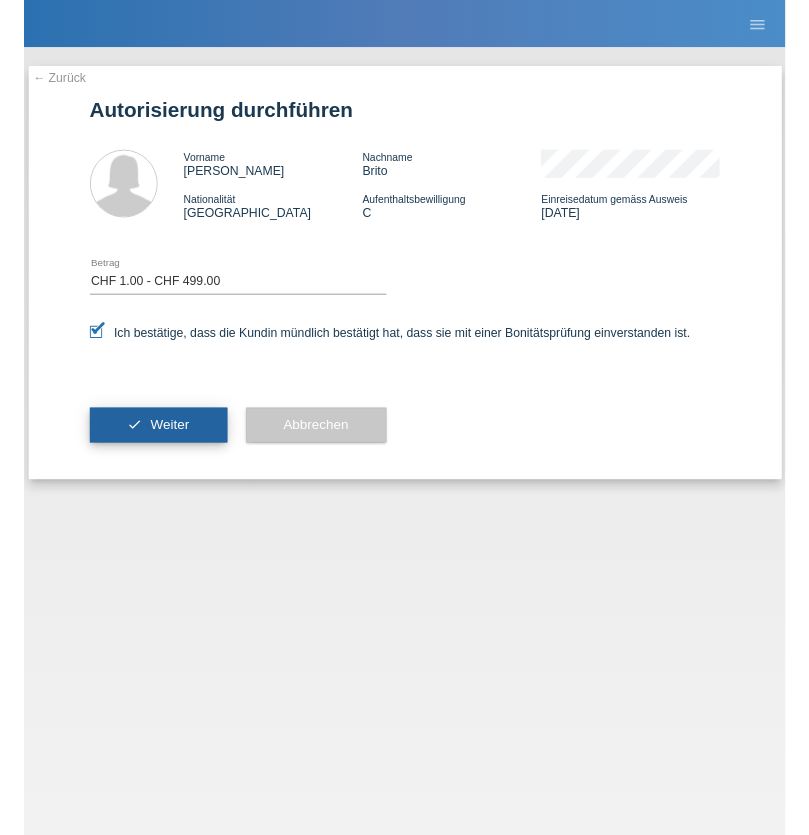 scroll, scrollTop: 0, scrollLeft: 0, axis: both 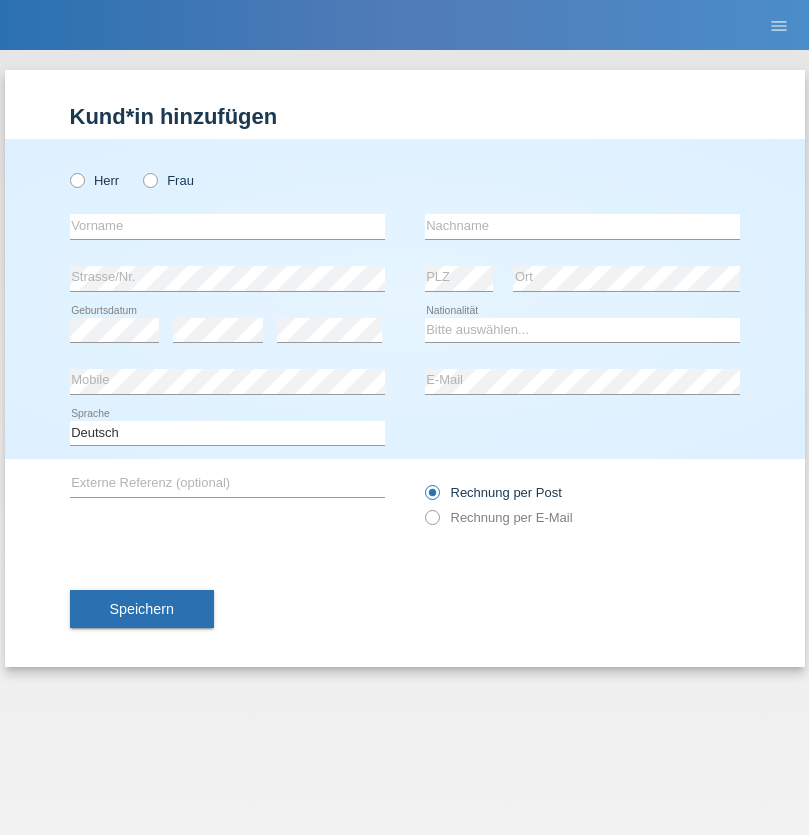 radio on "true" 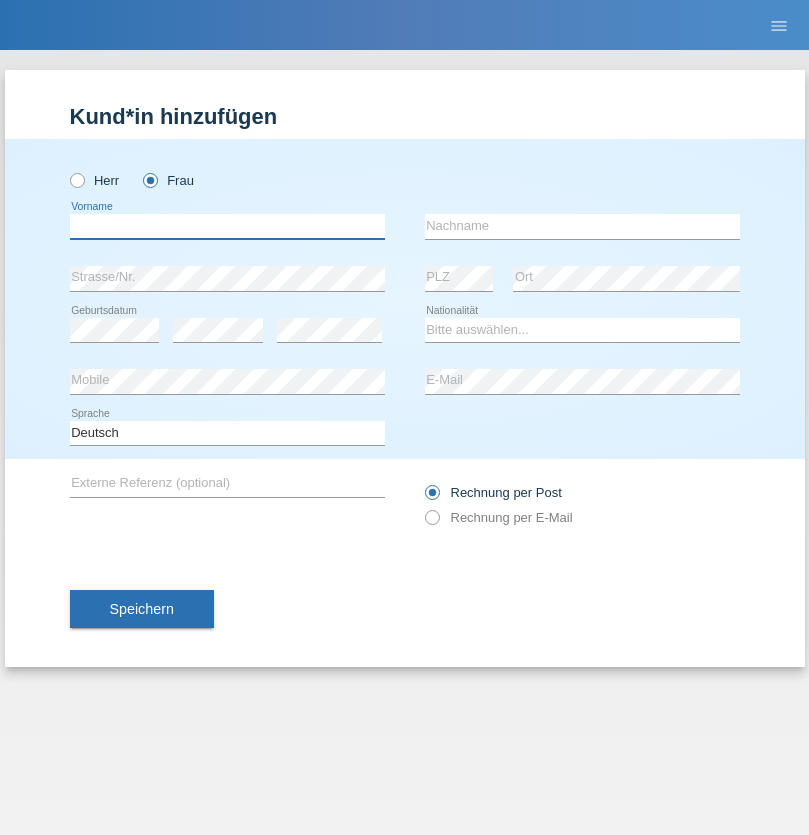 click at bounding box center (227, 226) 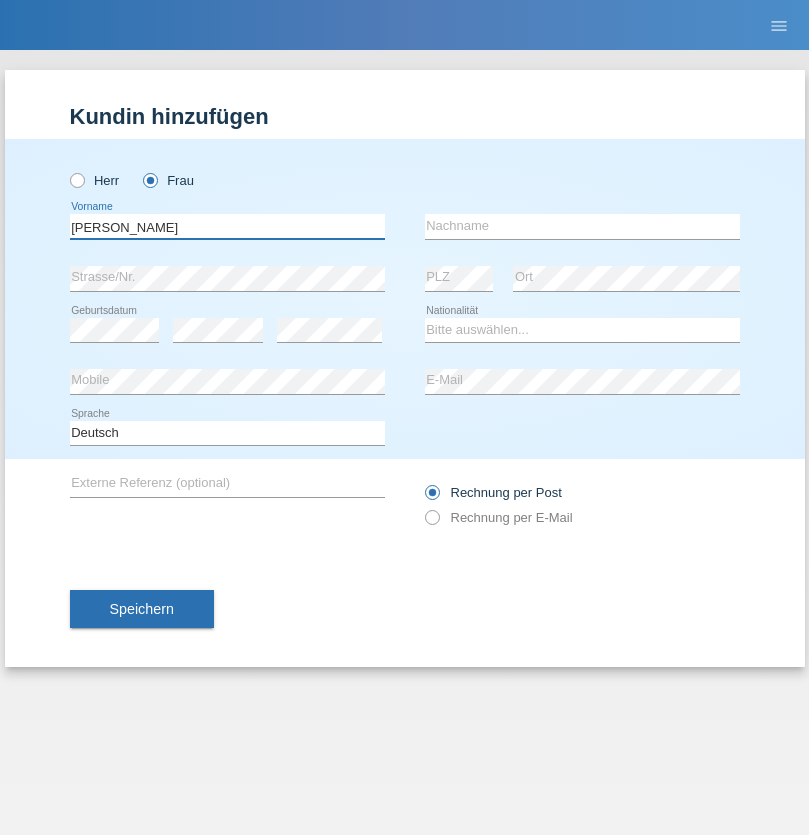 type on "[PERSON_NAME]" 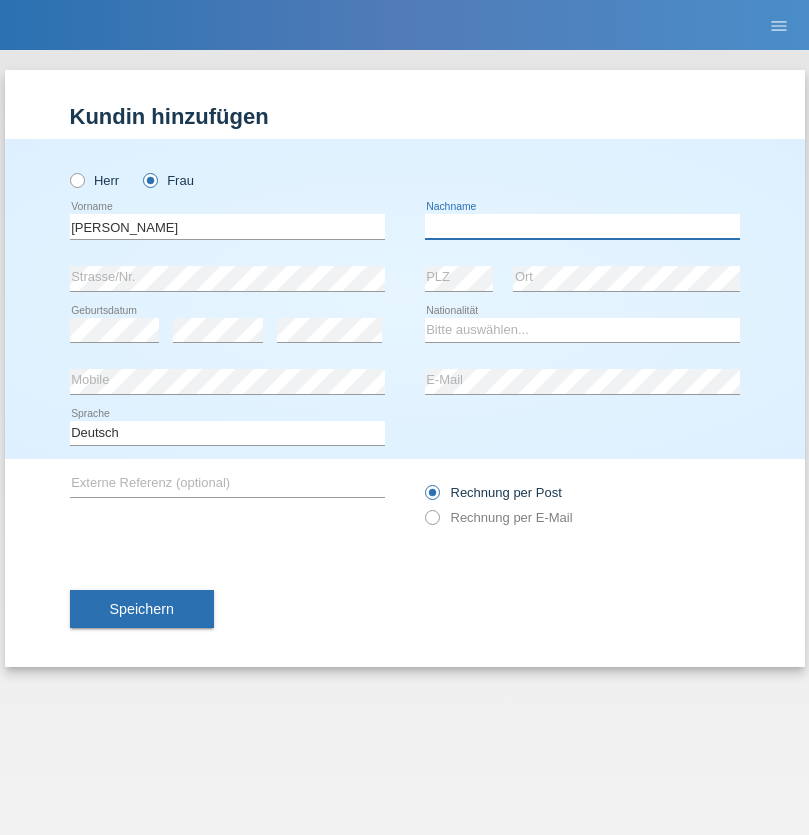 click at bounding box center (582, 226) 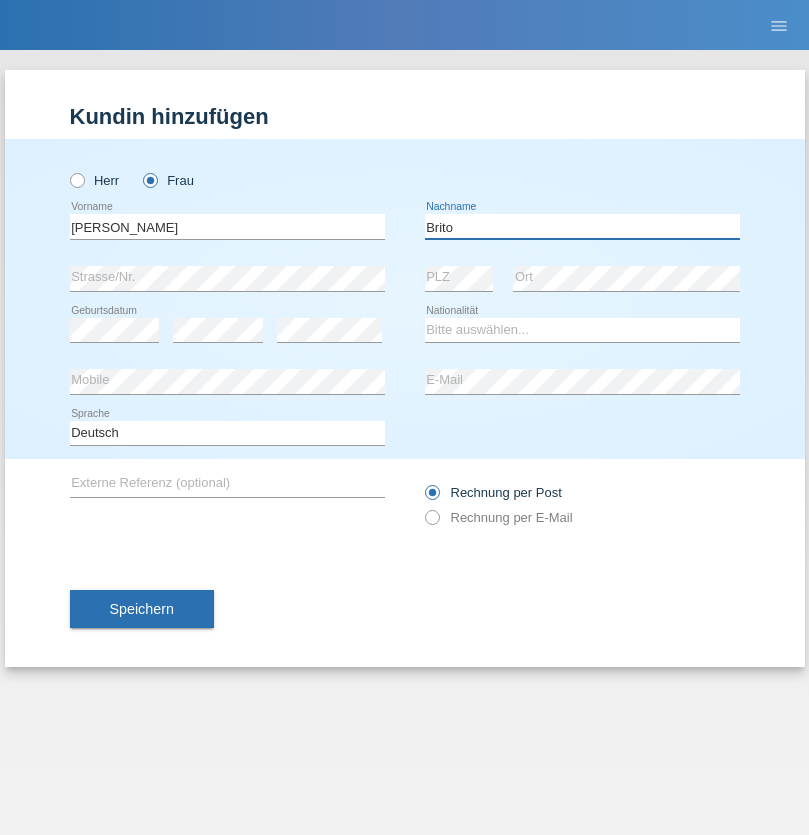 type on "Brito" 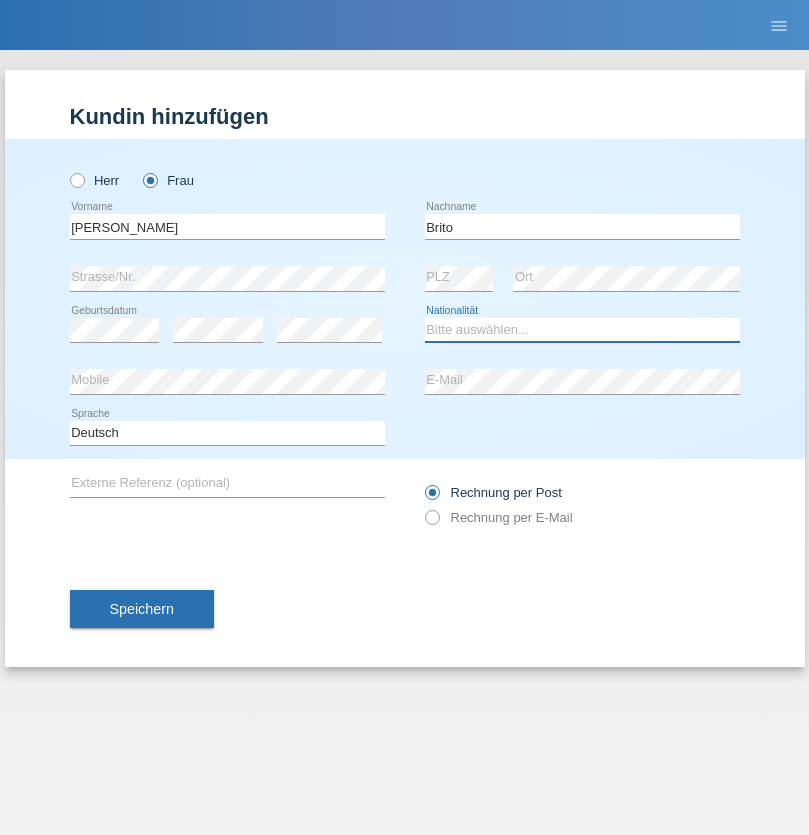 select on "PT" 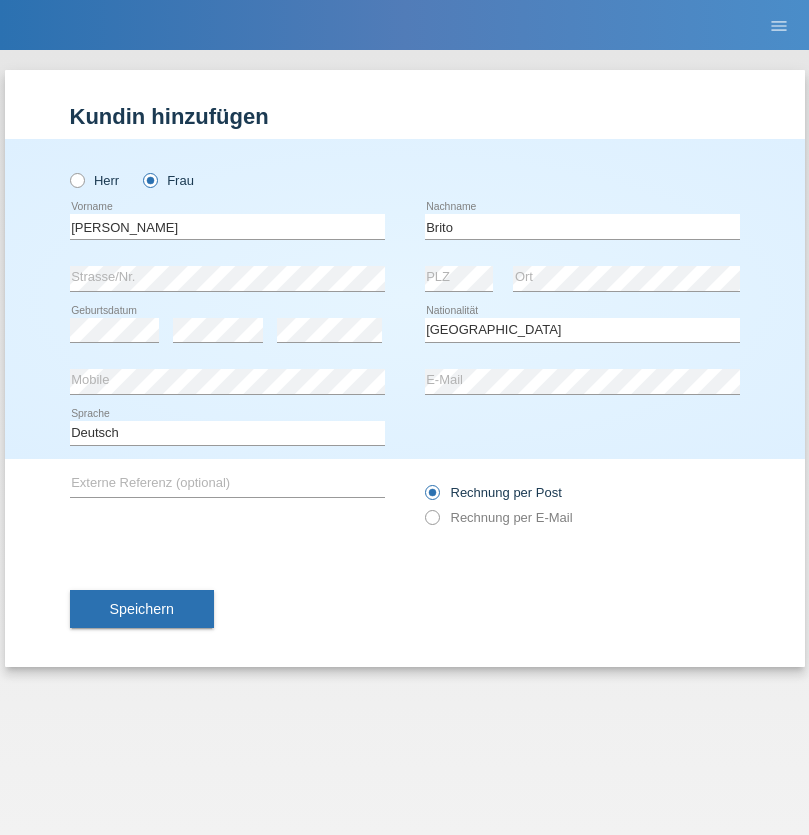 select on "C" 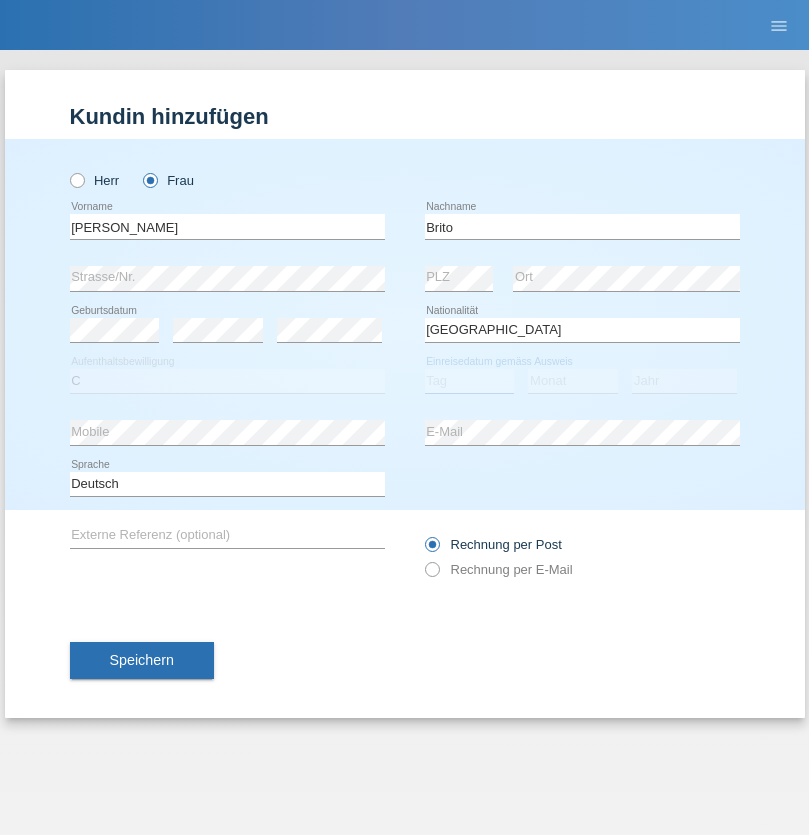 select on "15" 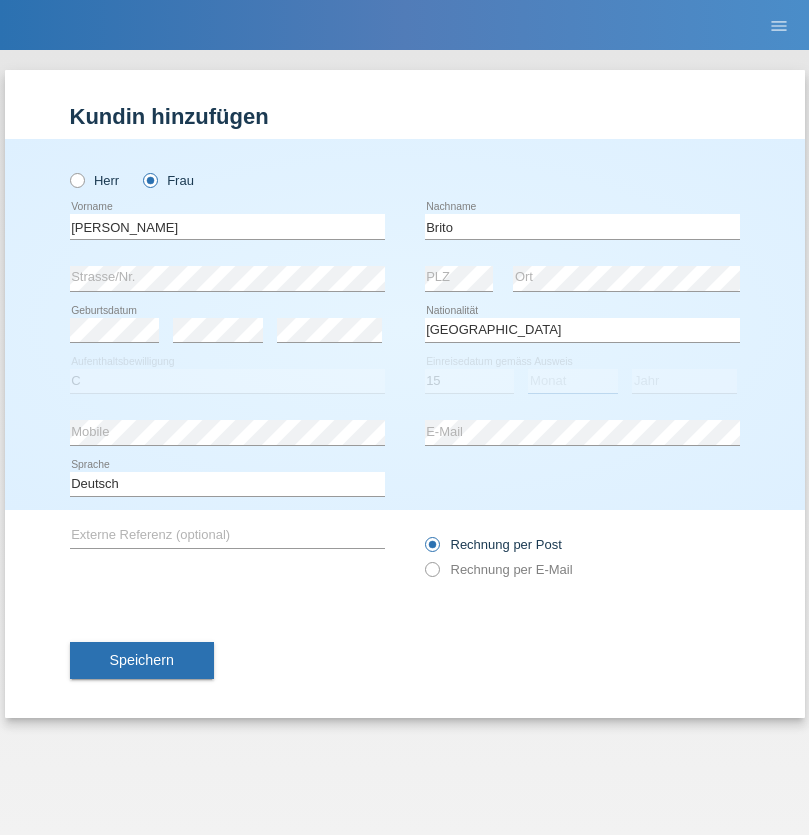 select on "04" 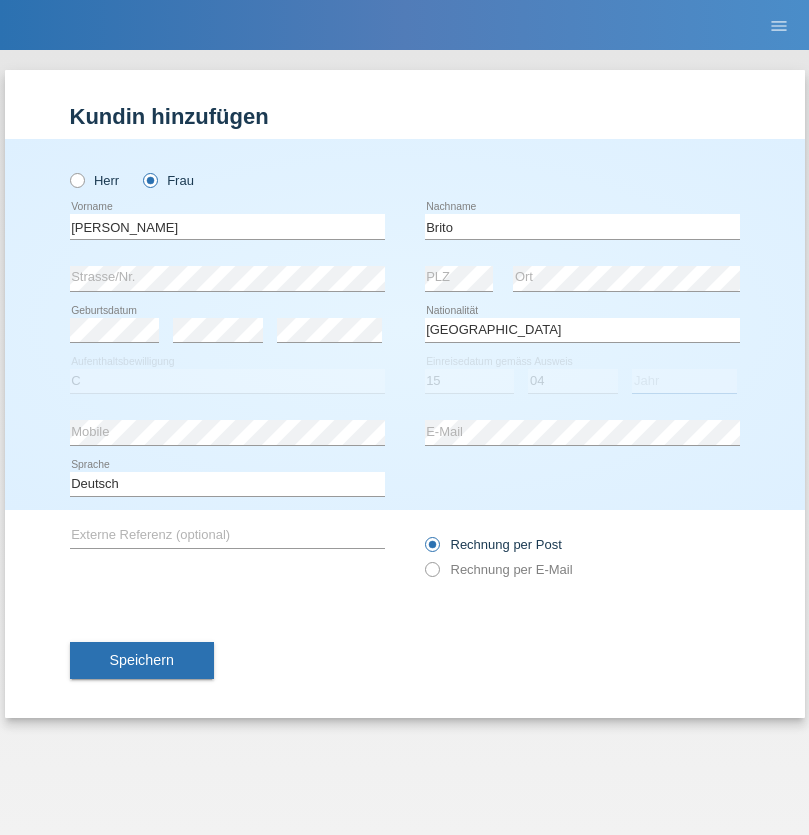 select on "2021" 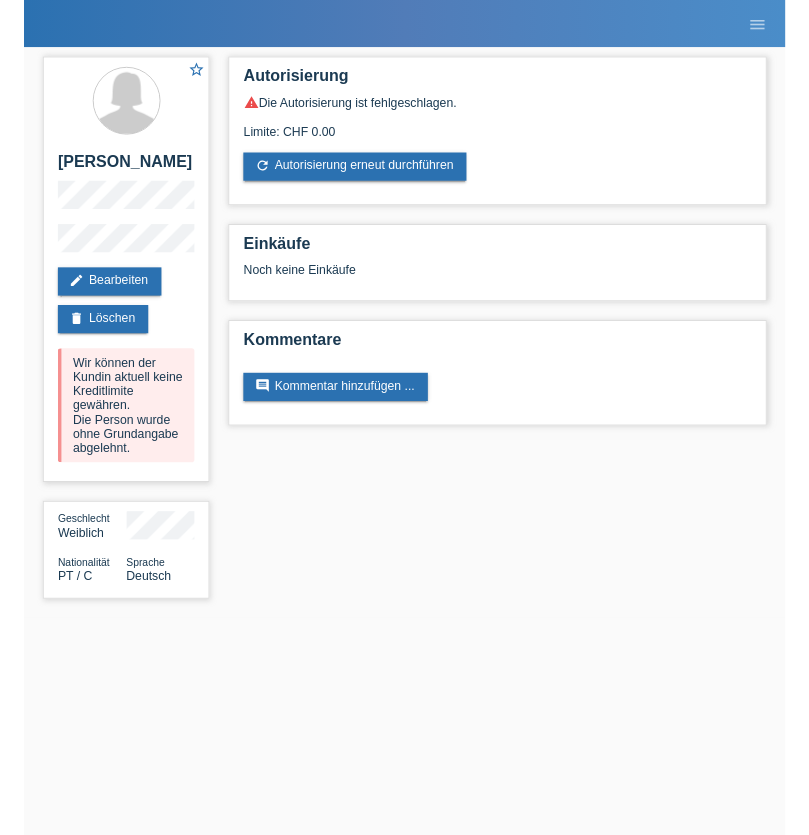 scroll, scrollTop: 0, scrollLeft: 0, axis: both 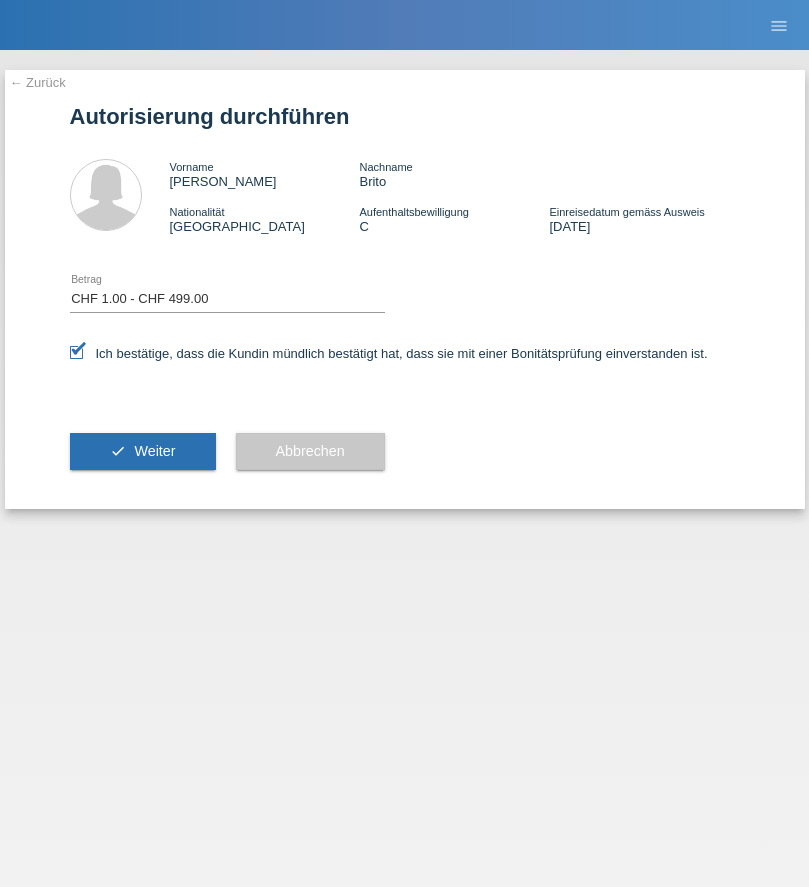 select on "1" 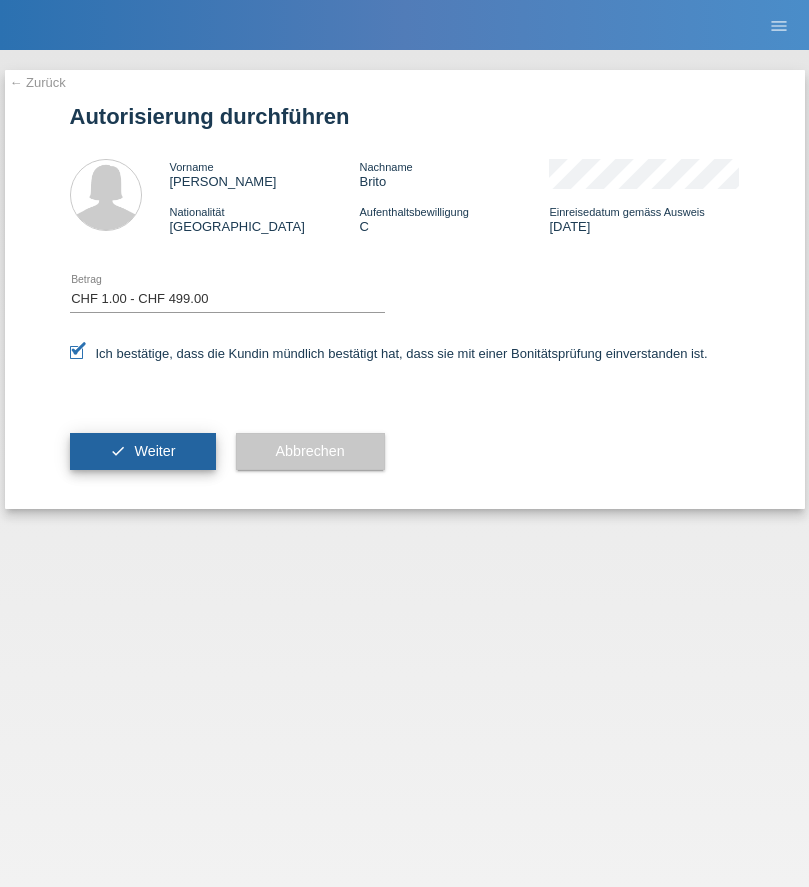click on "Weiter" at bounding box center [154, 451] 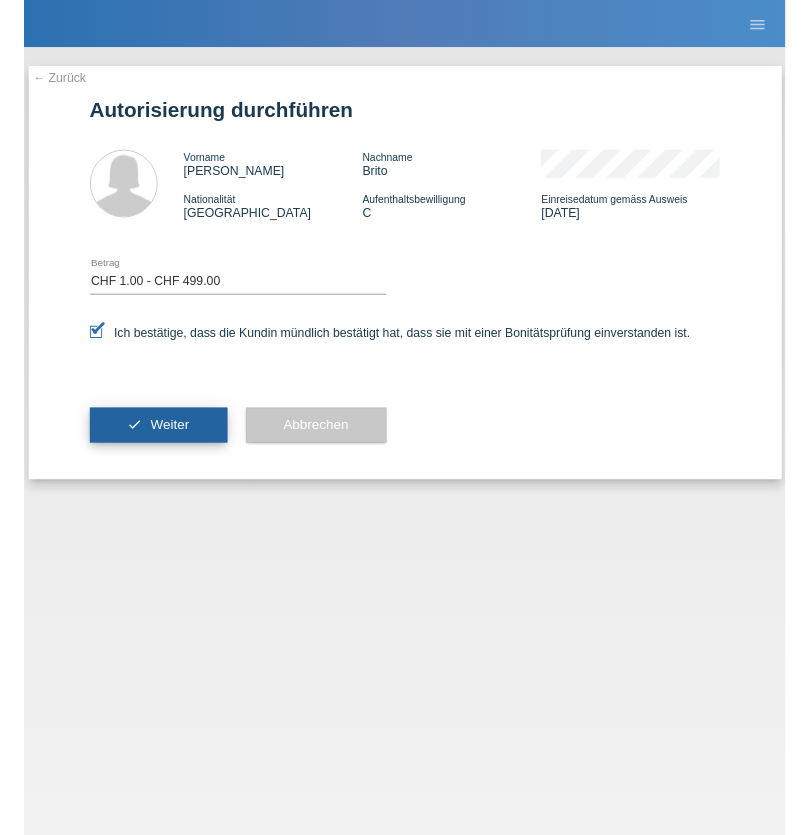 scroll, scrollTop: 0, scrollLeft: 0, axis: both 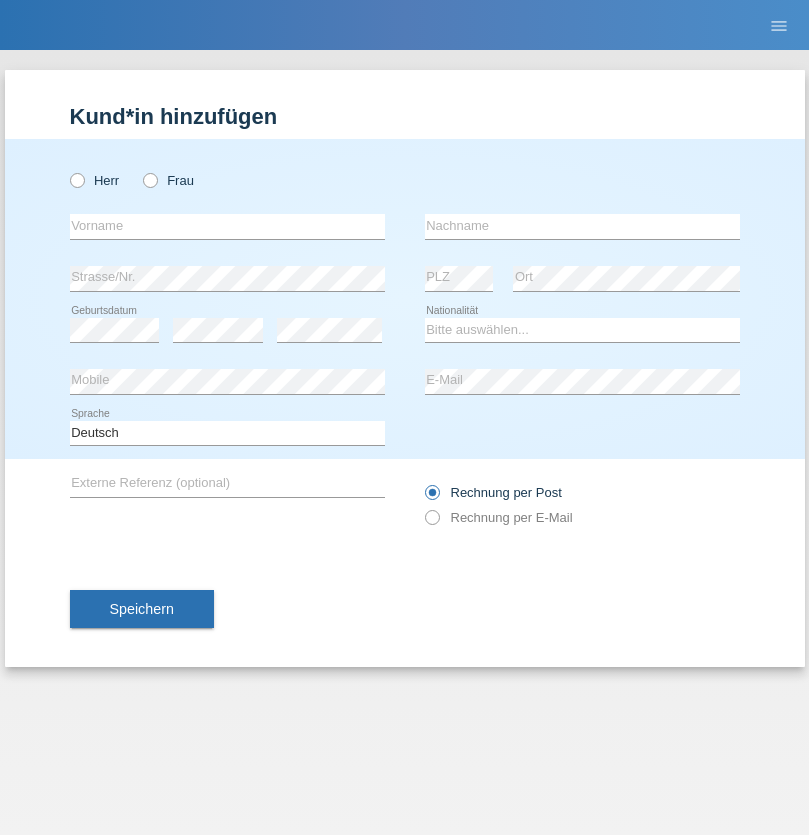 radio on "true" 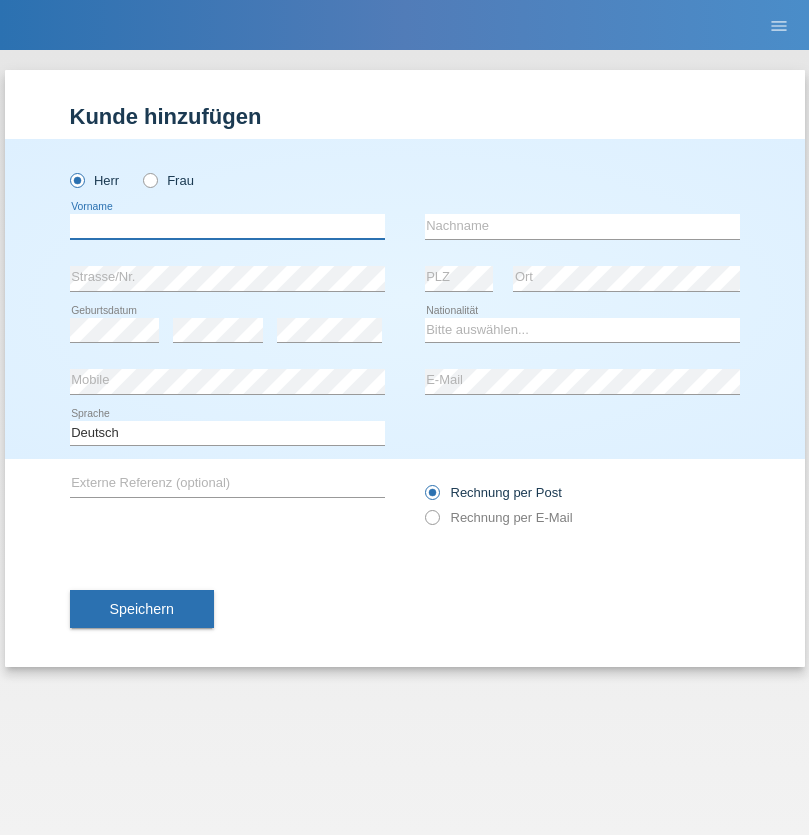 click at bounding box center [227, 226] 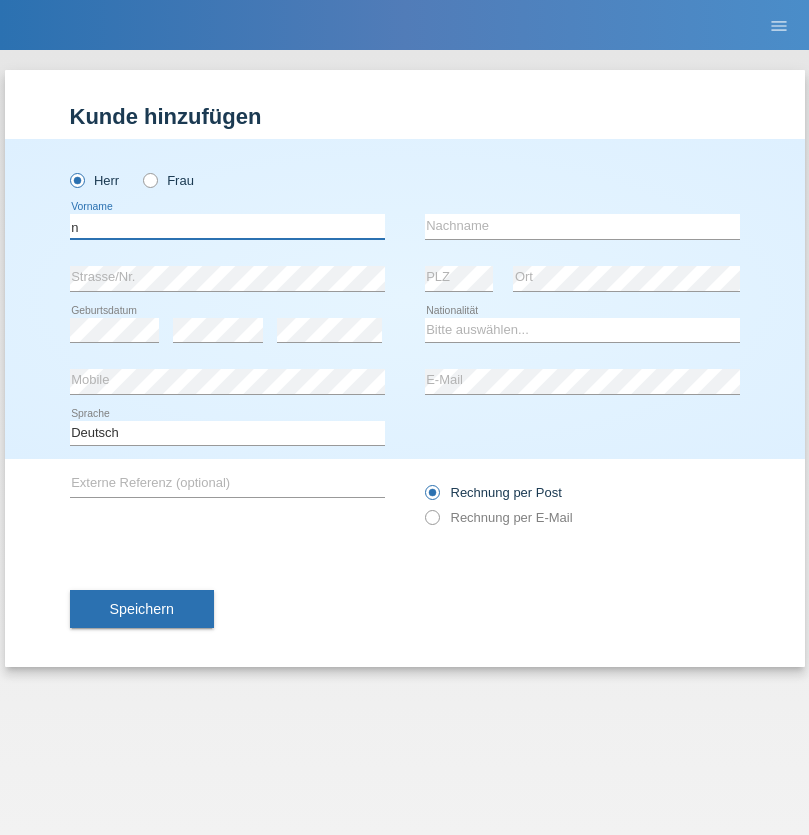 type on "n" 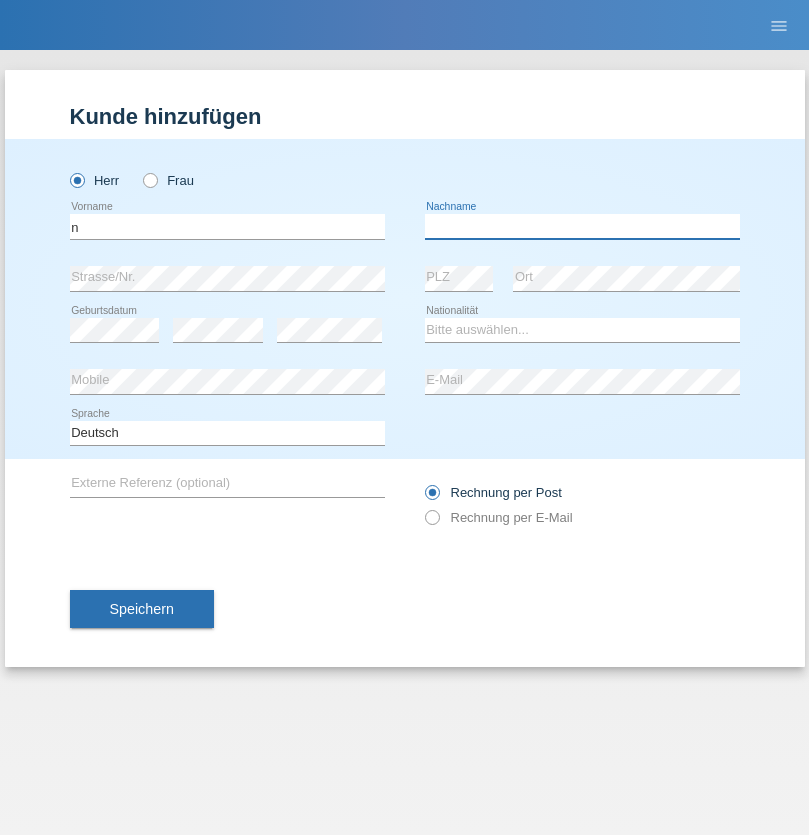 click at bounding box center [582, 226] 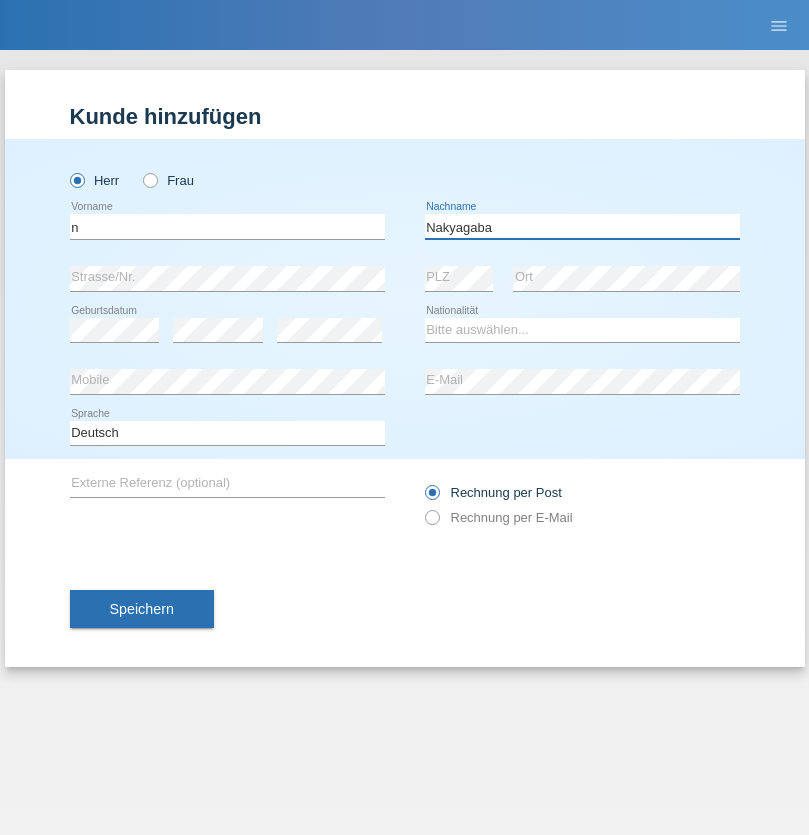 type on "Nakyagaba" 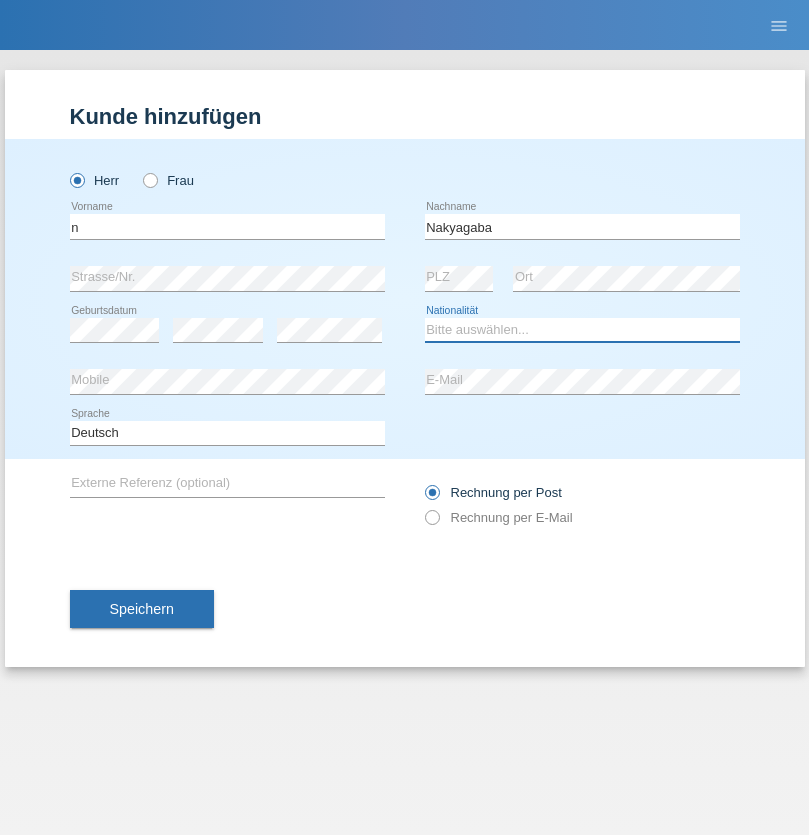 select on "CH" 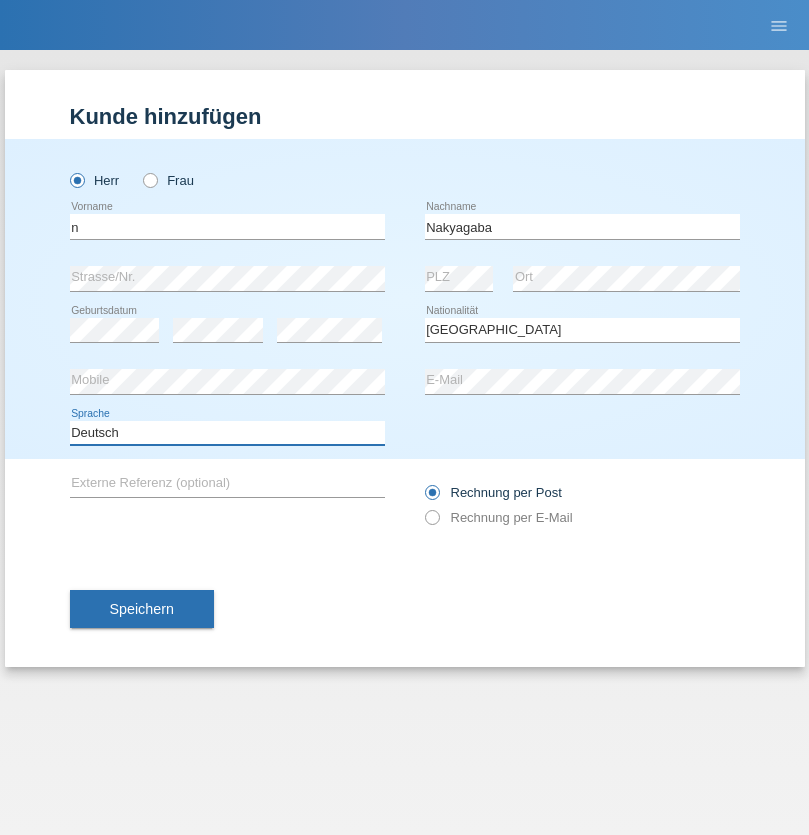select on "en" 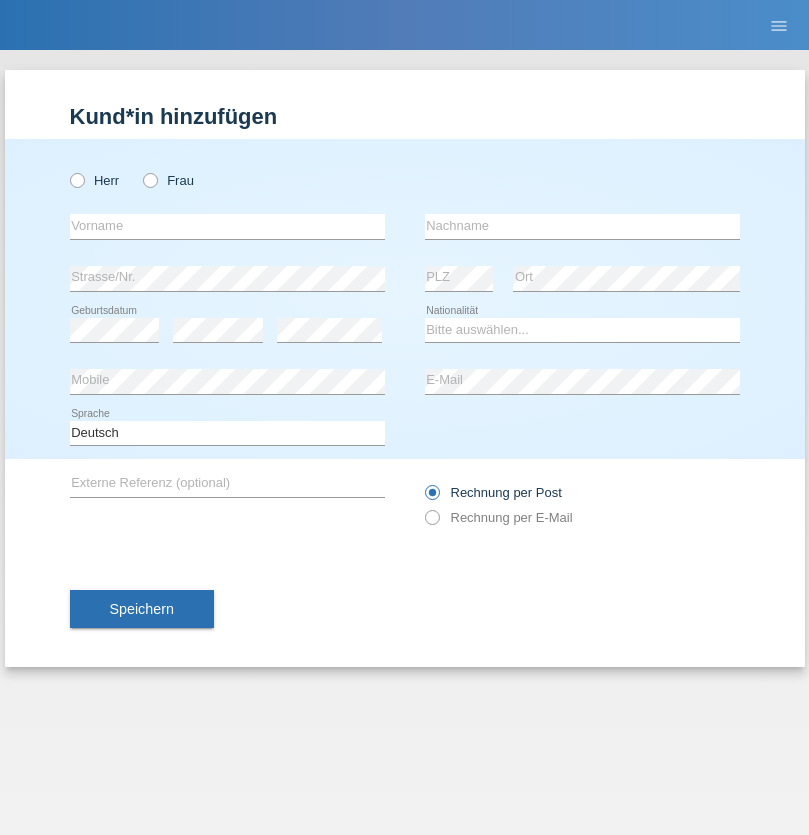 scroll, scrollTop: 0, scrollLeft: 0, axis: both 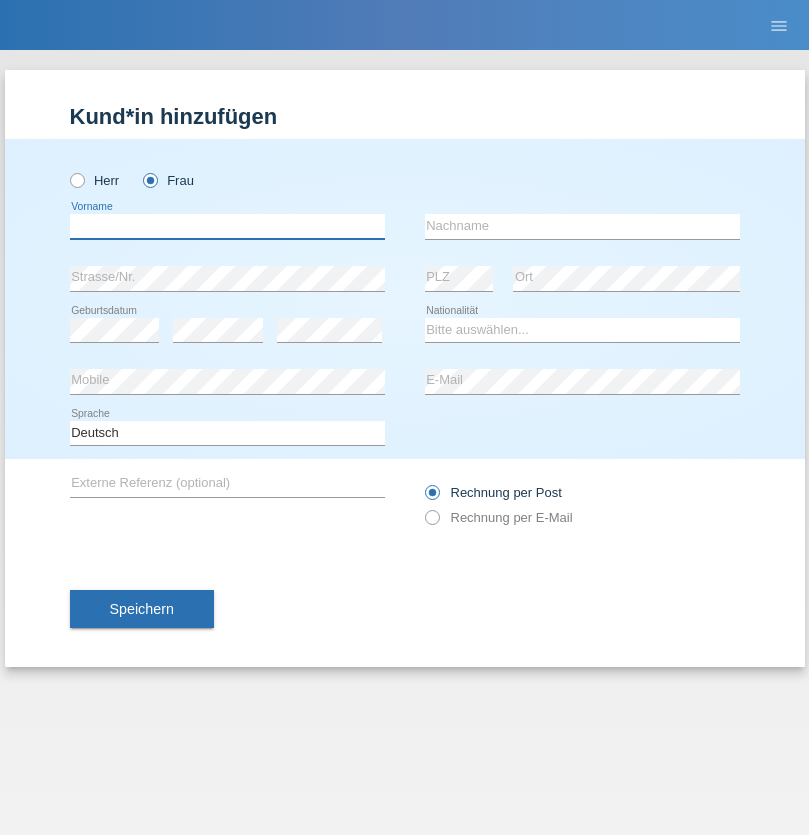 click at bounding box center [227, 226] 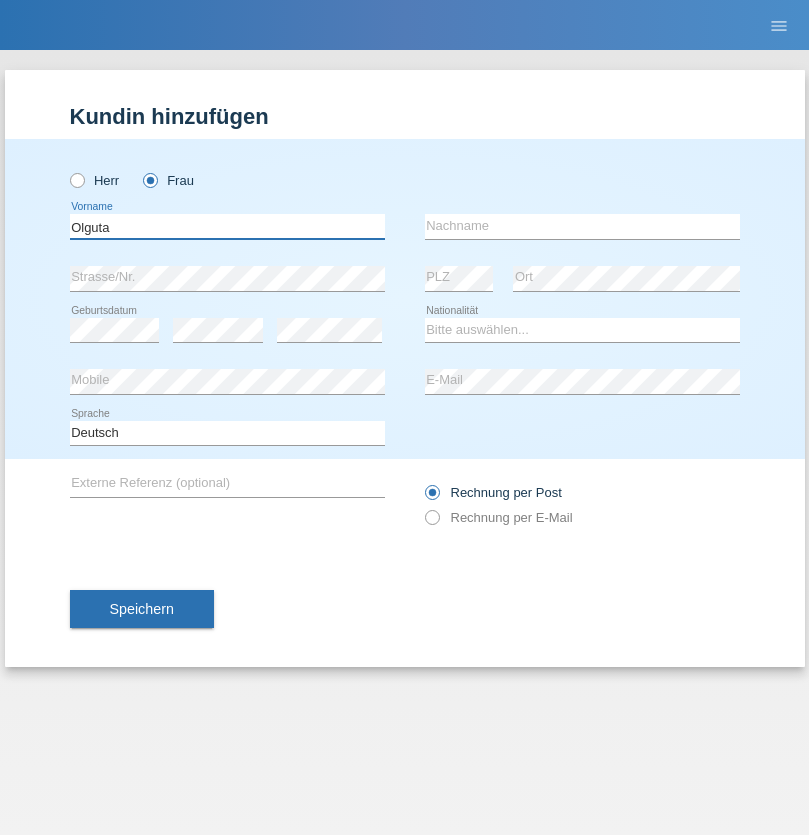 type on "Olguta" 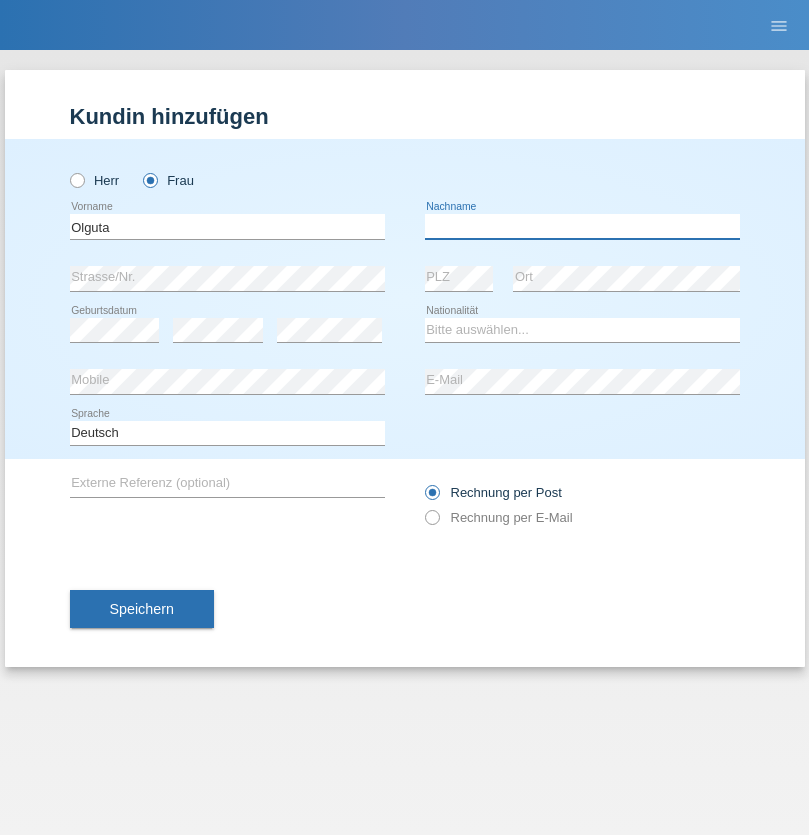 click at bounding box center [582, 226] 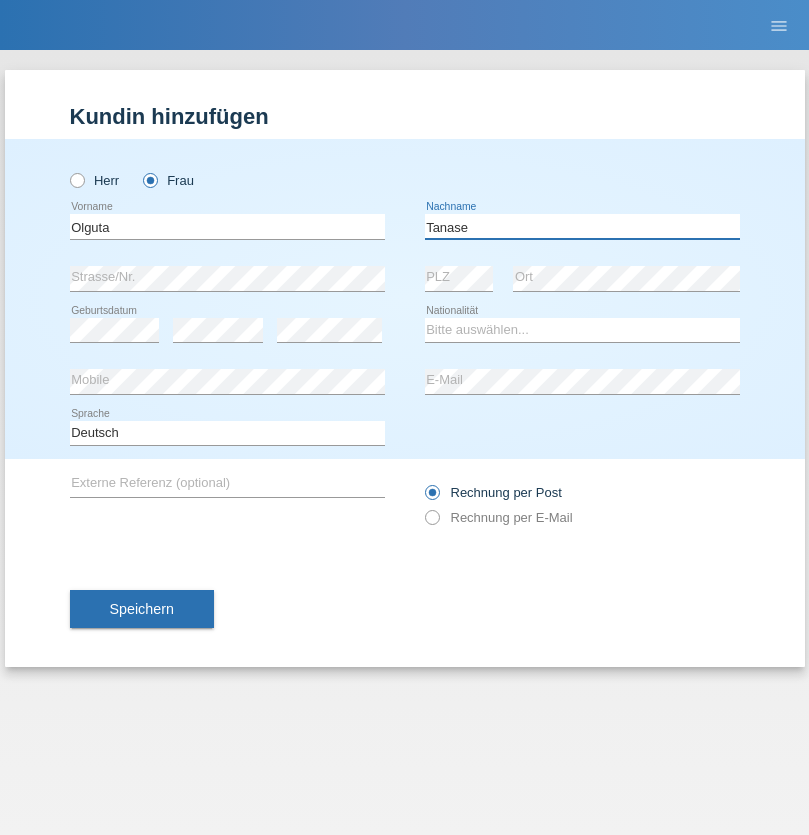 type on "Tanase" 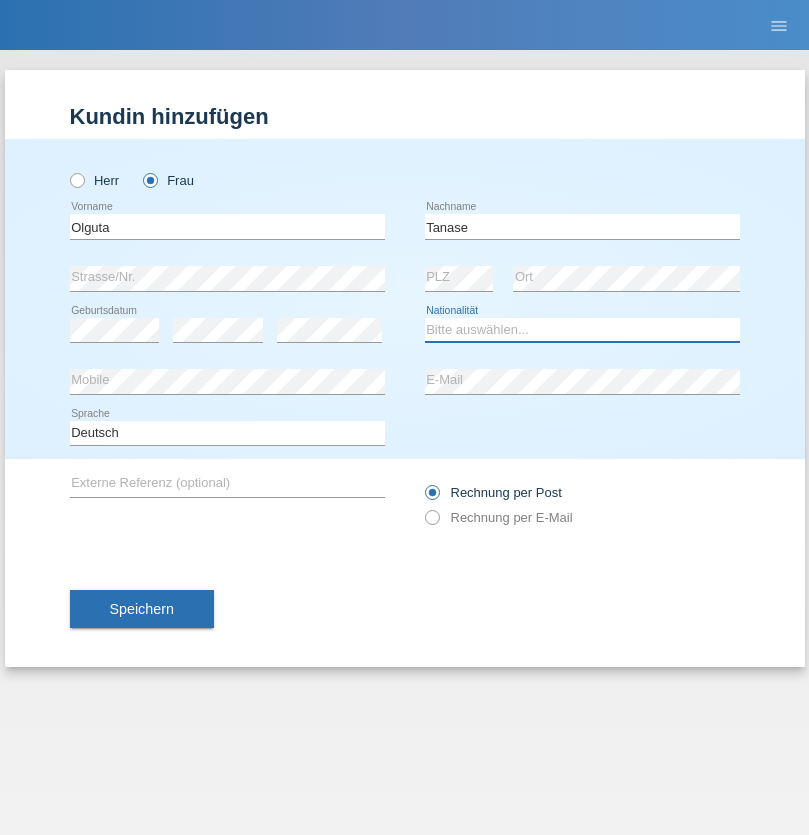 select on "RO" 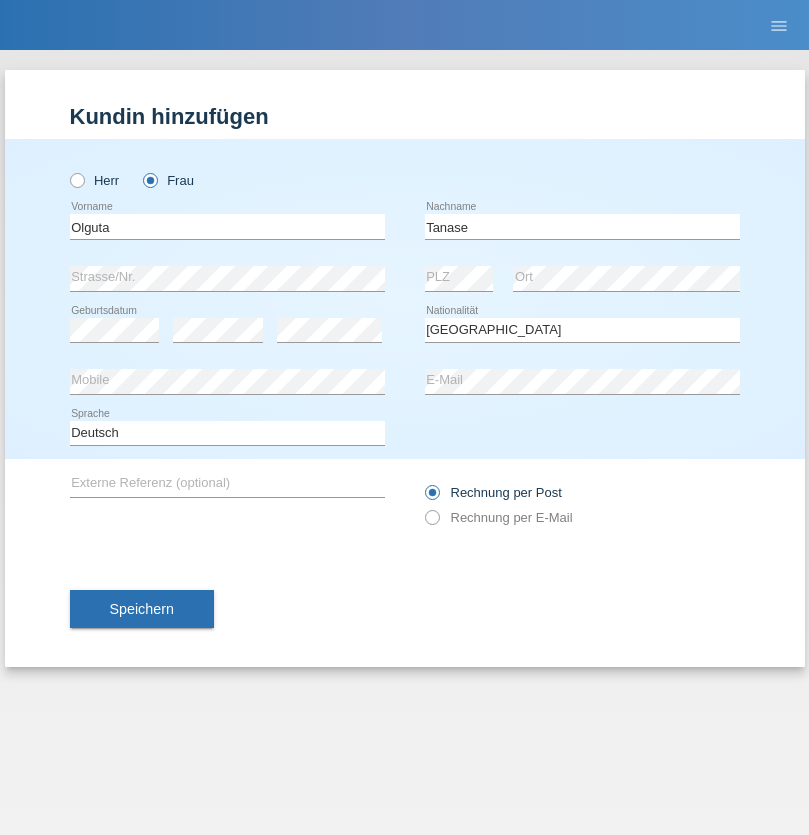 select on "C" 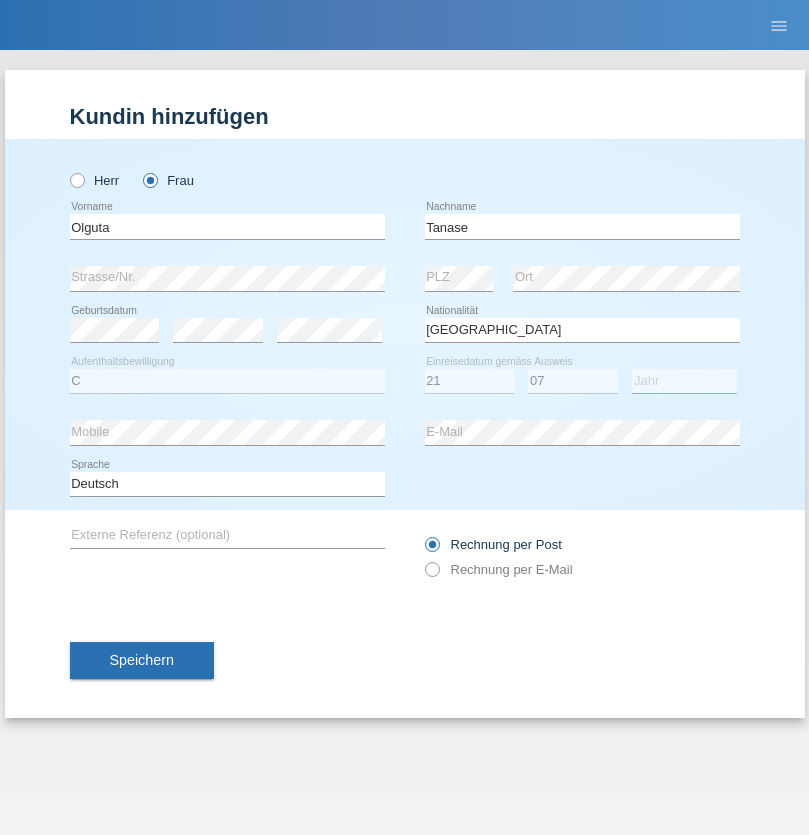 select on "2021" 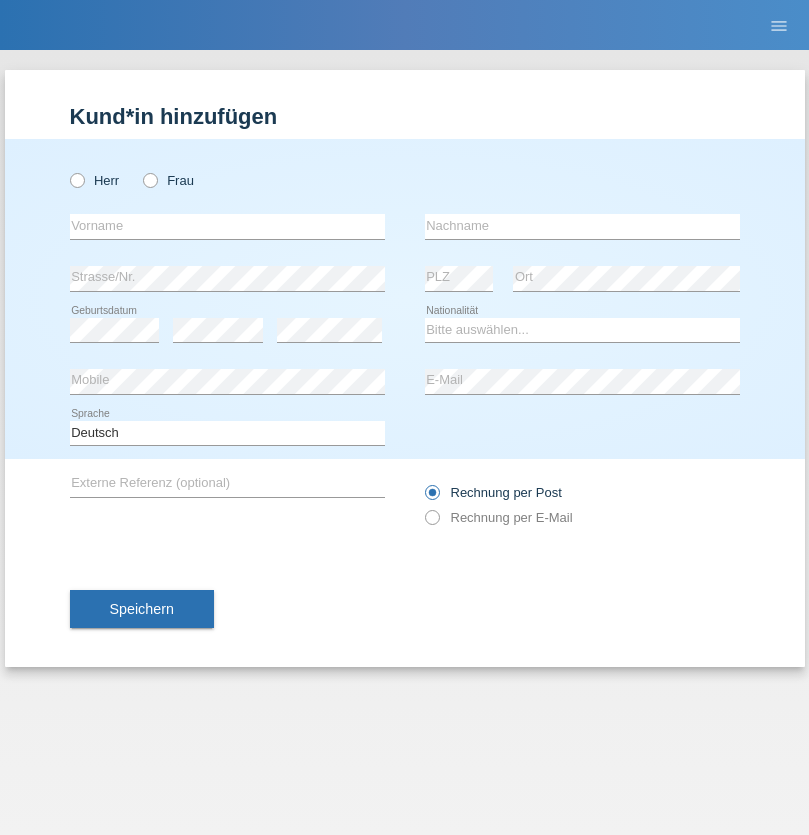 scroll, scrollTop: 0, scrollLeft: 0, axis: both 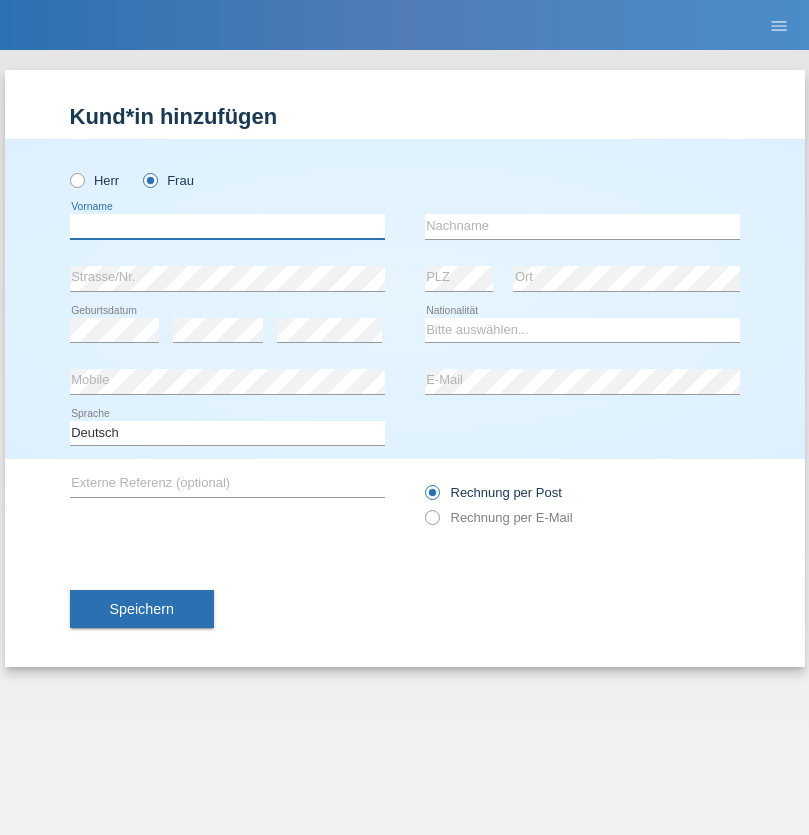 click at bounding box center (227, 226) 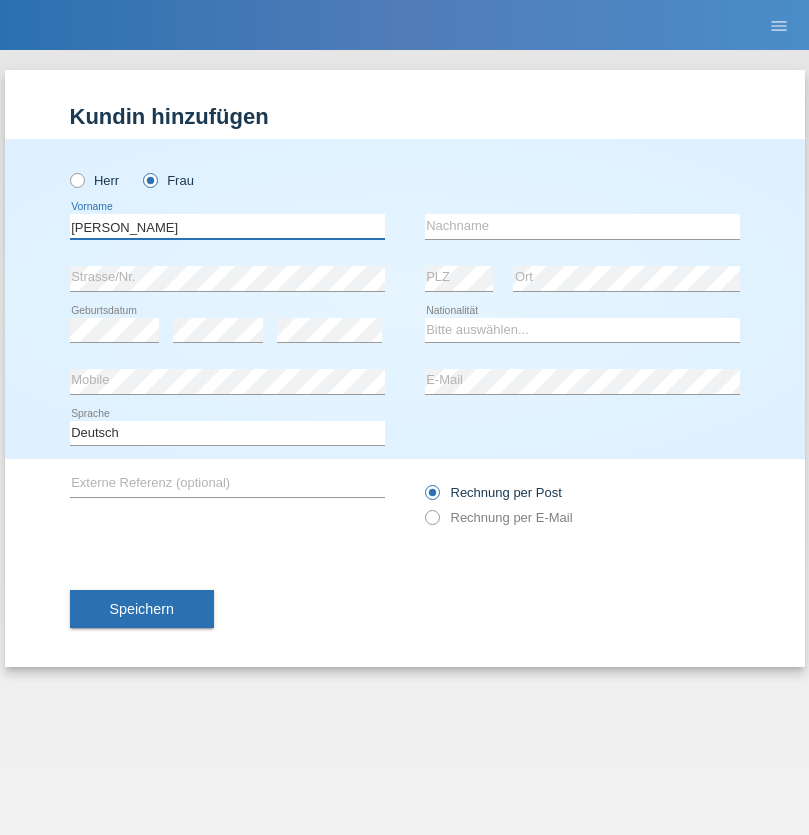 type on "[PERSON_NAME]" 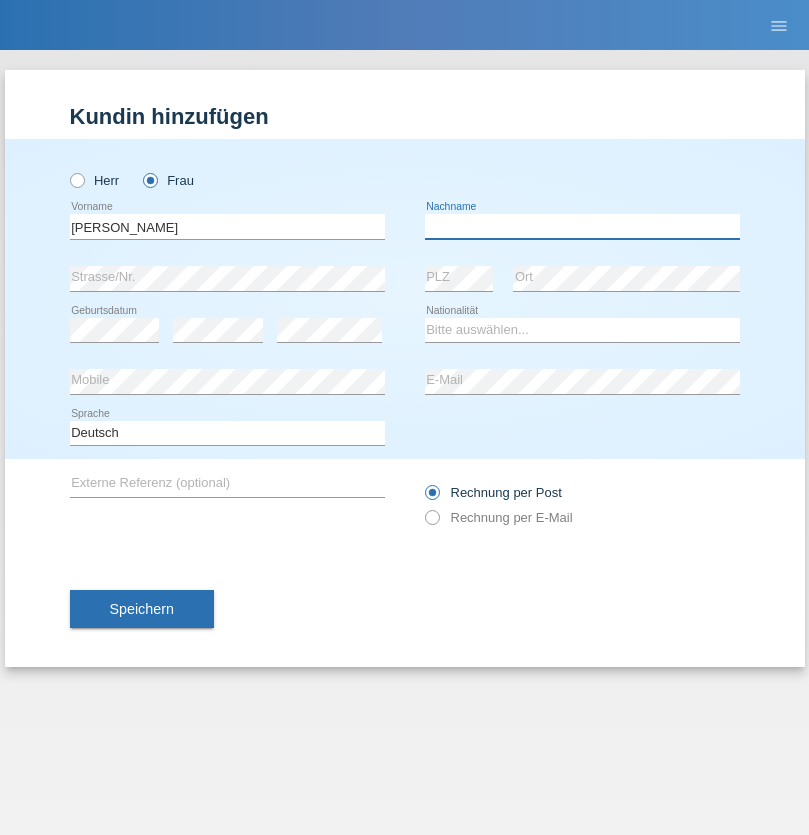 click at bounding box center (582, 226) 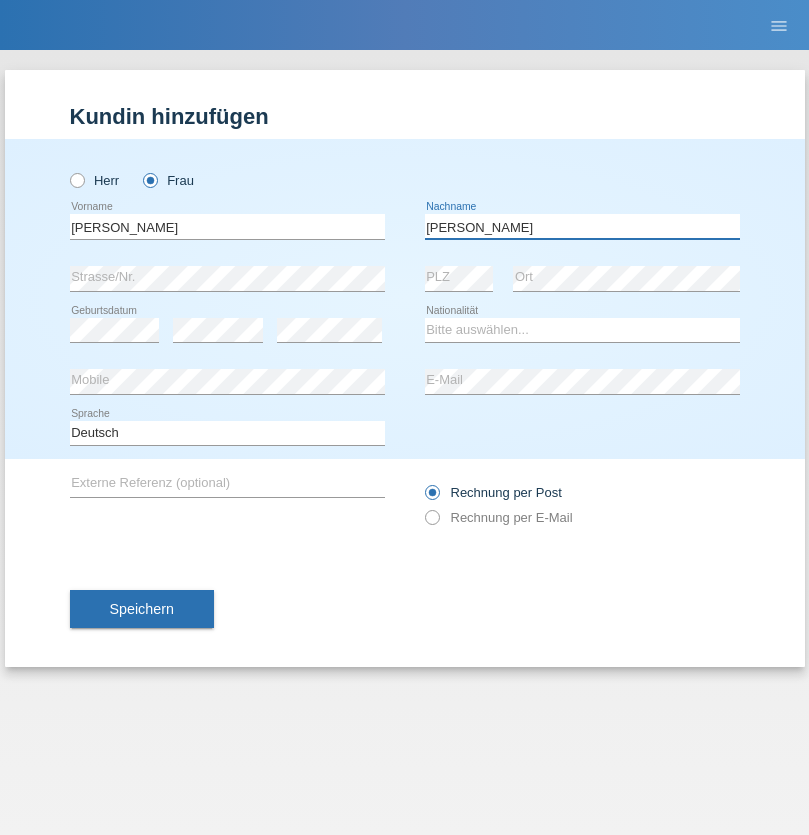 type on "[PERSON_NAME]" 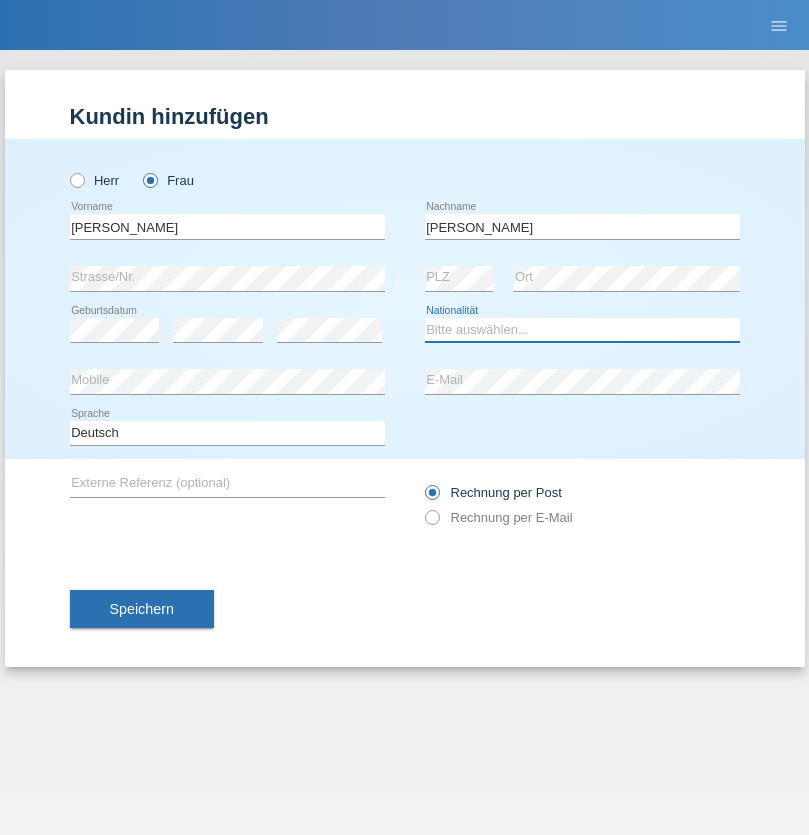 select on "CH" 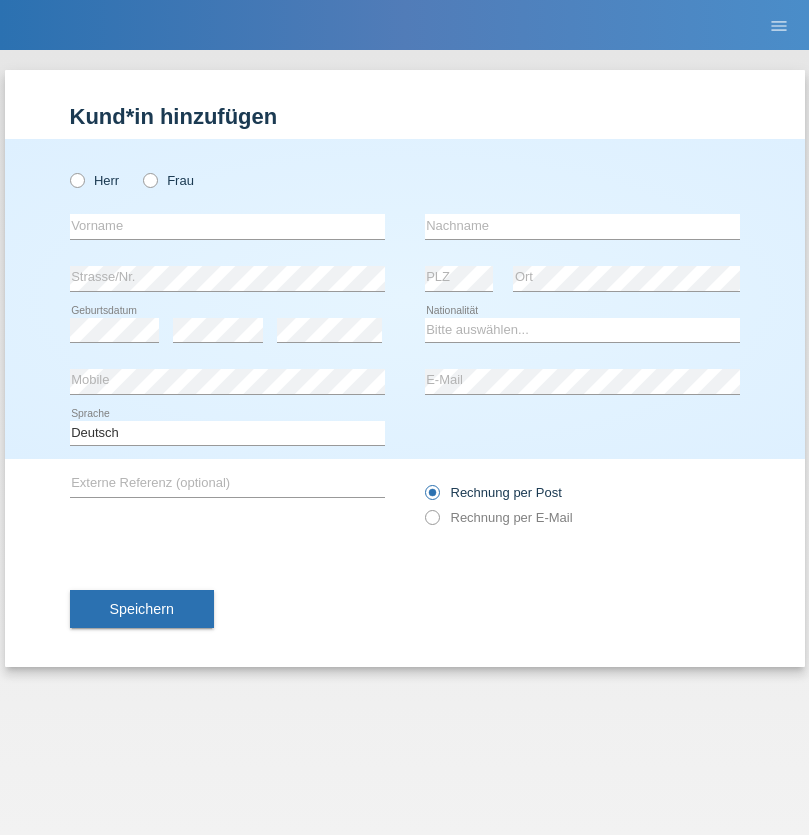 scroll, scrollTop: 0, scrollLeft: 0, axis: both 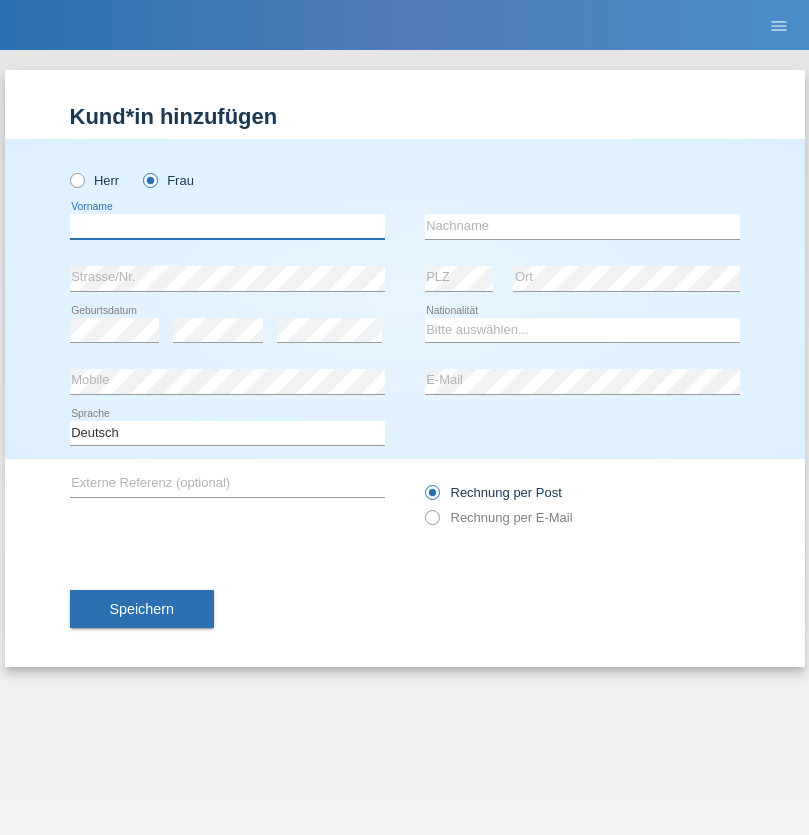 click at bounding box center [227, 226] 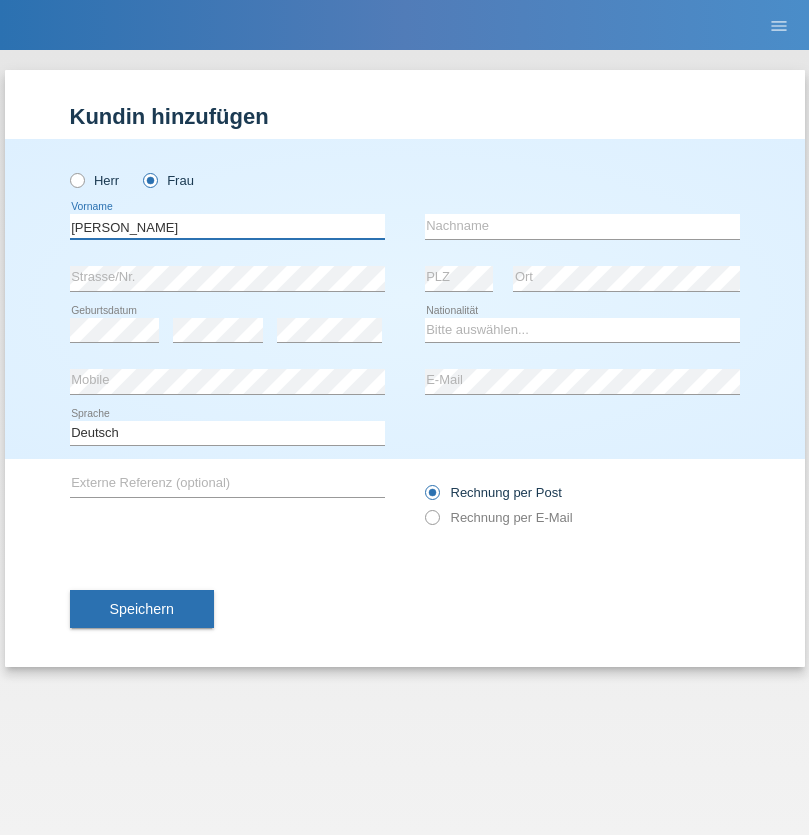 type on "[PERSON_NAME]" 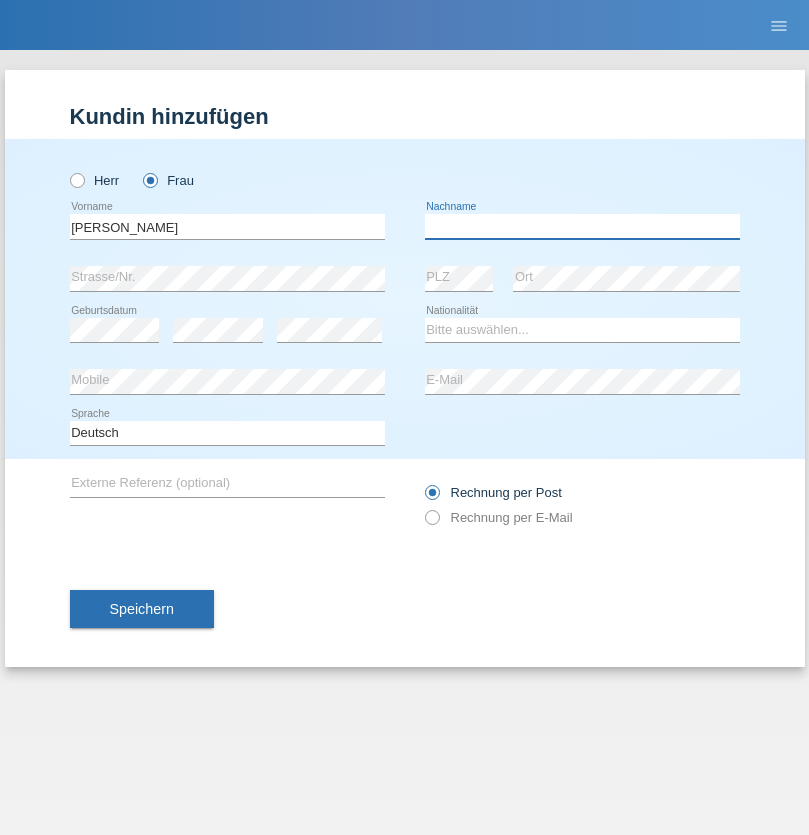 click at bounding box center (582, 226) 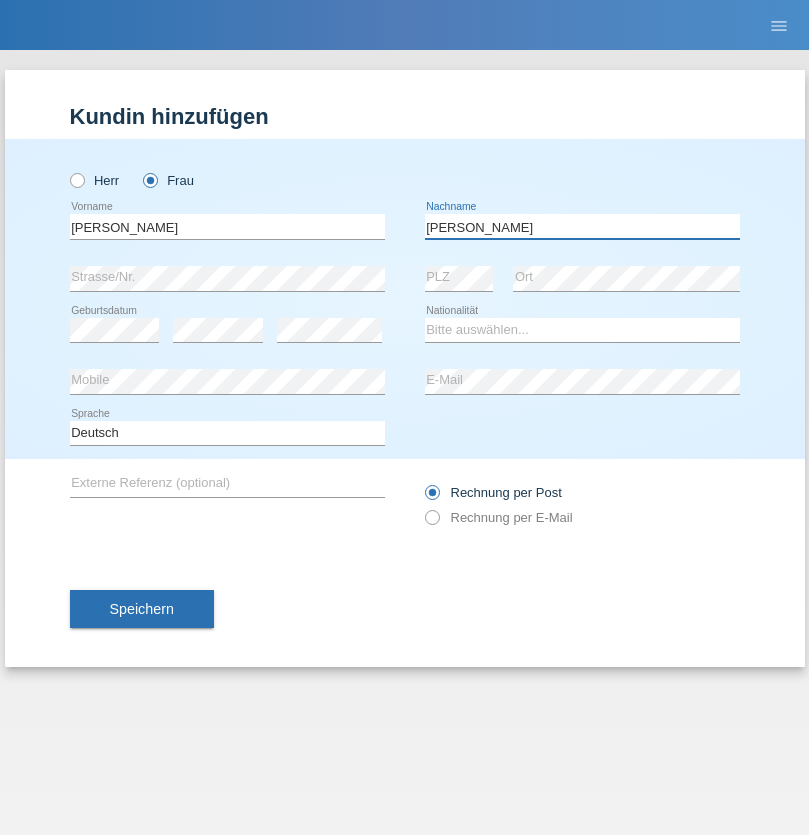 type on "Banz diaz" 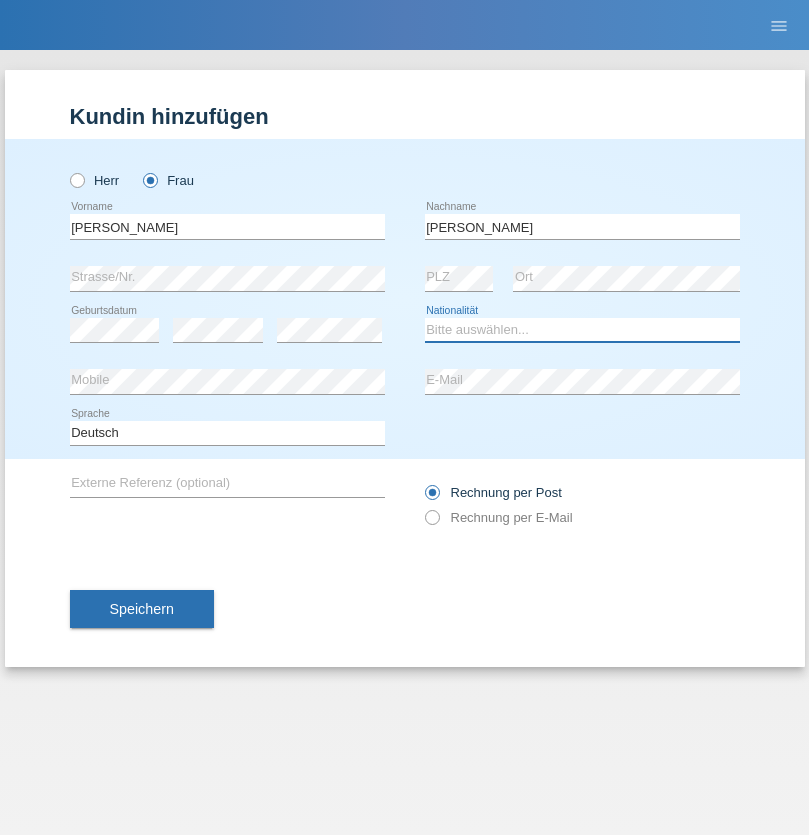 select on "CH" 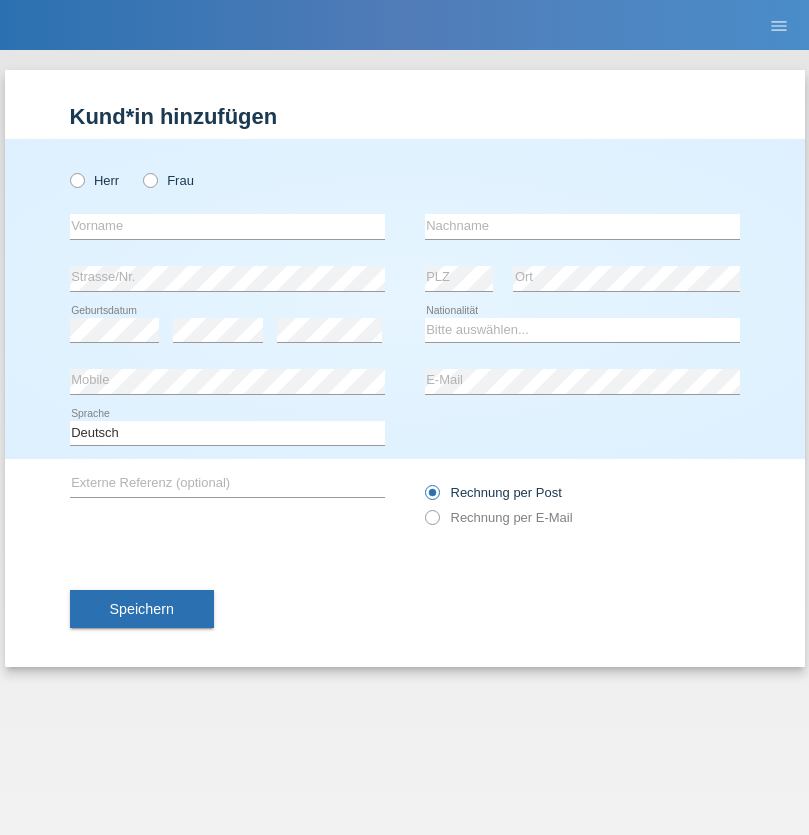 scroll, scrollTop: 0, scrollLeft: 0, axis: both 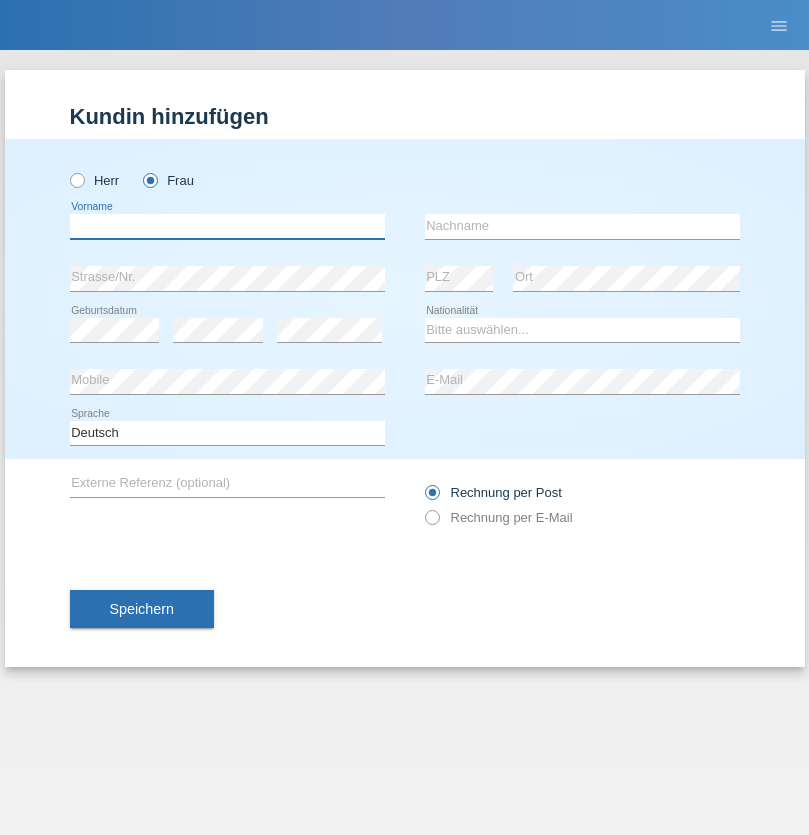 click at bounding box center [227, 226] 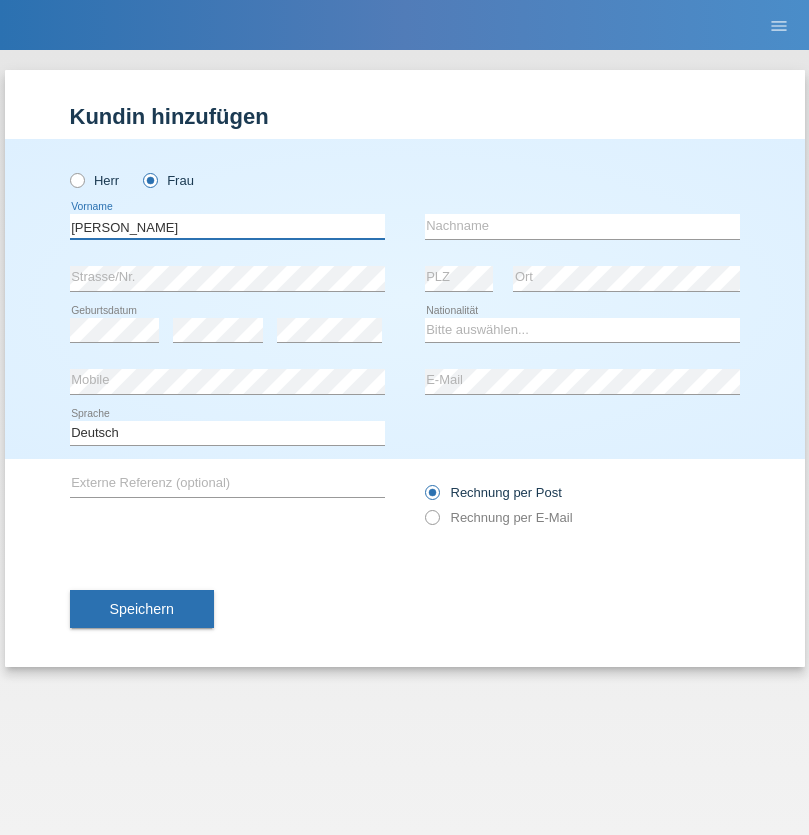 type on "[PERSON_NAME]" 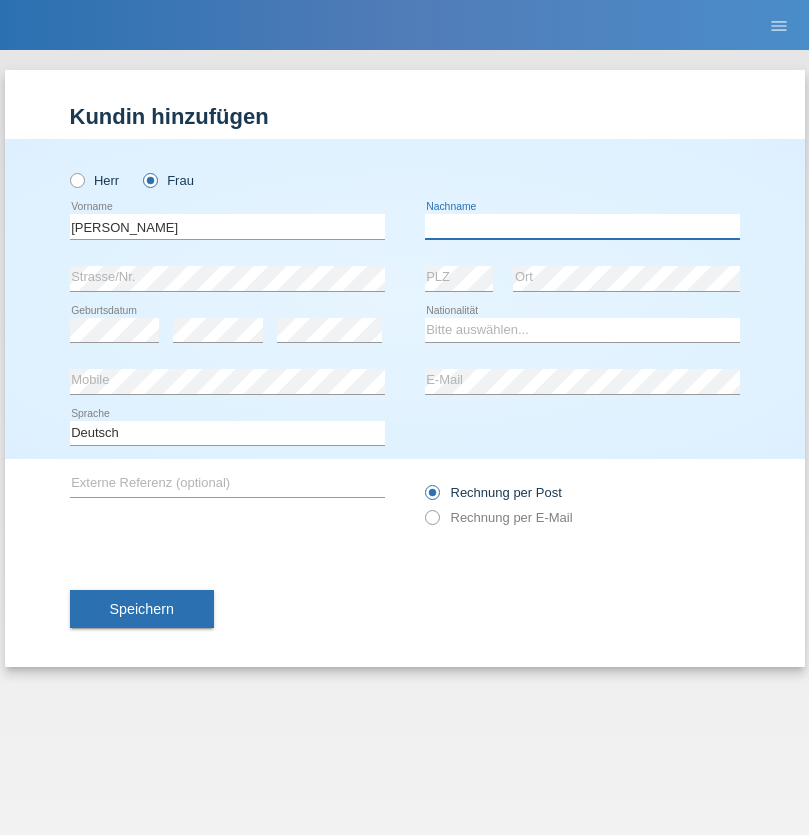 click at bounding box center [582, 226] 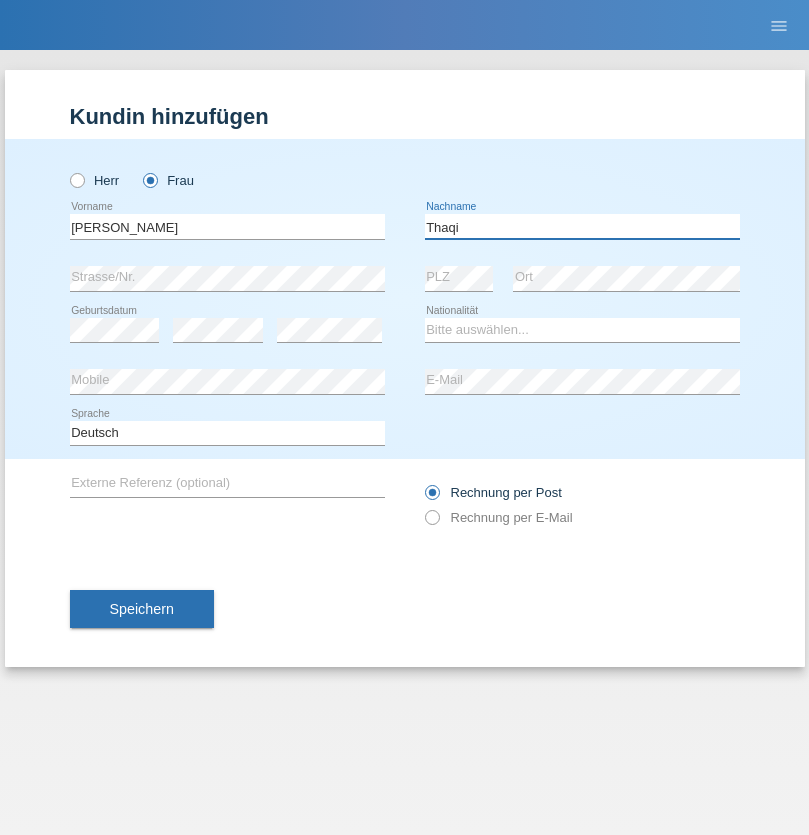 type on "Thaqi" 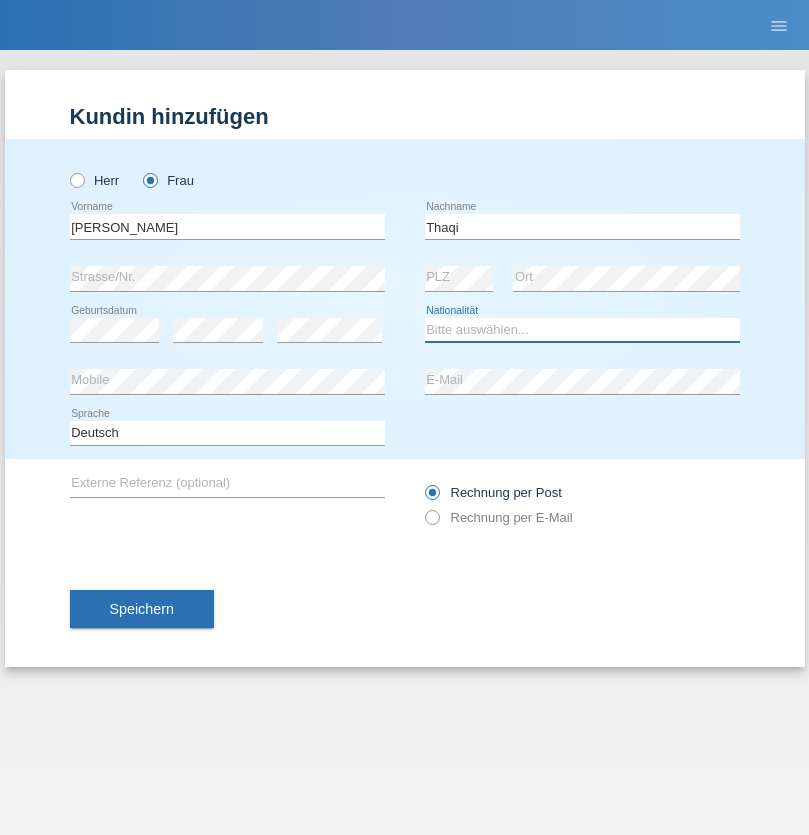 select on "XK" 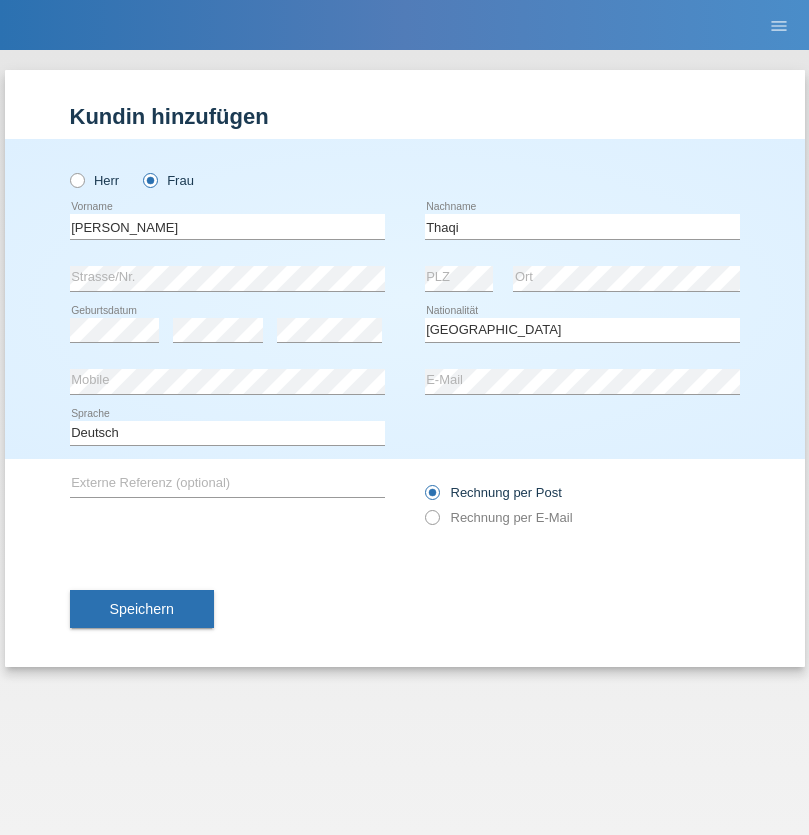 select on "C" 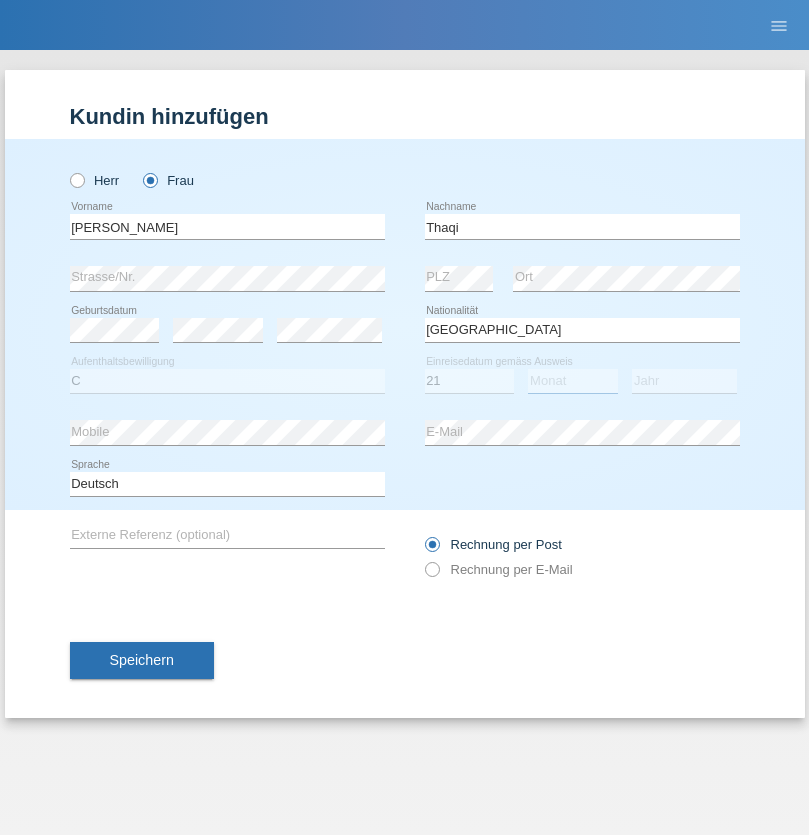 select on "07" 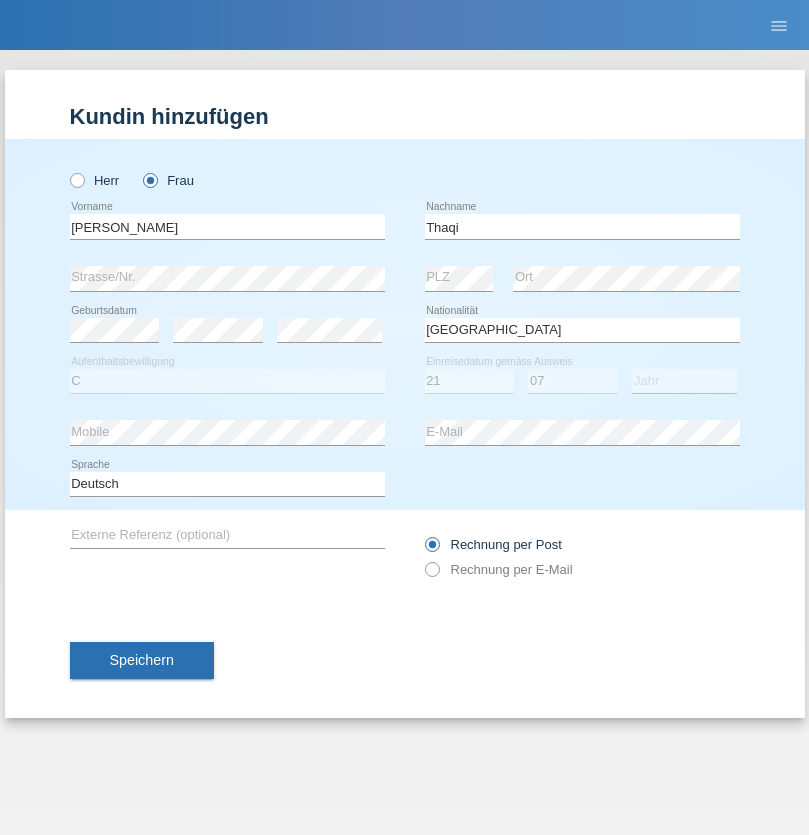 select on "2021" 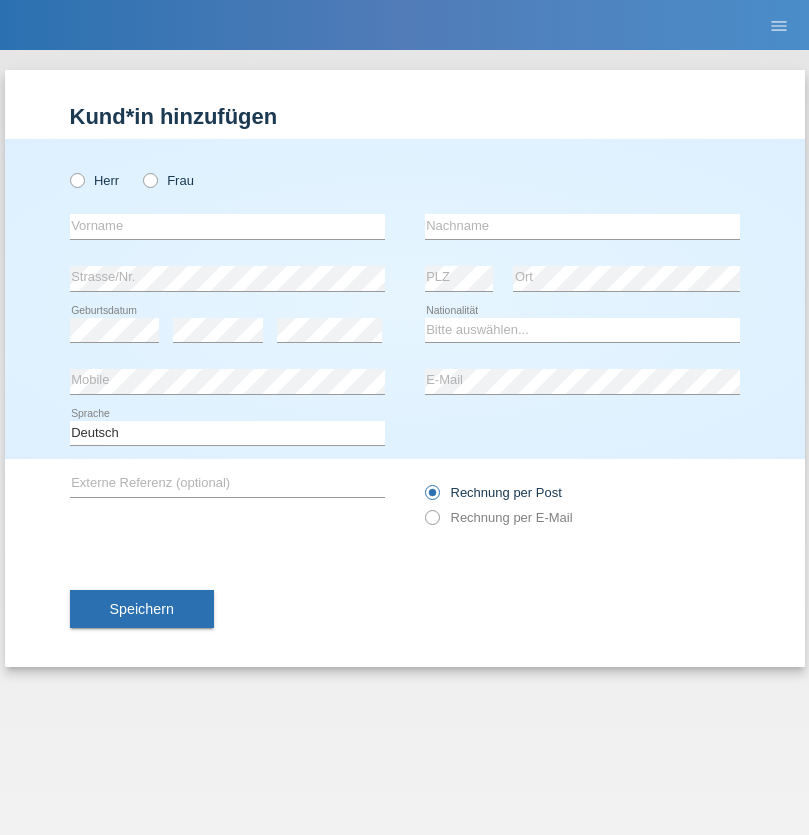 scroll, scrollTop: 0, scrollLeft: 0, axis: both 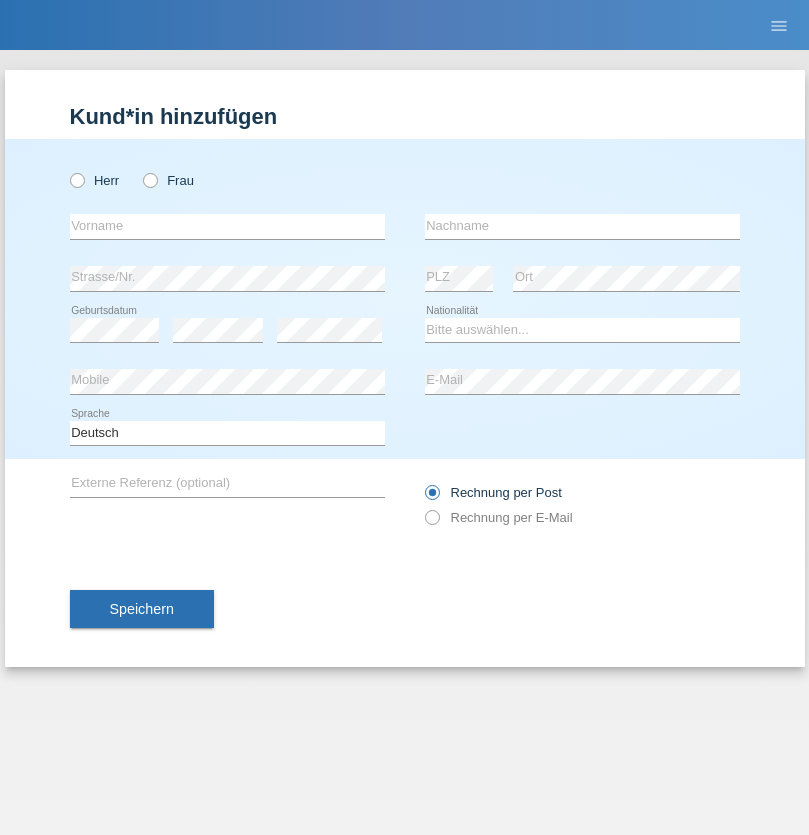 radio on "true" 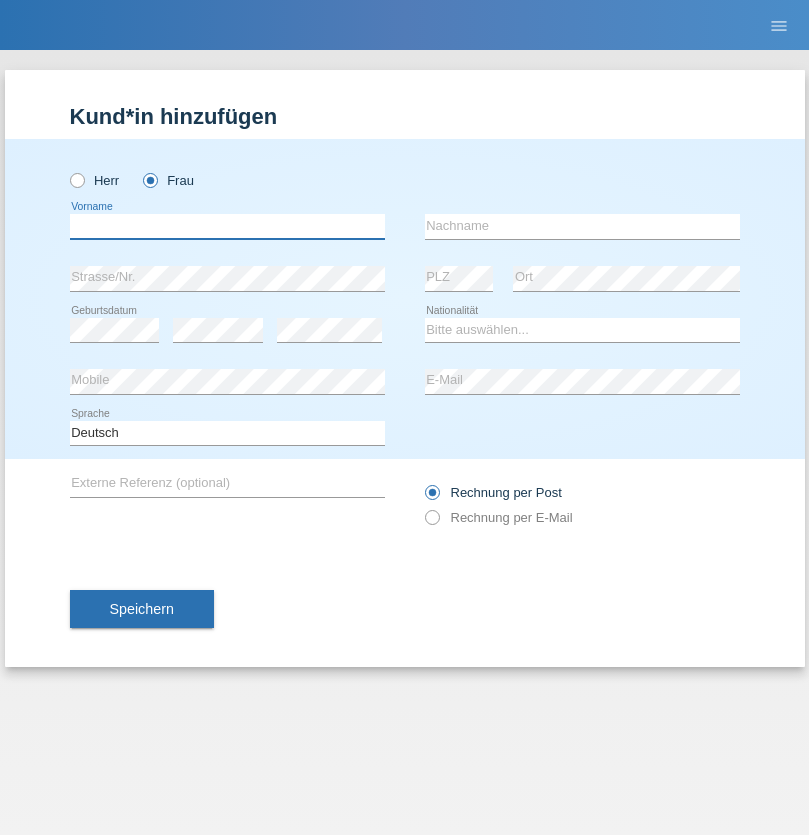 click at bounding box center (227, 226) 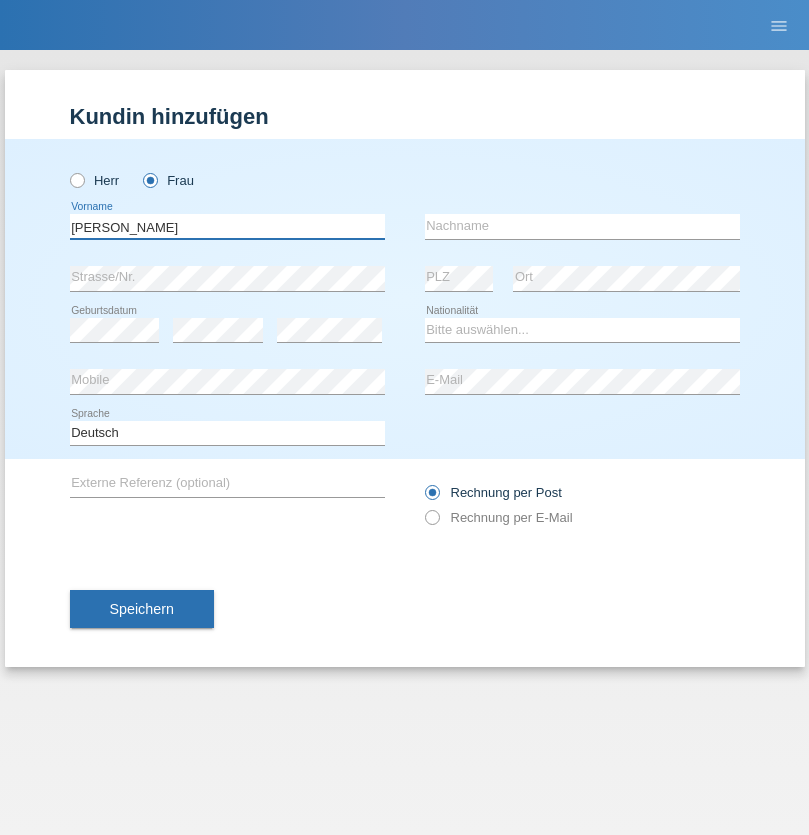 type on "kujtim thaqi" 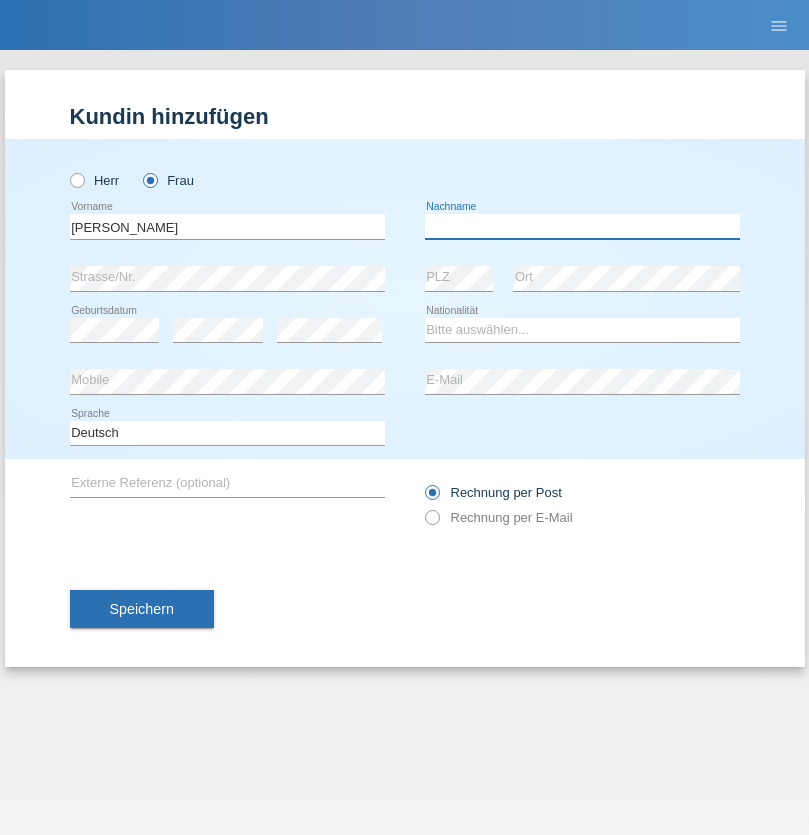 click at bounding box center (582, 226) 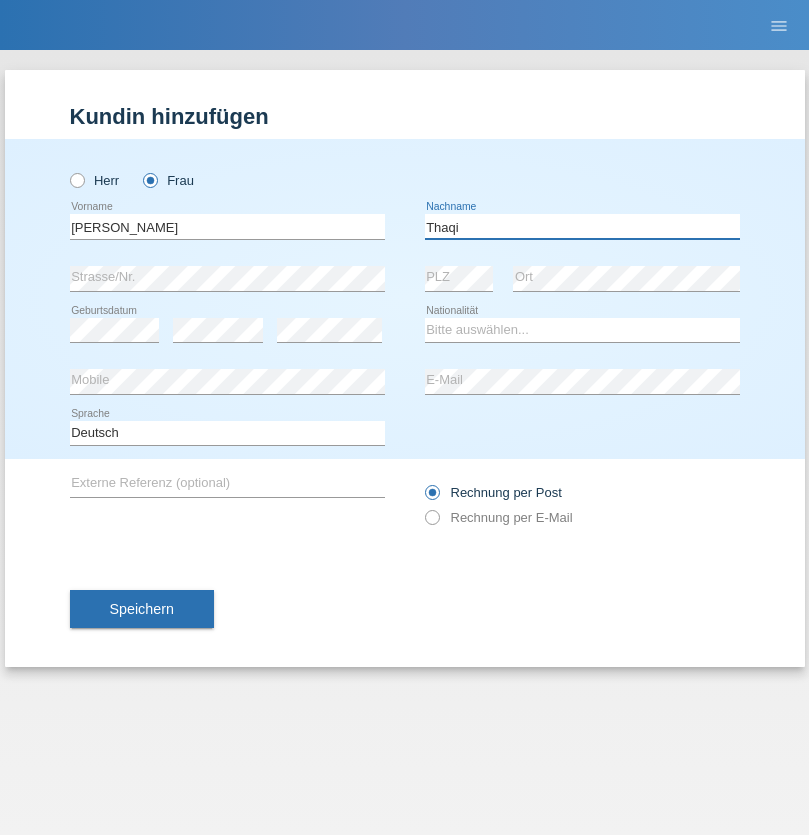 type on "Thaqi" 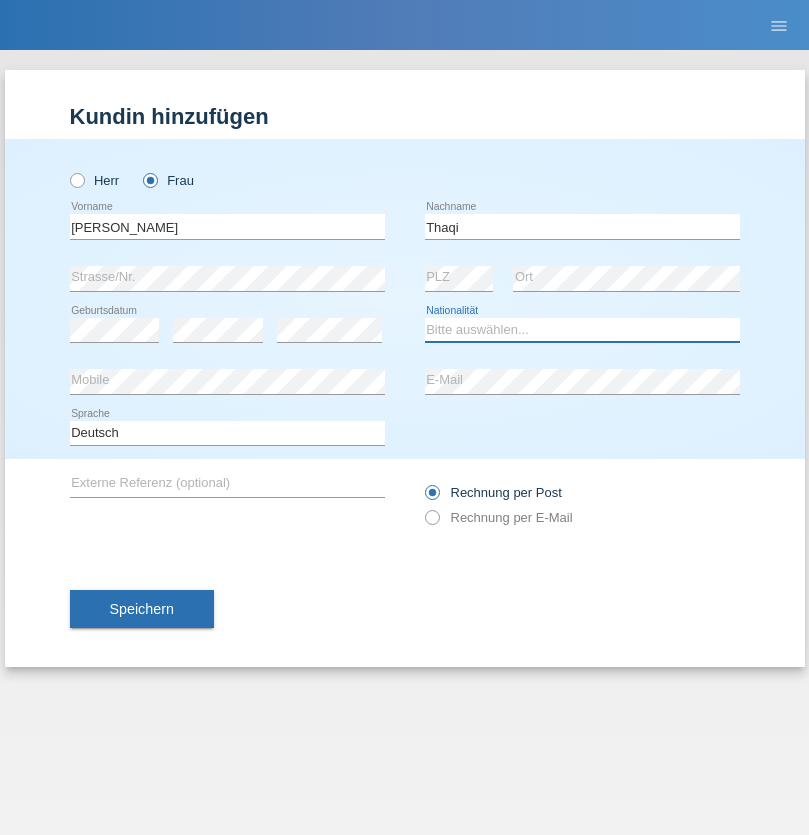 select on "XK" 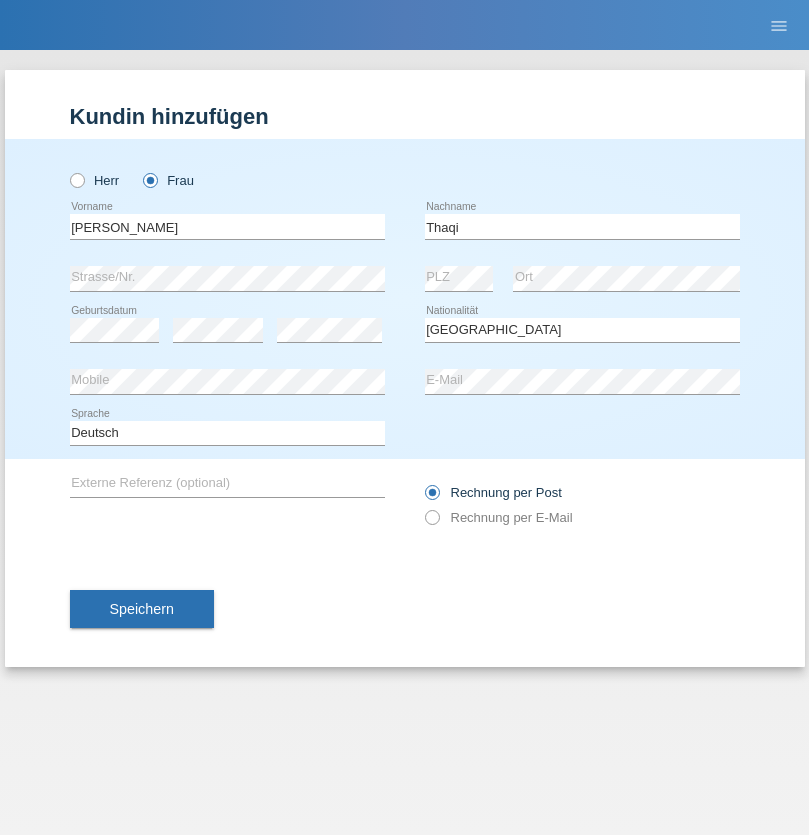 select on "C" 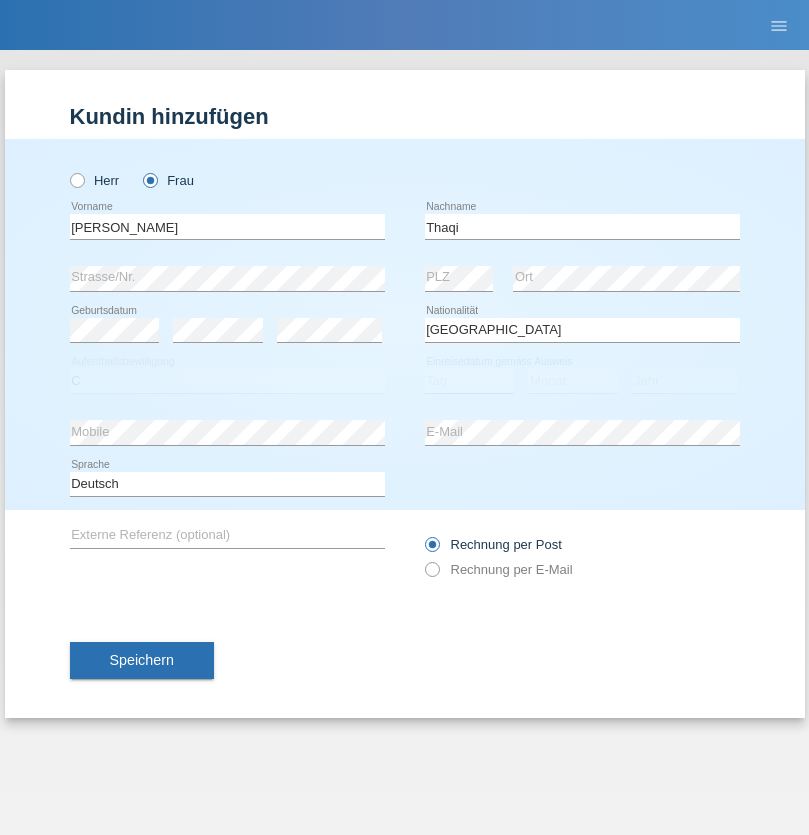 select on "21" 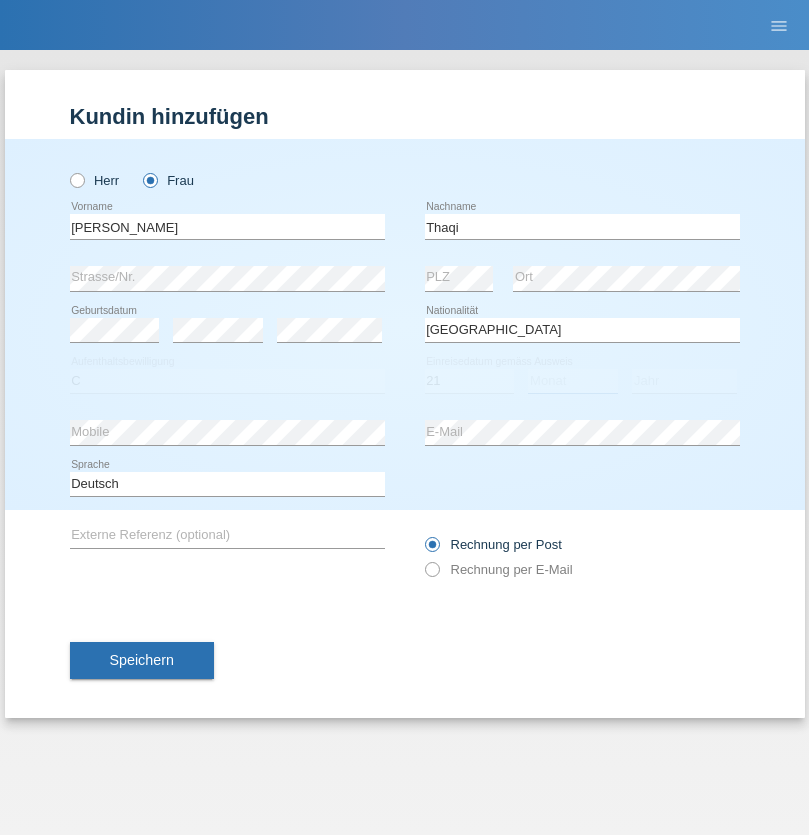 select on "07" 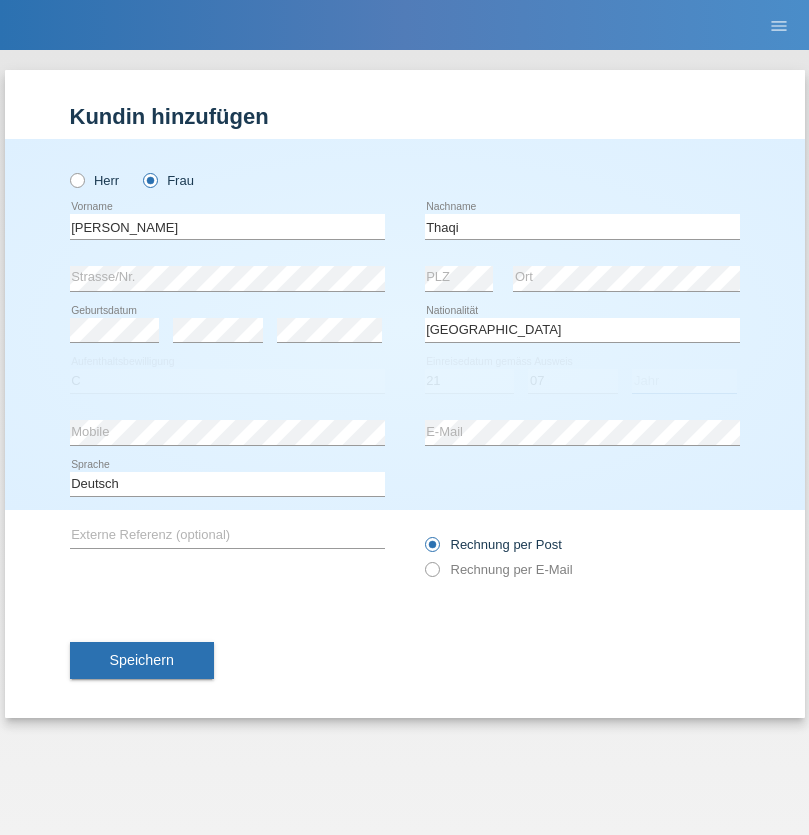 select on "2021" 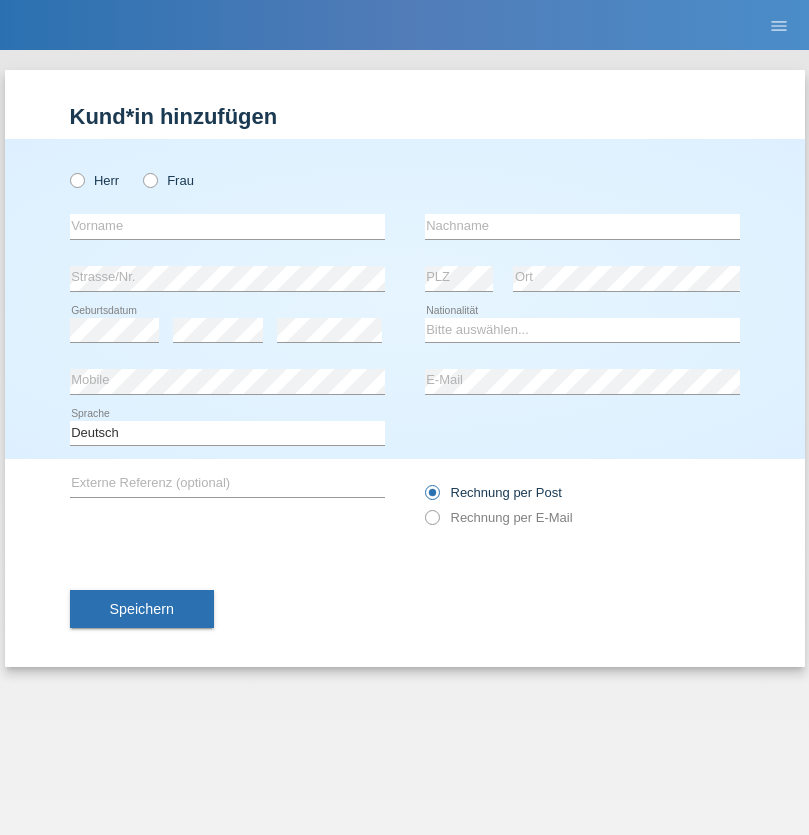 scroll, scrollTop: 0, scrollLeft: 0, axis: both 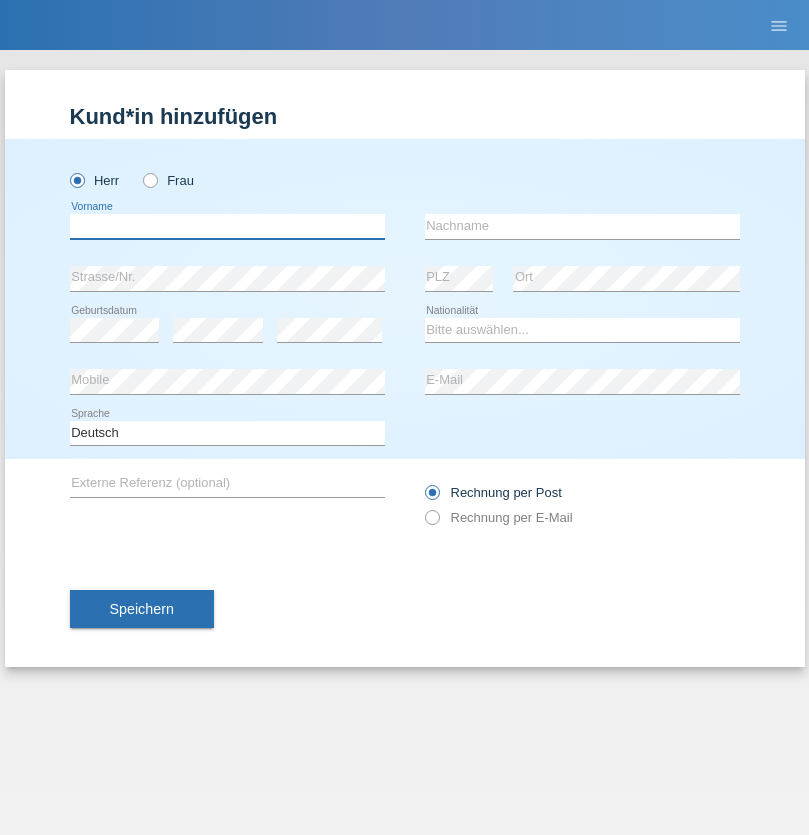 click at bounding box center [227, 226] 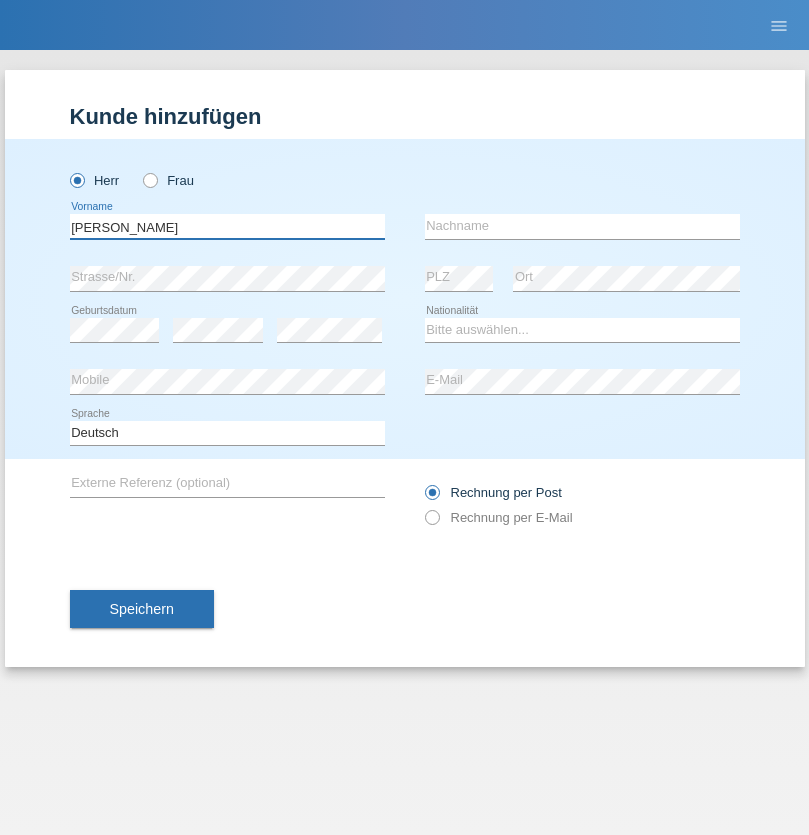 type on "Sylvain" 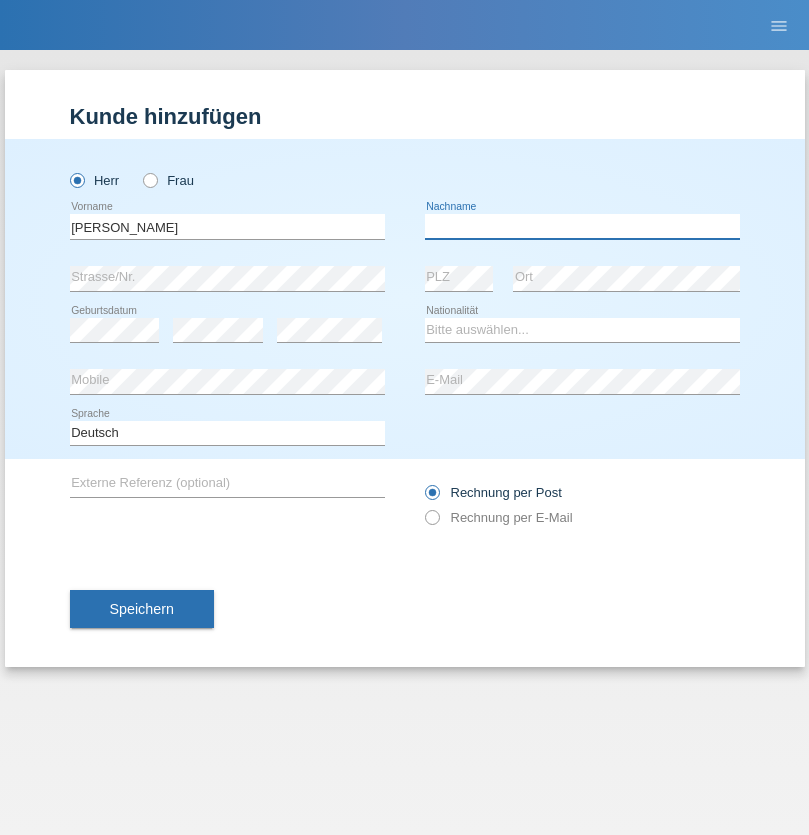 click at bounding box center [582, 226] 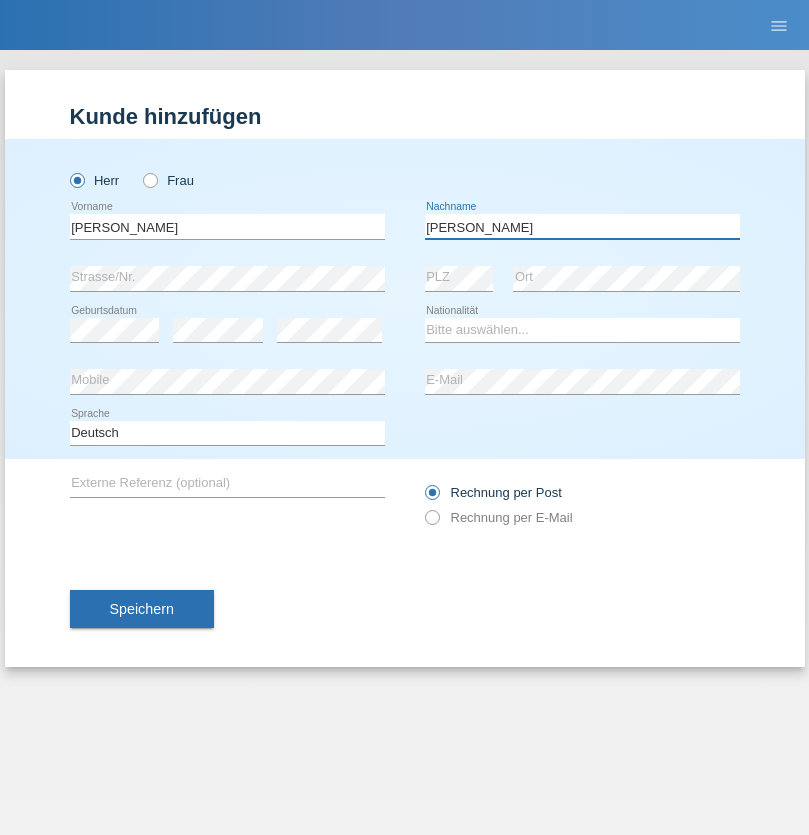 type on "Eugène" 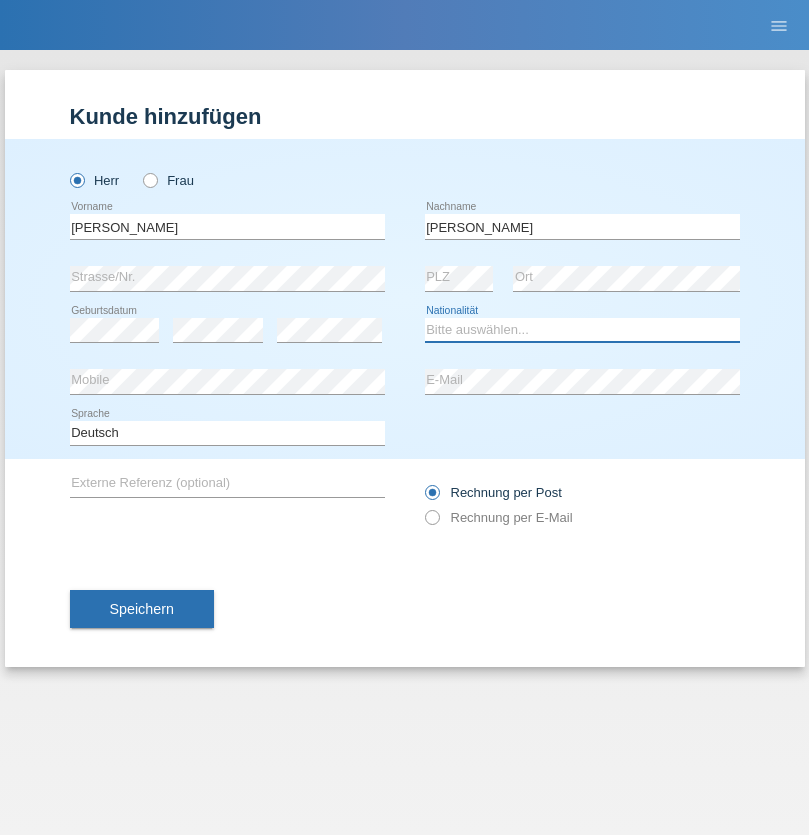 select on "CH" 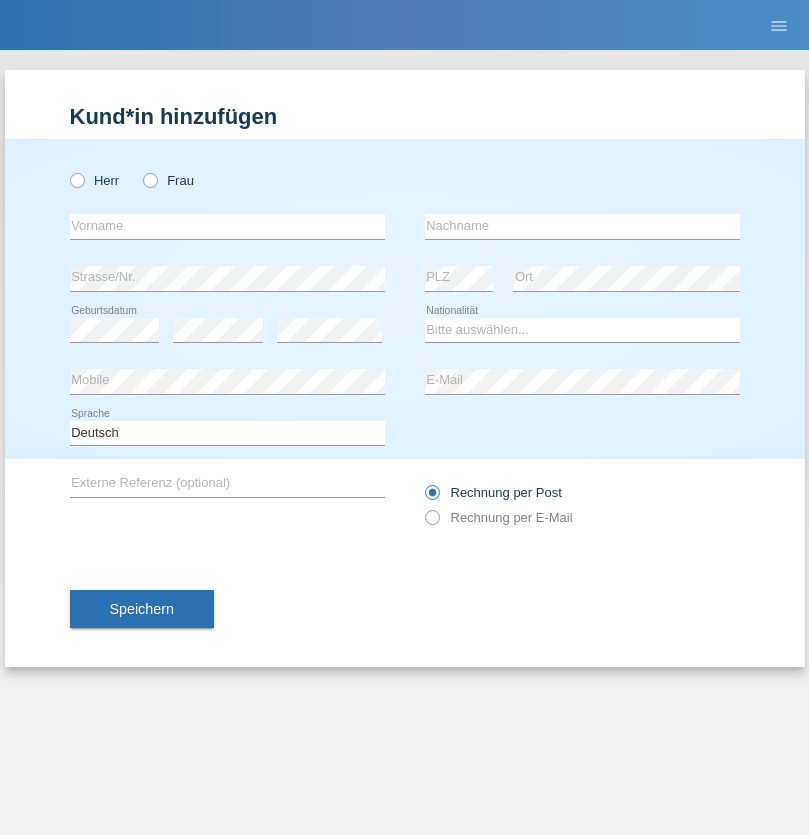 scroll, scrollTop: 0, scrollLeft: 0, axis: both 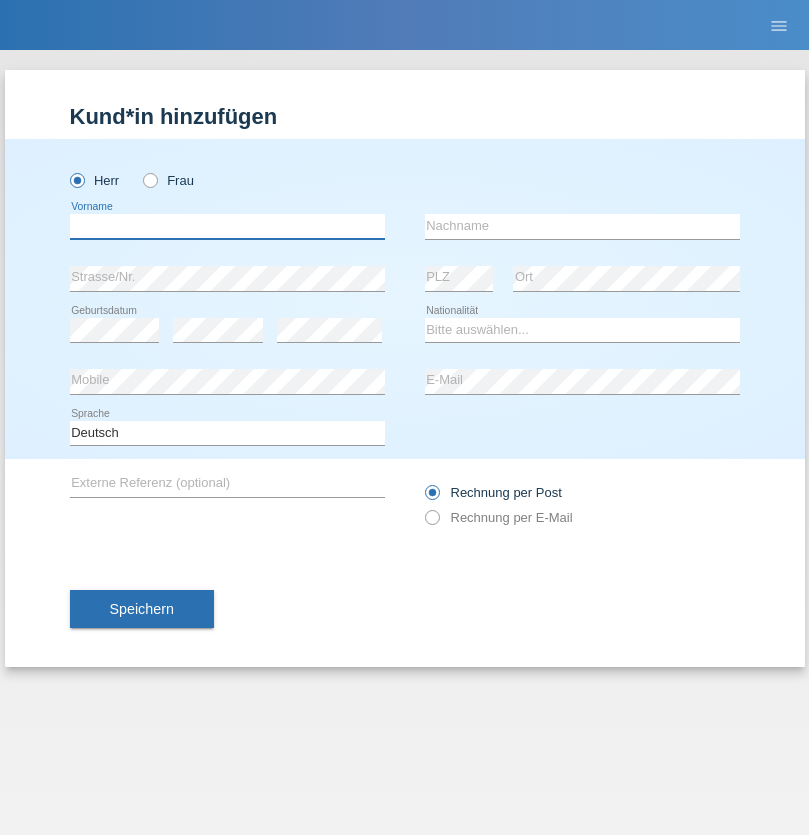 click at bounding box center (227, 226) 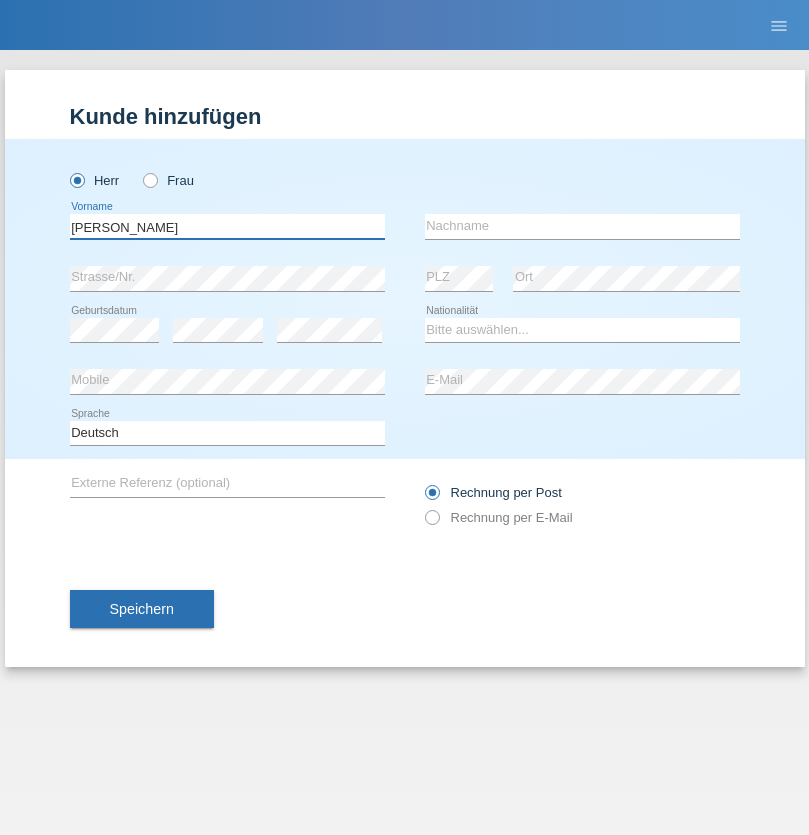 type on "[PERSON_NAME]" 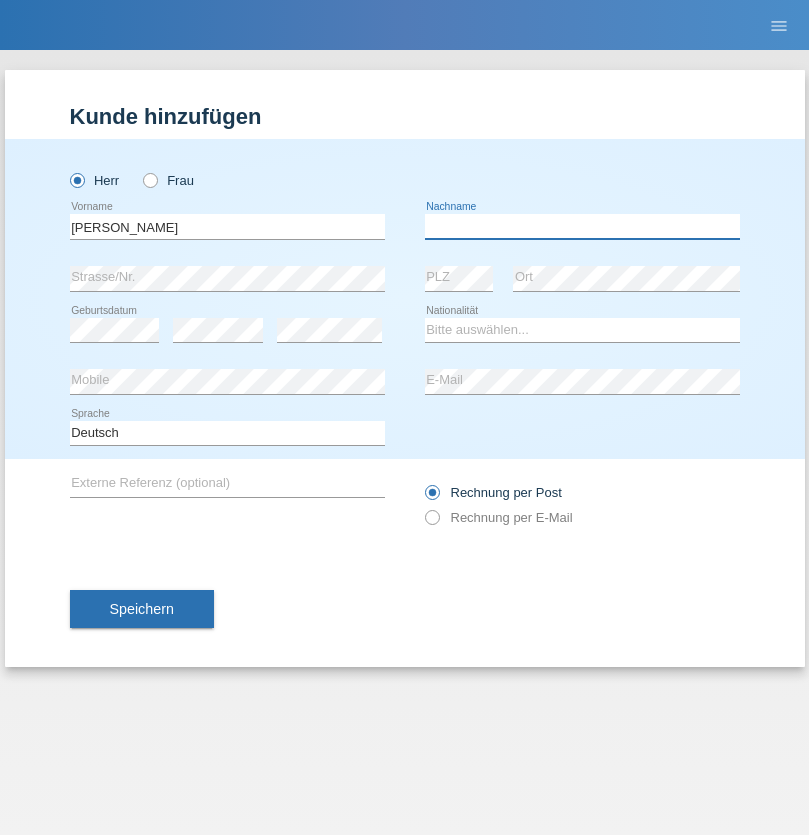 click at bounding box center (582, 226) 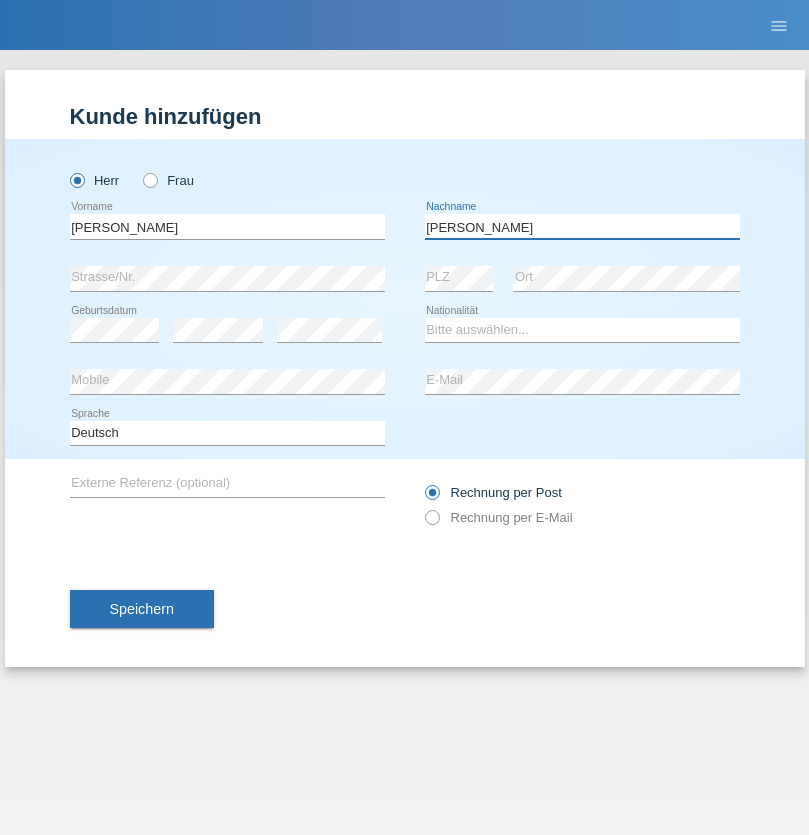 type on "[PERSON_NAME]" 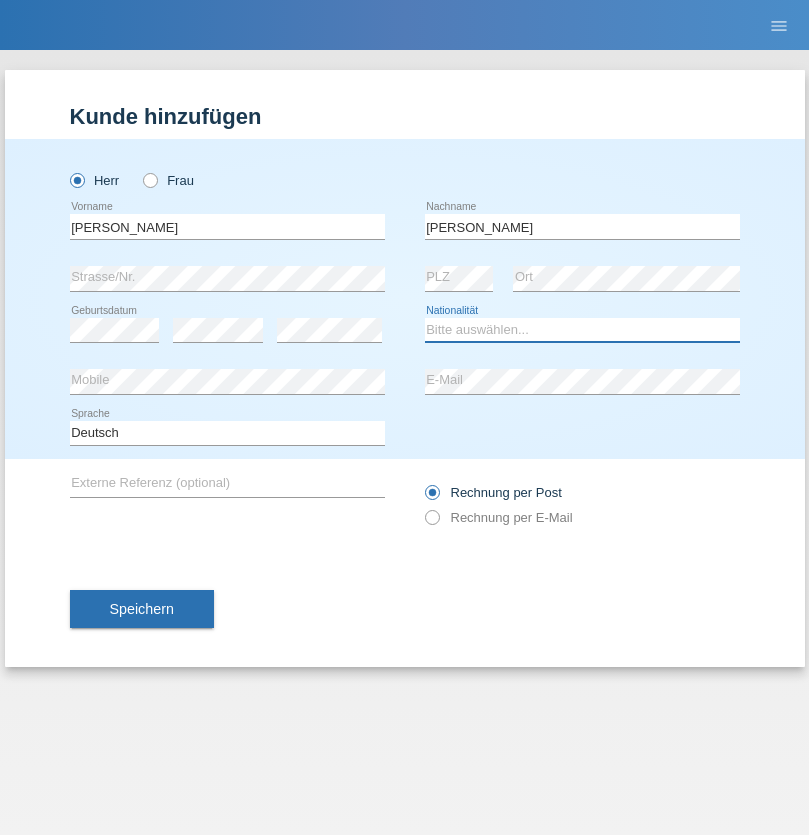 select on "CH" 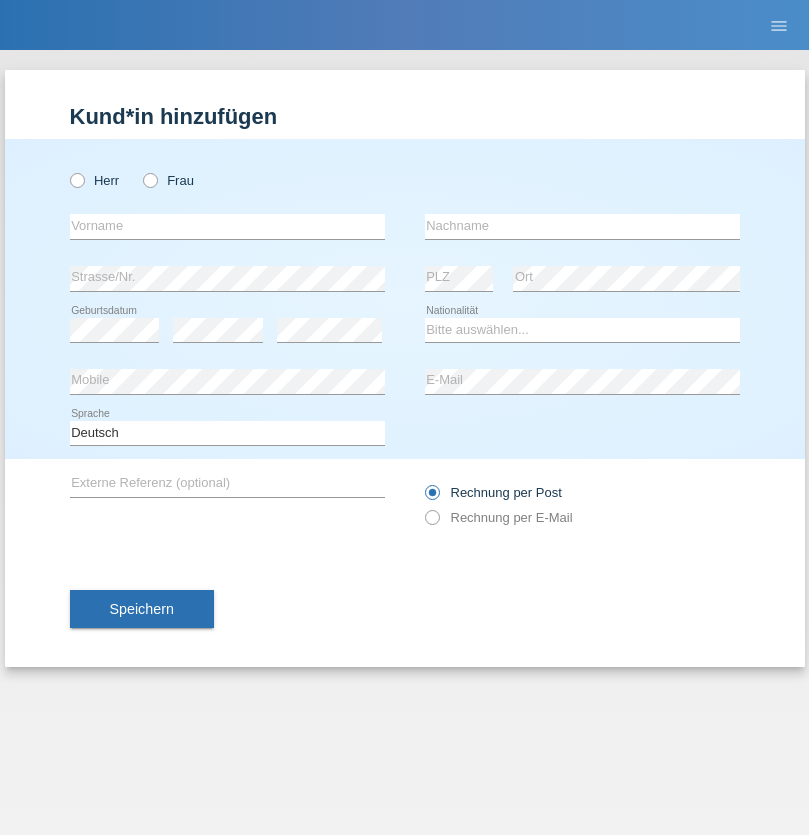 scroll, scrollTop: 0, scrollLeft: 0, axis: both 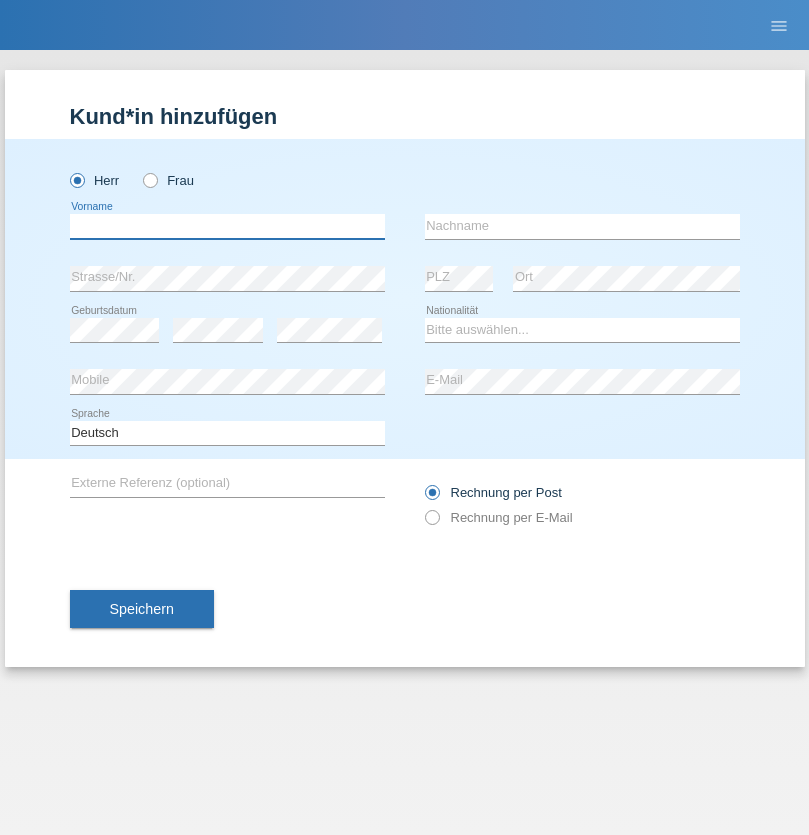 click at bounding box center (227, 226) 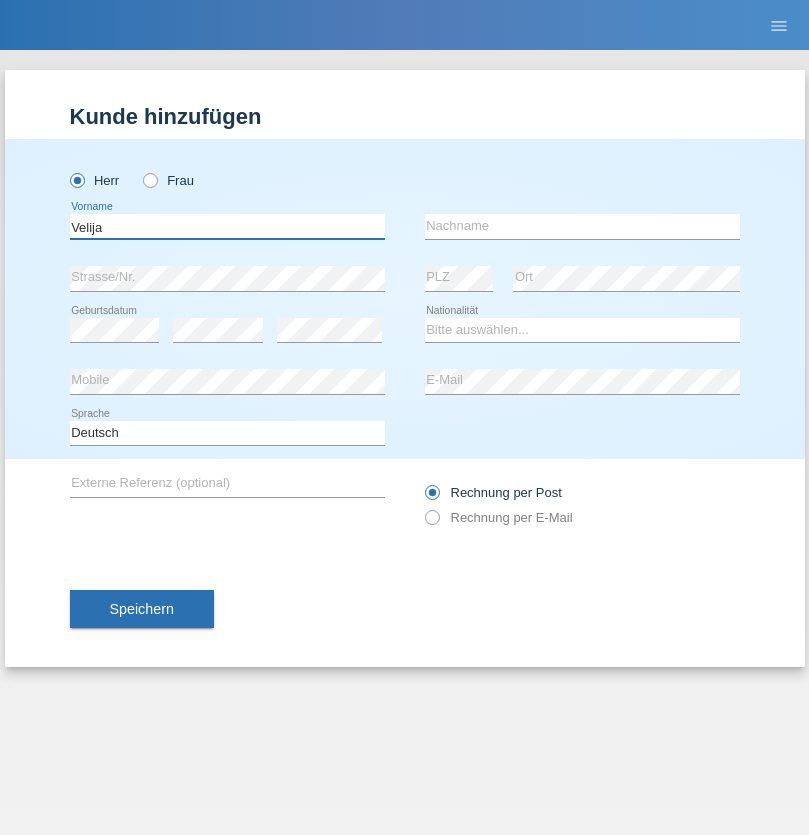 type on "Velija" 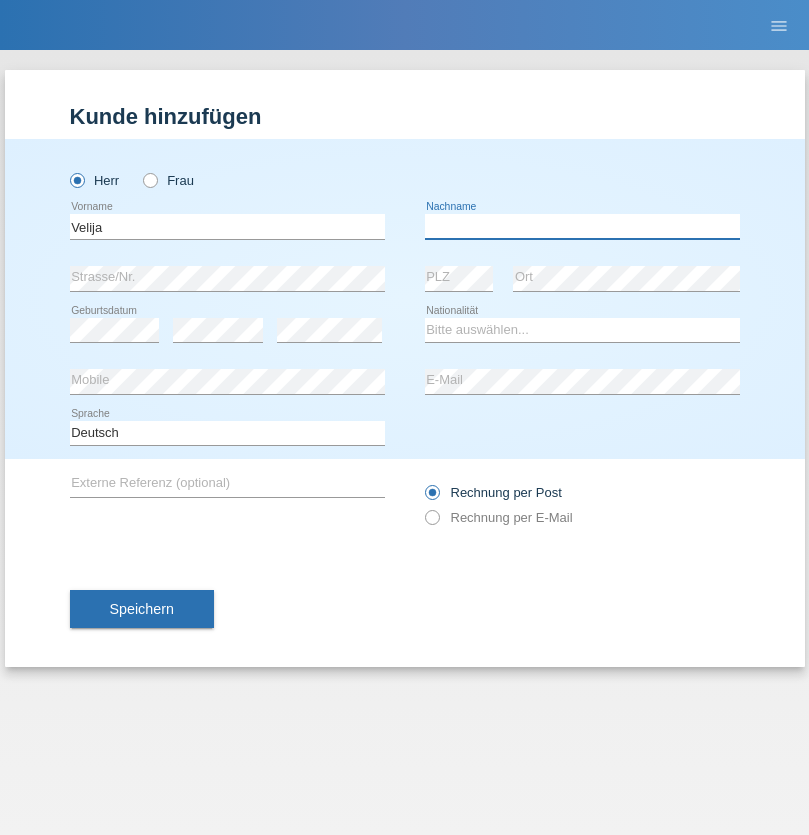 click at bounding box center [582, 226] 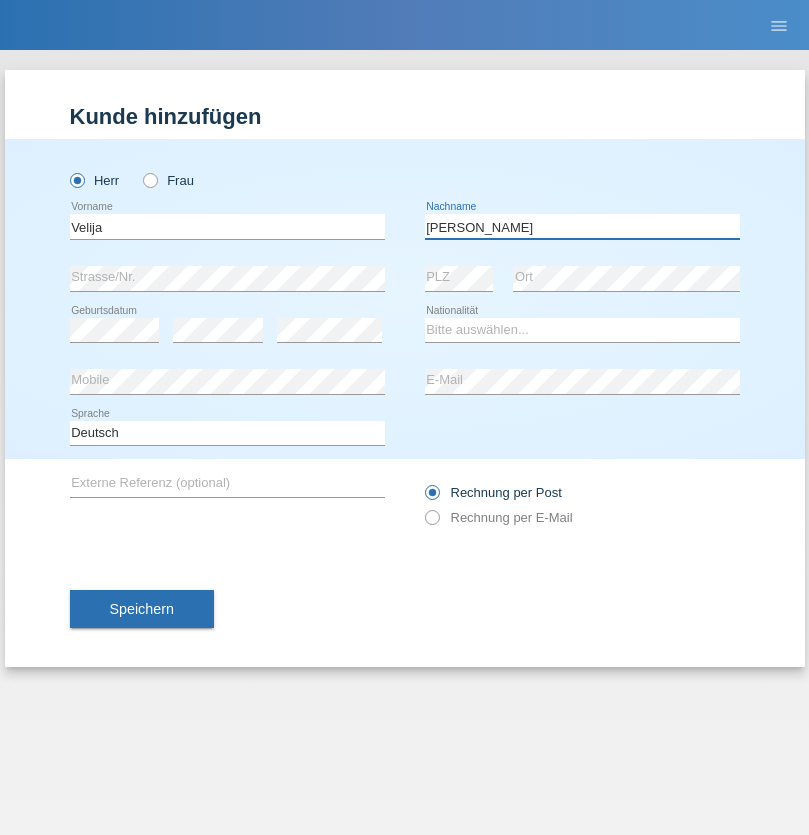 type on "Kuzmanoski" 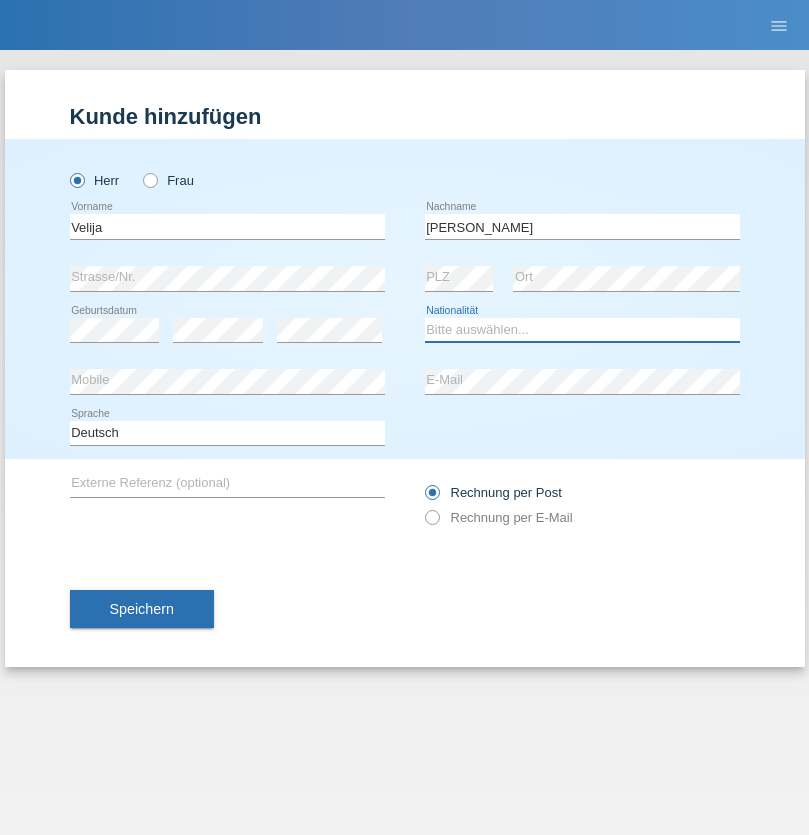select on "CH" 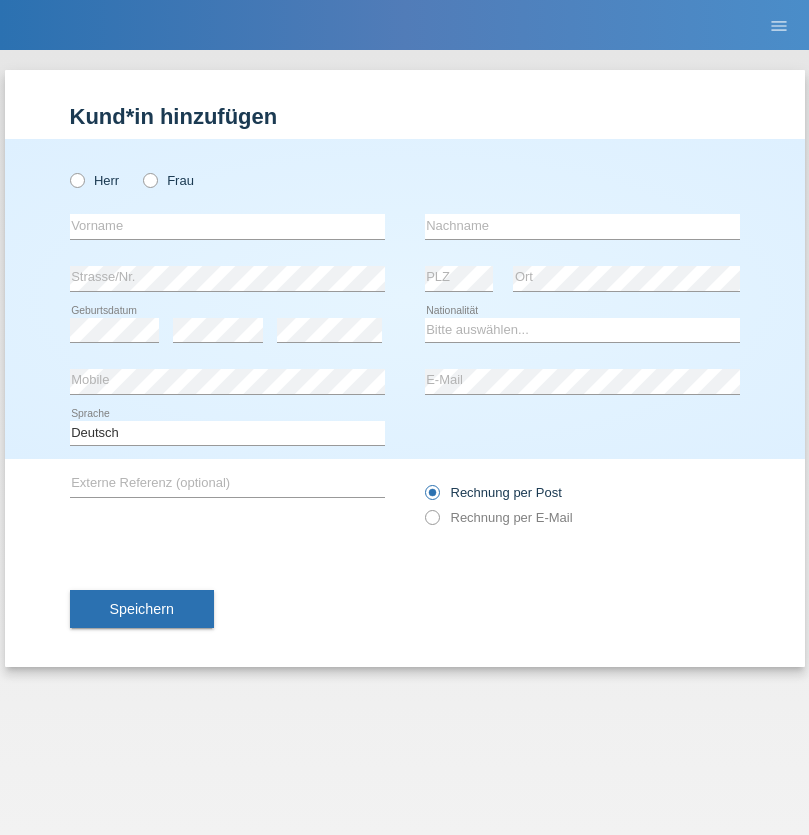 scroll, scrollTop: 0, scrollLeft: 0, axis: both 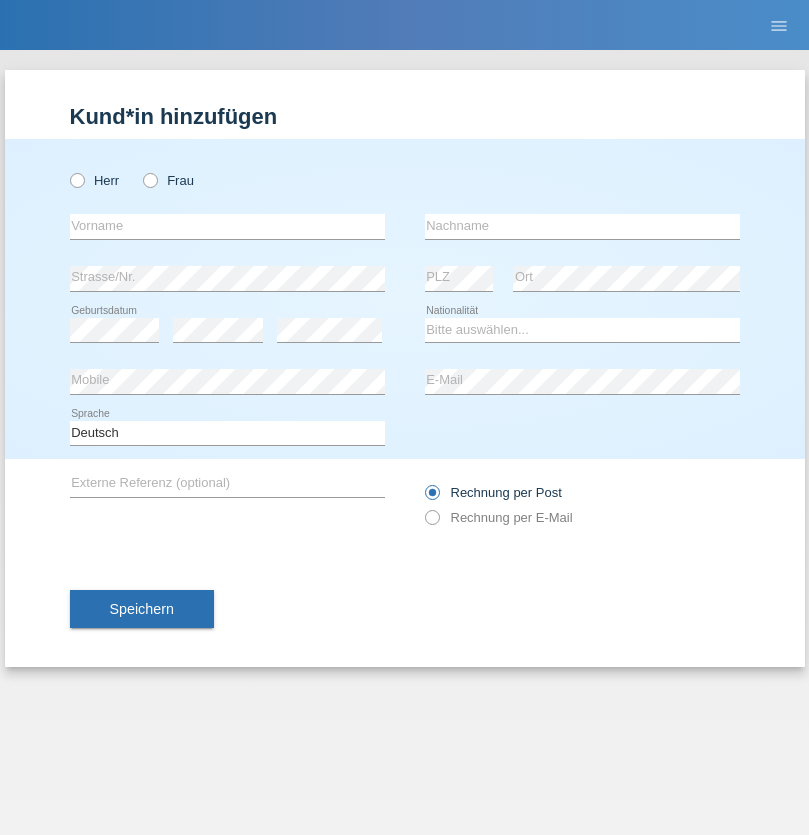 radio on "true" 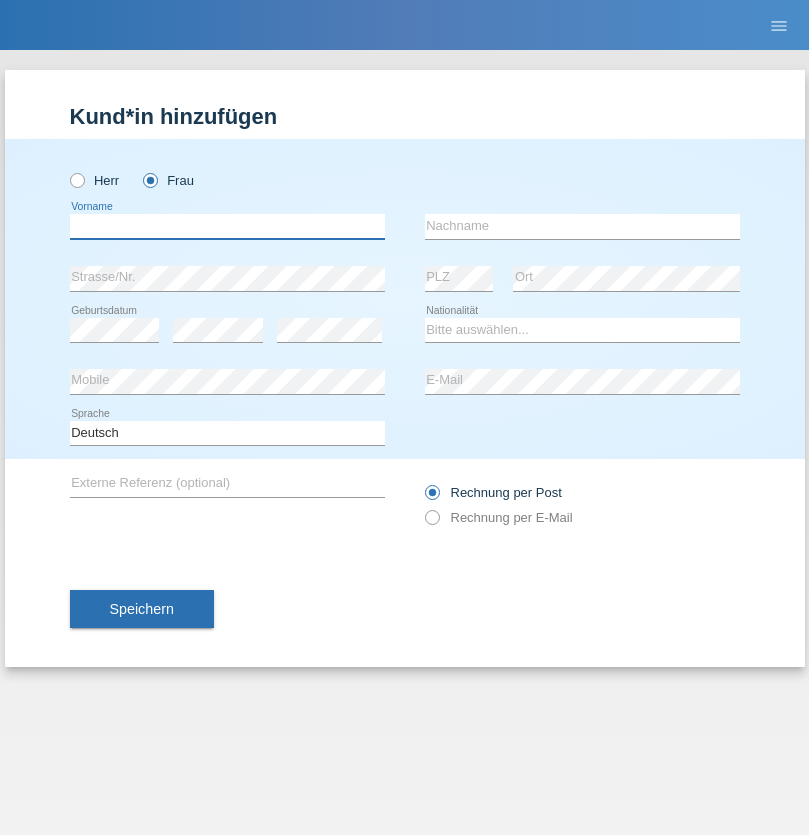 click at bounding box center [227, 226] 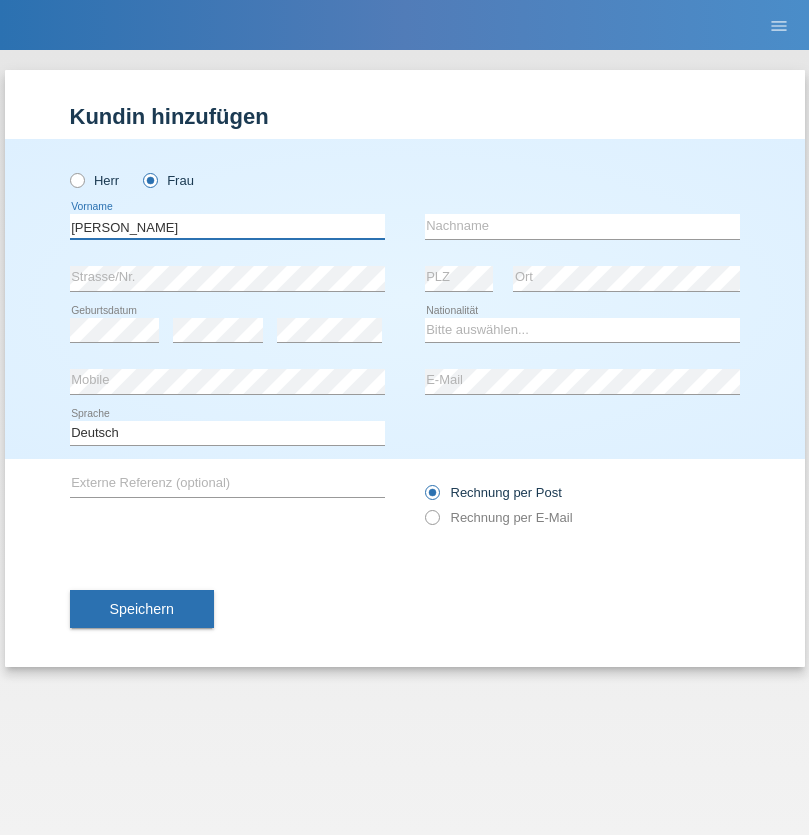 type on "Jasmin" 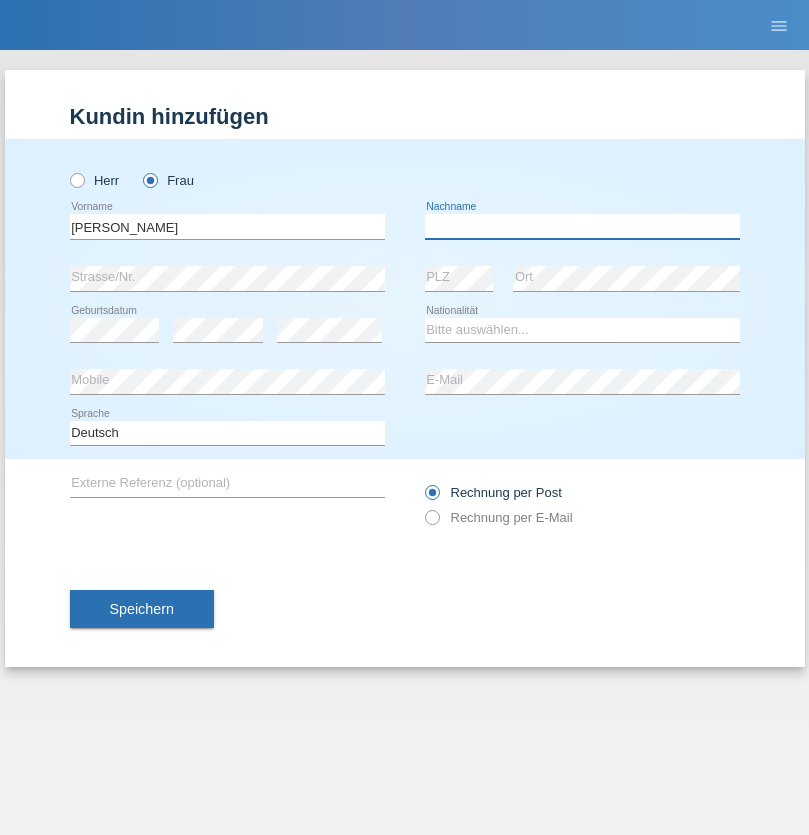 click at bounding box center [582, 226] 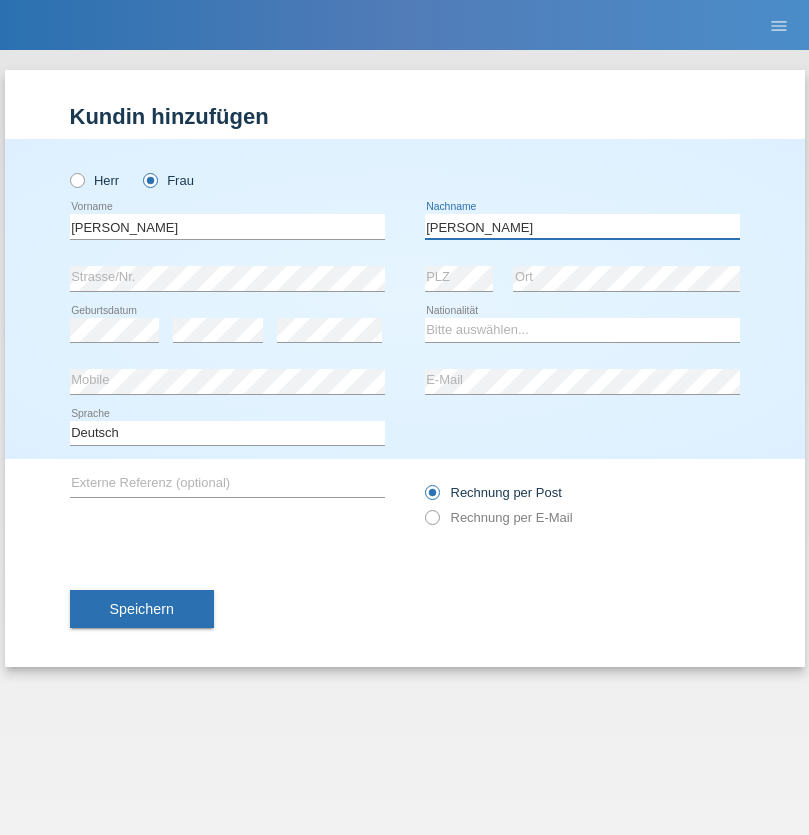 type on "Thomann" 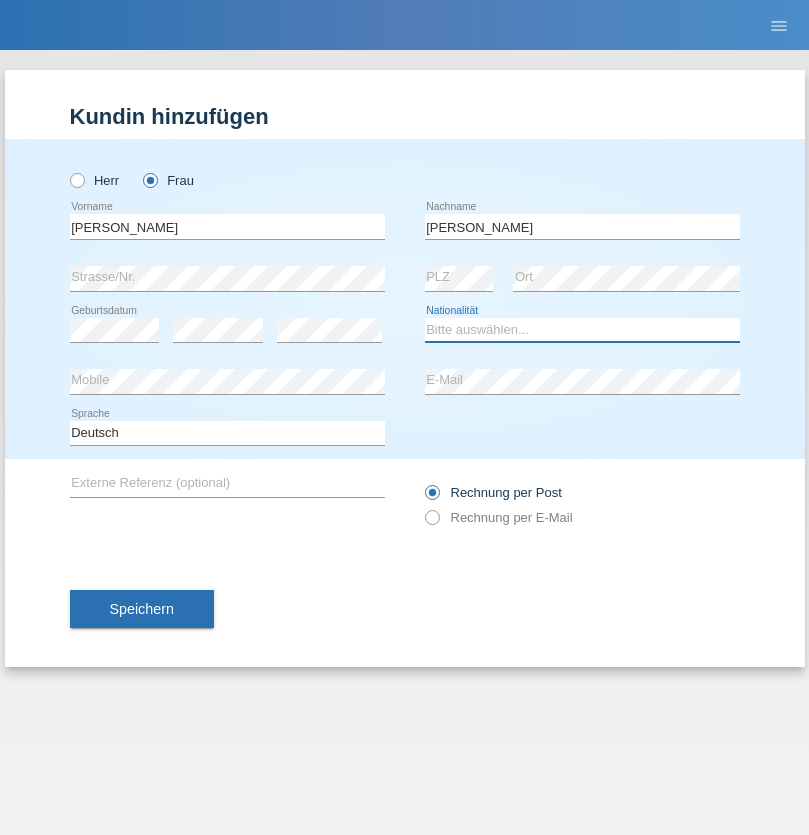 select on "CH" 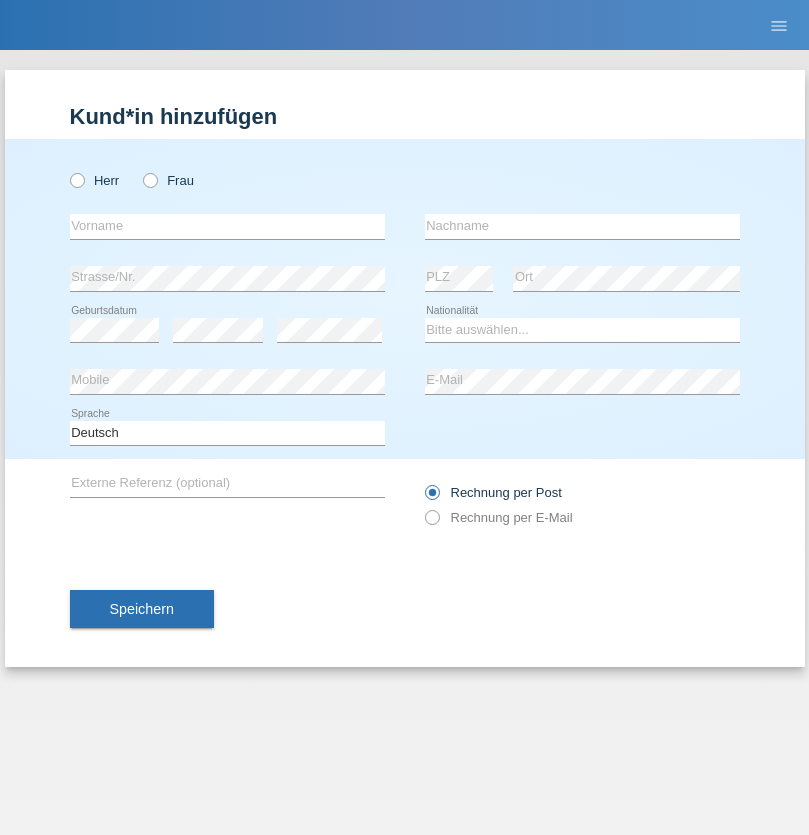 scroll, scrollTop: 0, scrollLeft: 0, axis: both 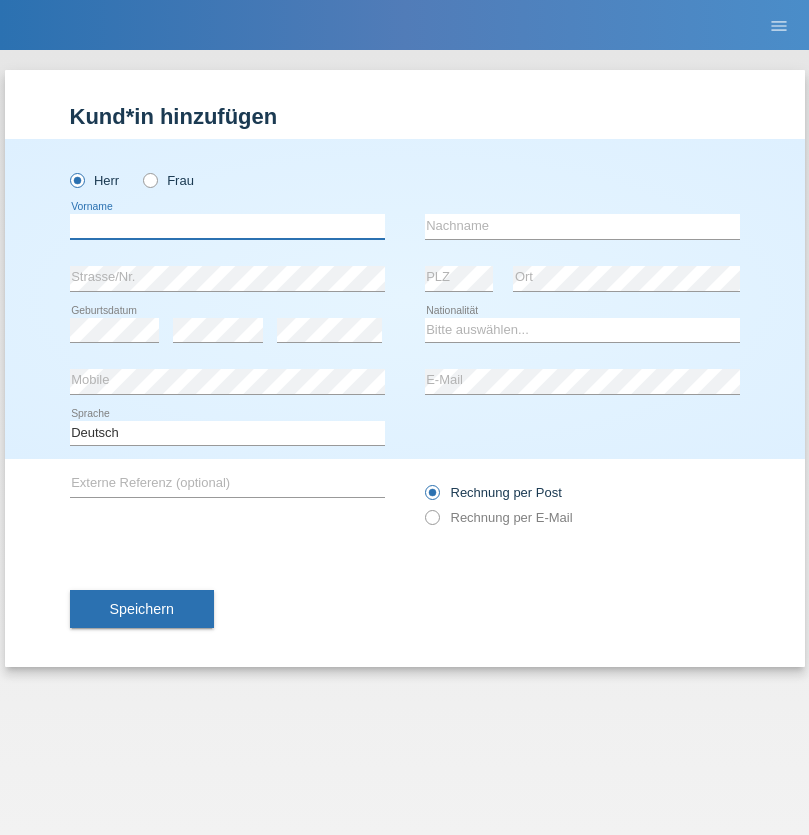 click at bounding box center [227, 226] 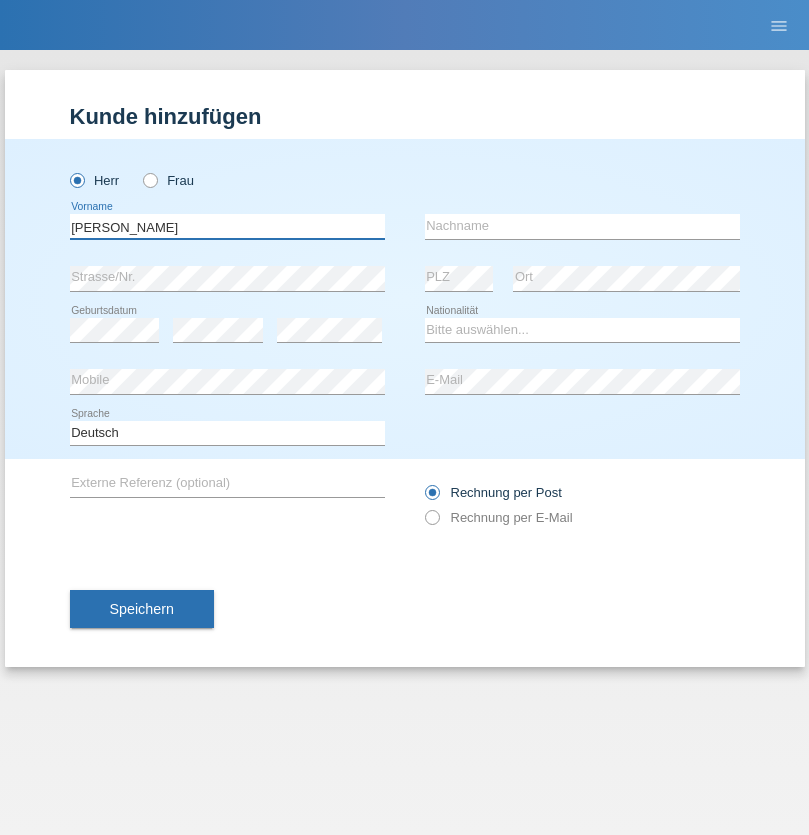 type on "Daniel" 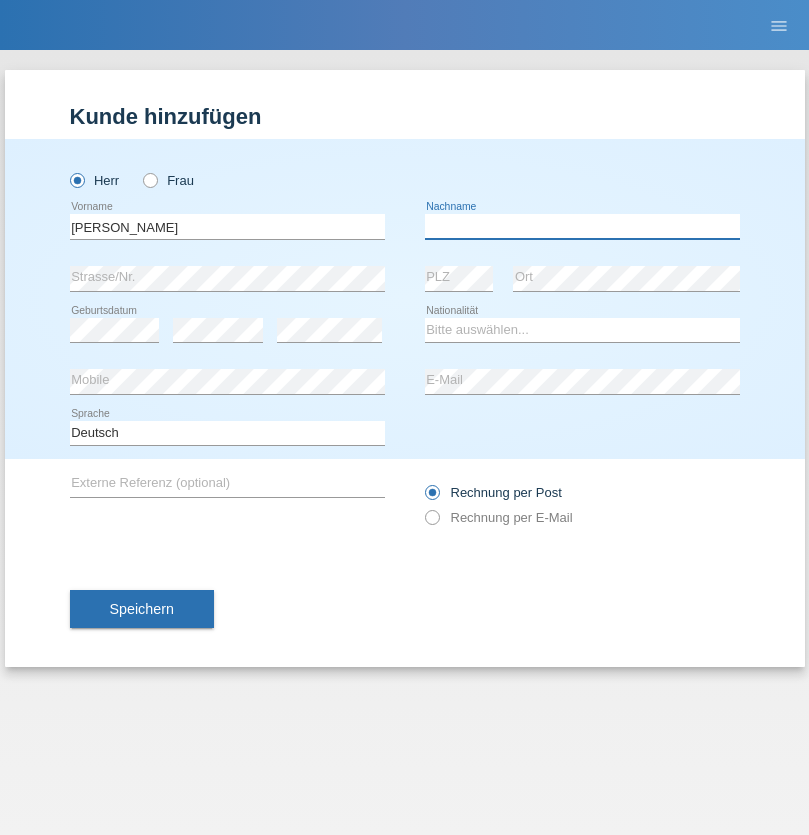 click at bounding box center (582, 226) 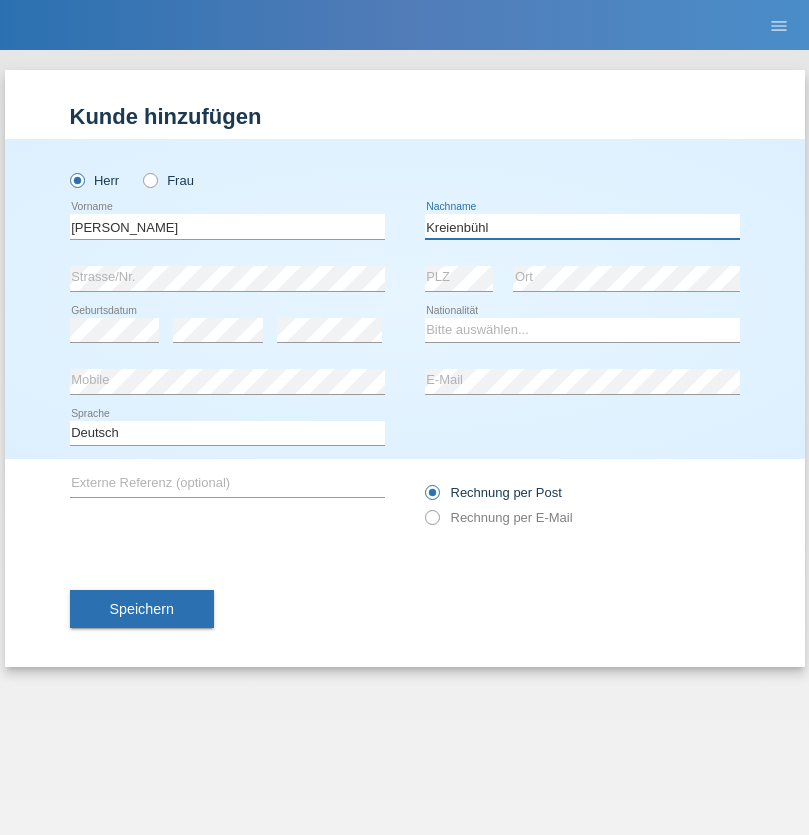 type on "Kreienbühl" 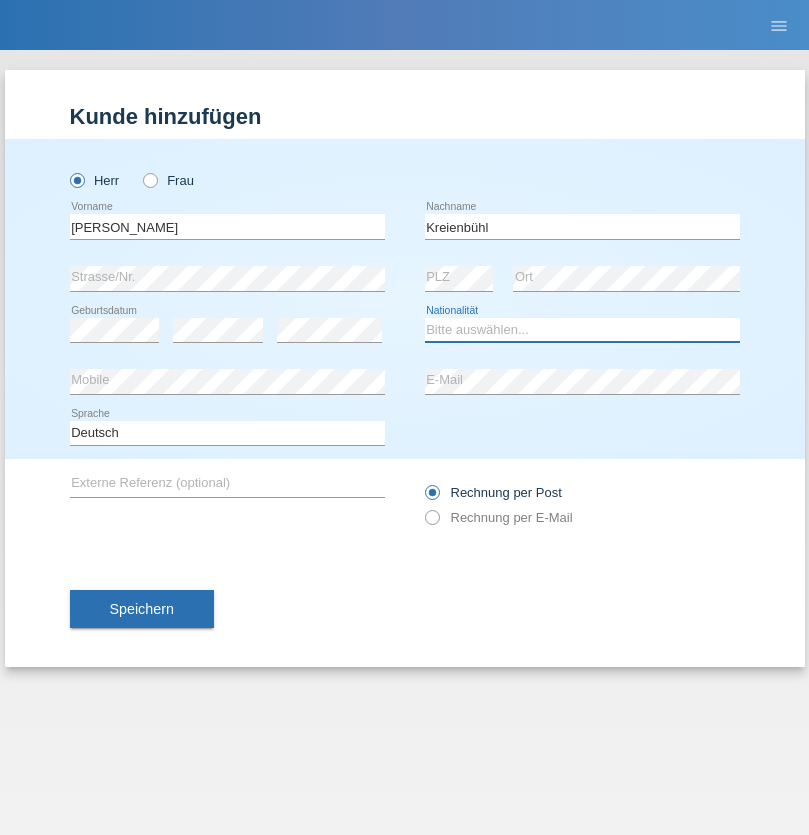 select on "CH" 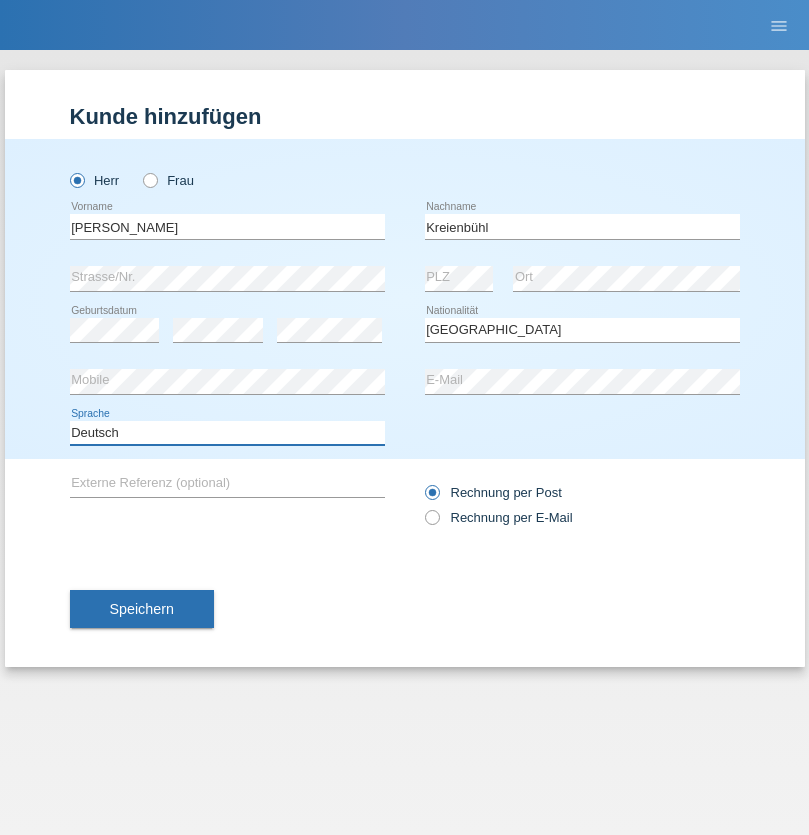 select on "en" 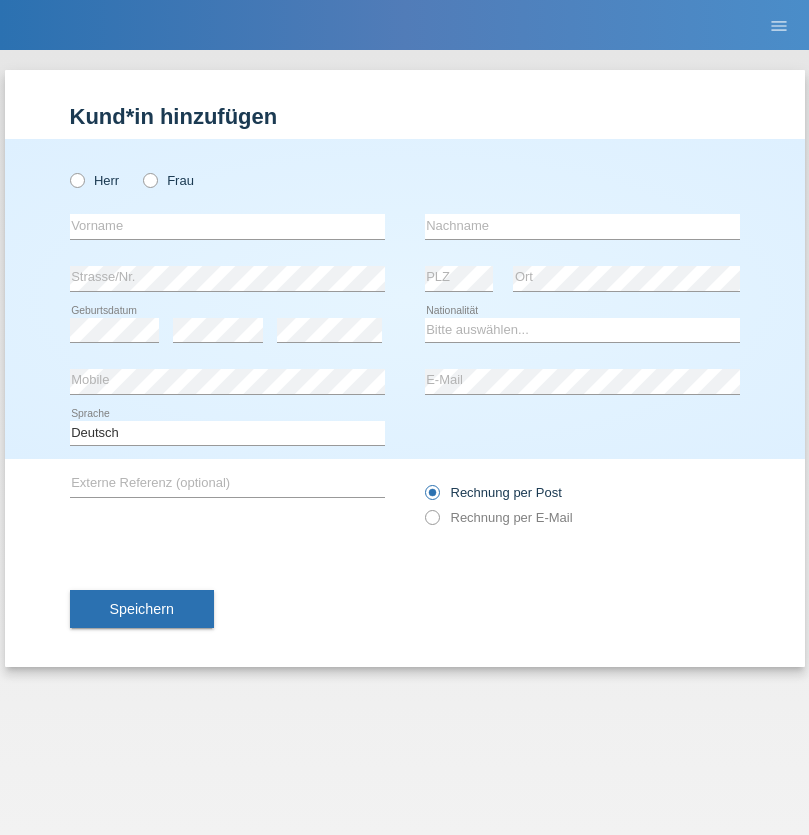 scroll, scrollTop: 0, scrollLeft: 0, axis: both 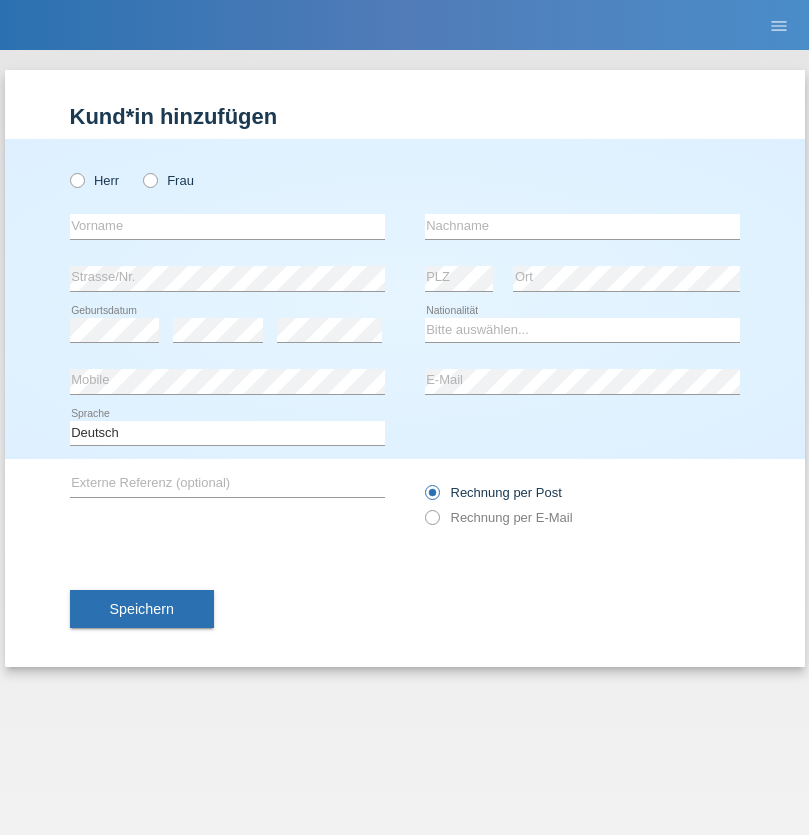 radio on "true" 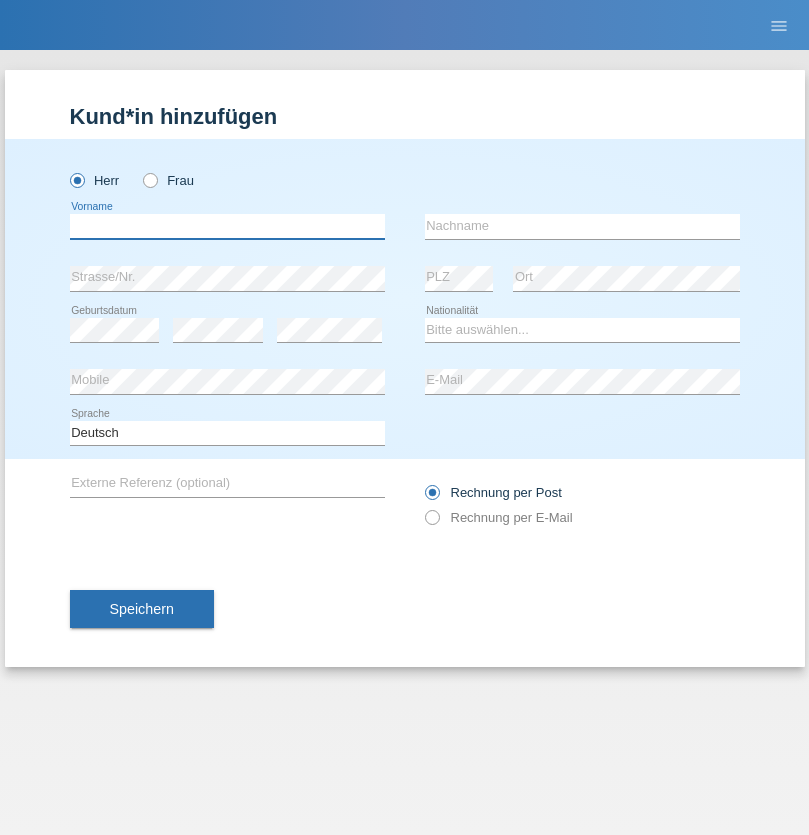 click at bounding box center (227, 226) 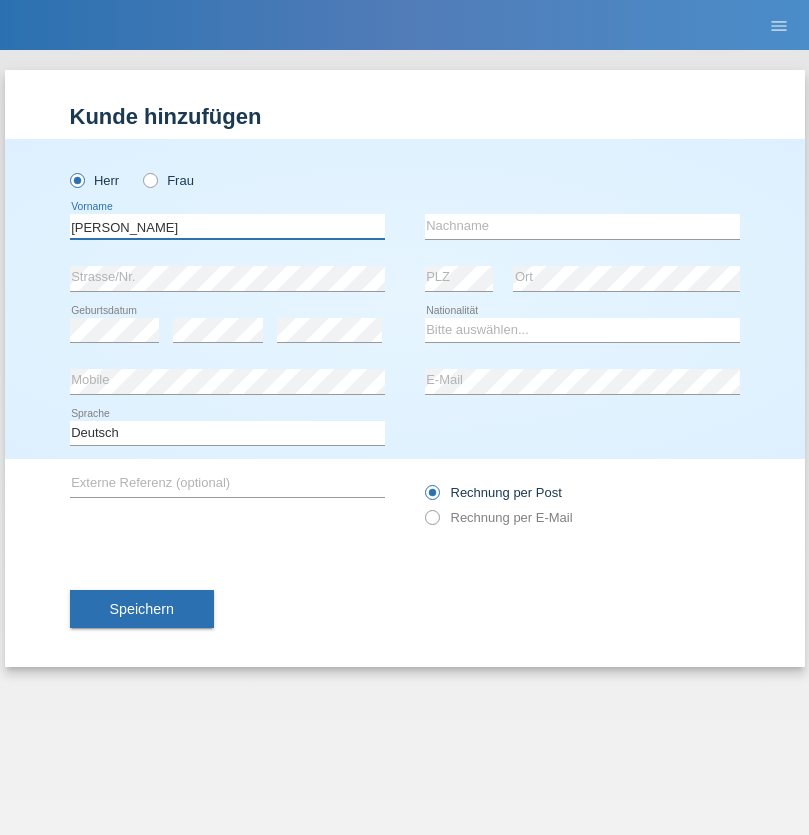 type on "Artur" 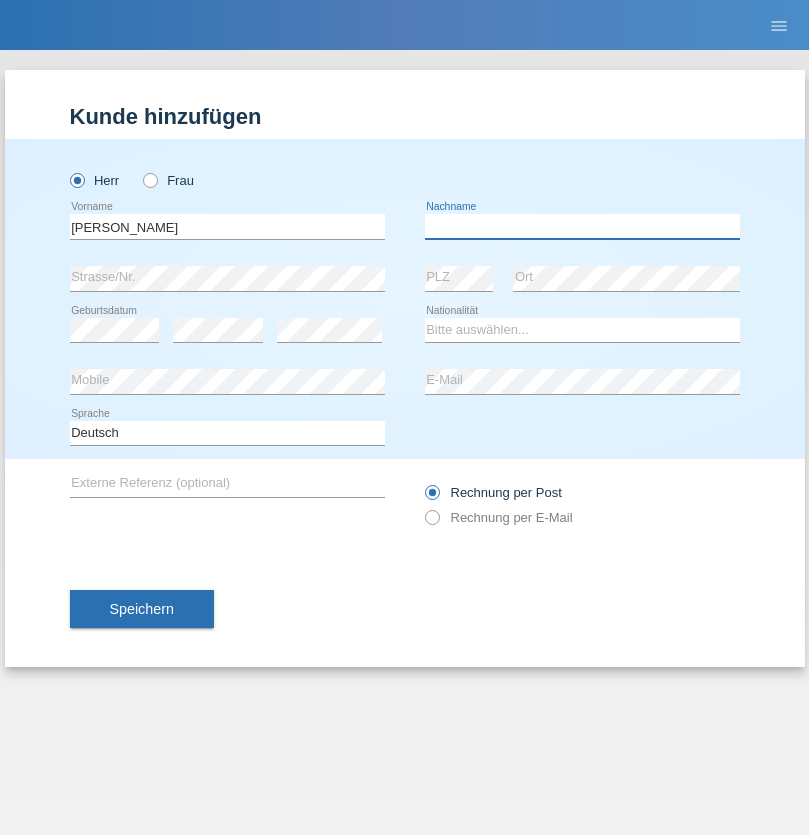 click at bounding box center [582, 226] 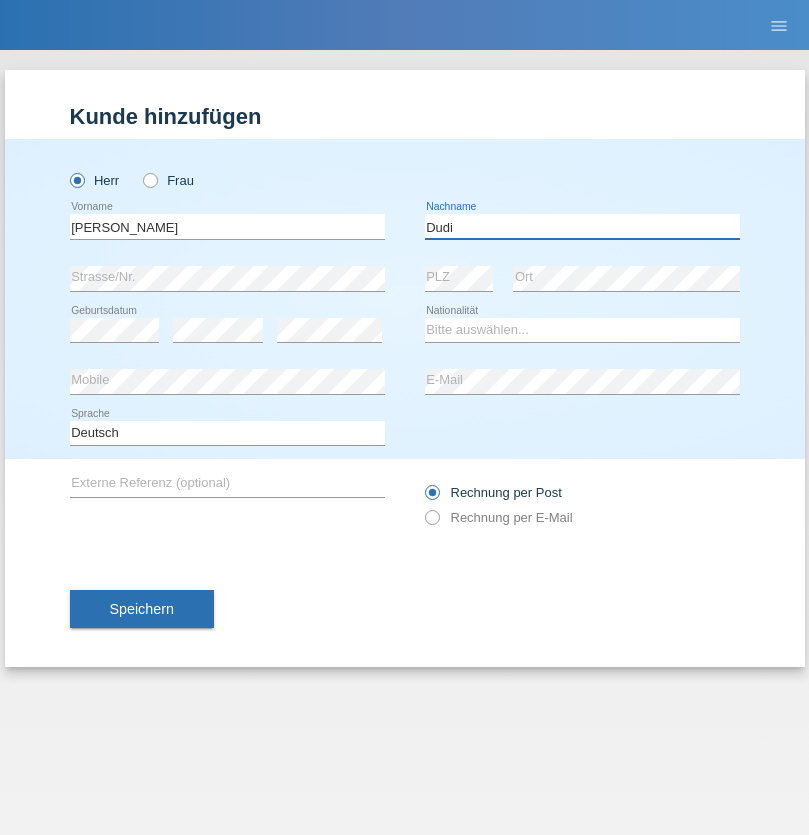 type on "Dudi" 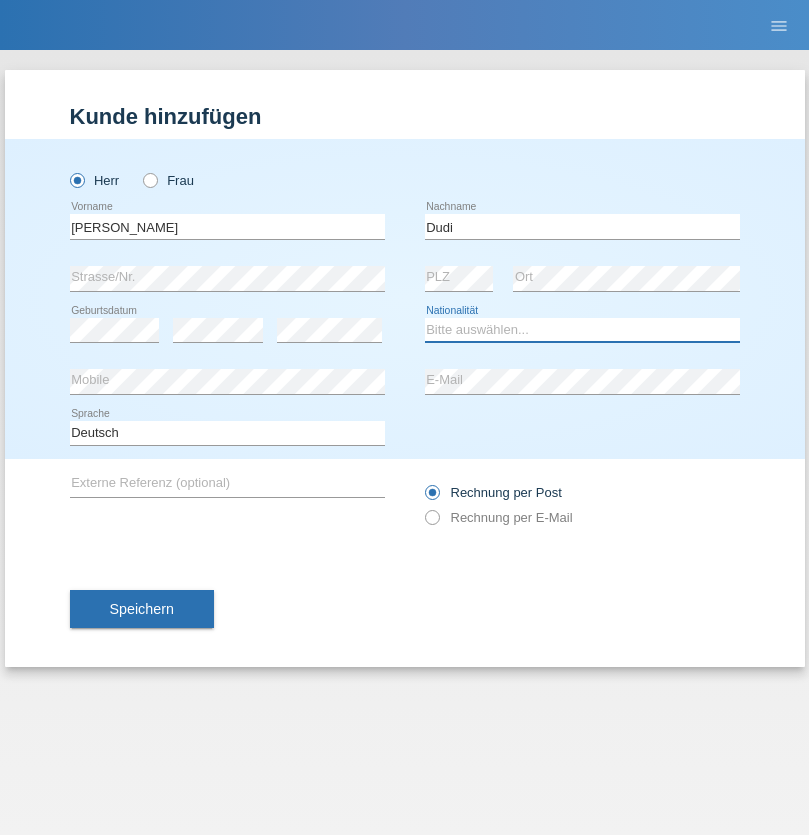select on "SK" 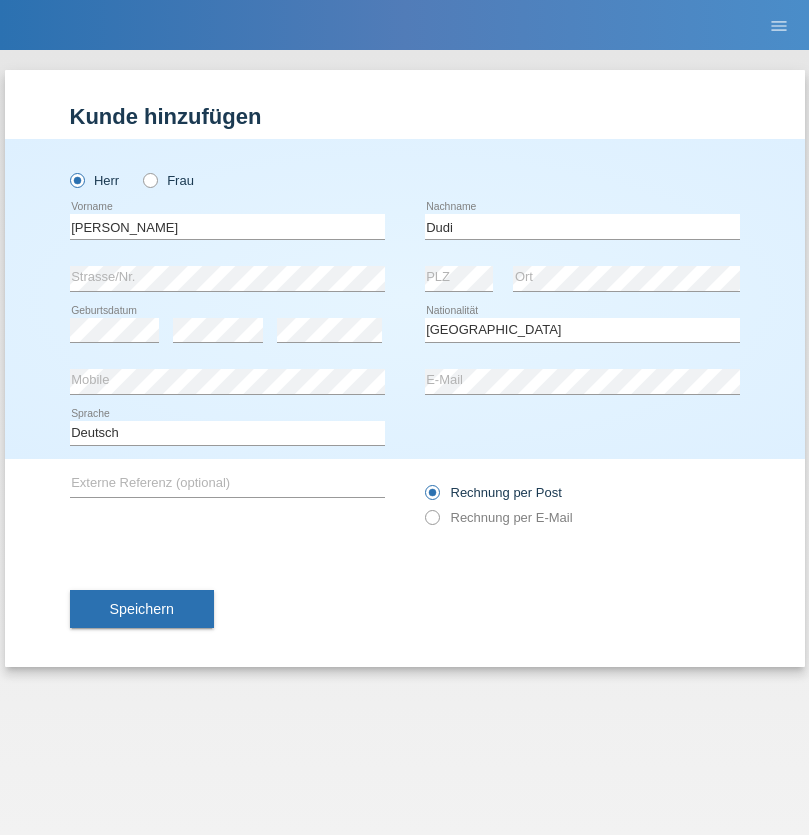 select on "C" 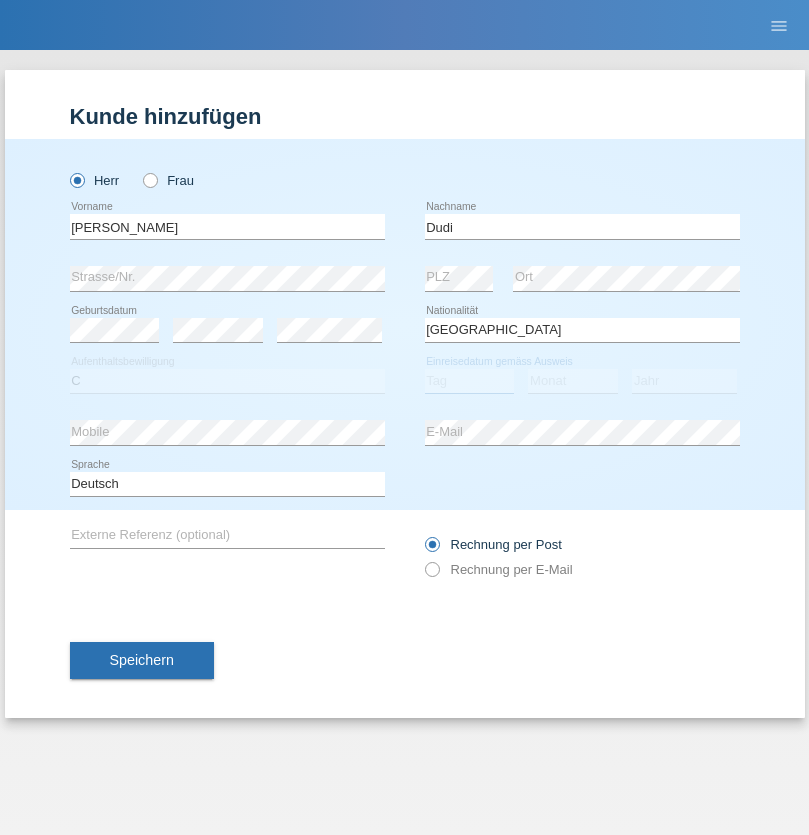 select on "25" 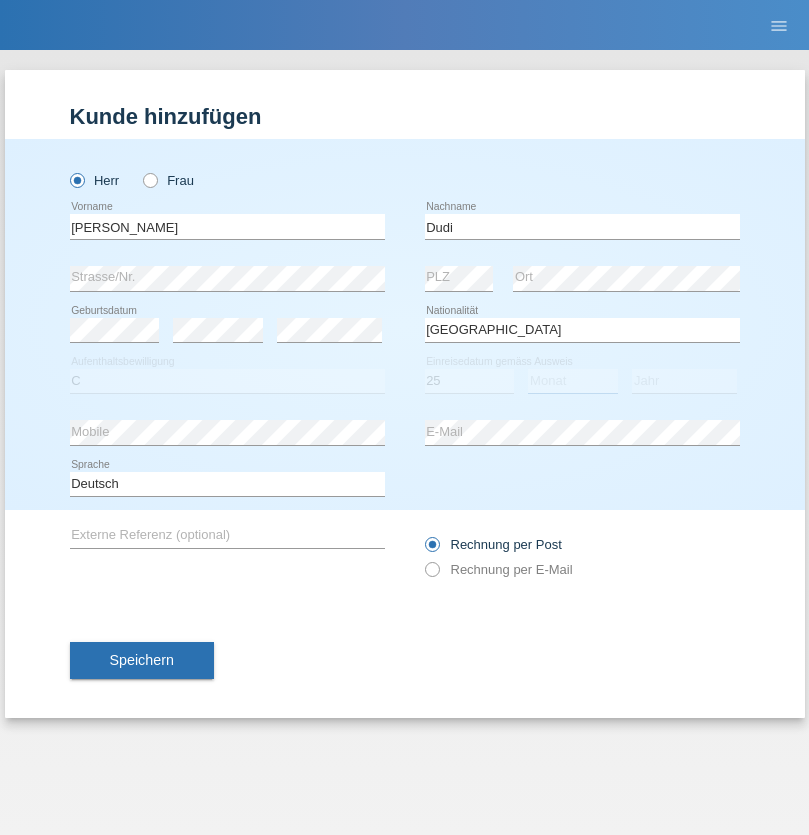 select on "05" 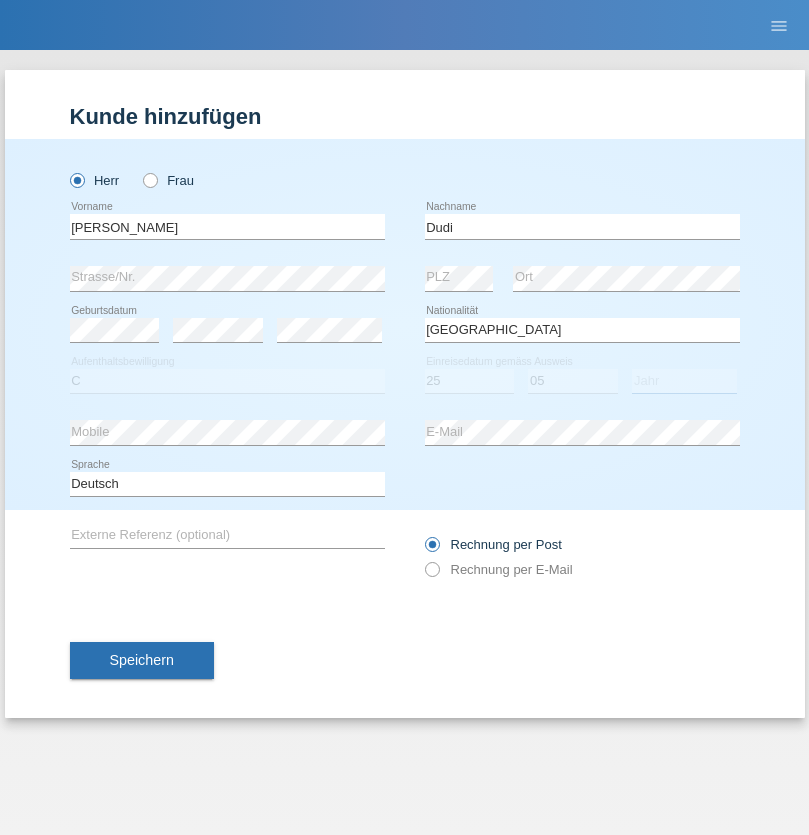 select on "2021" 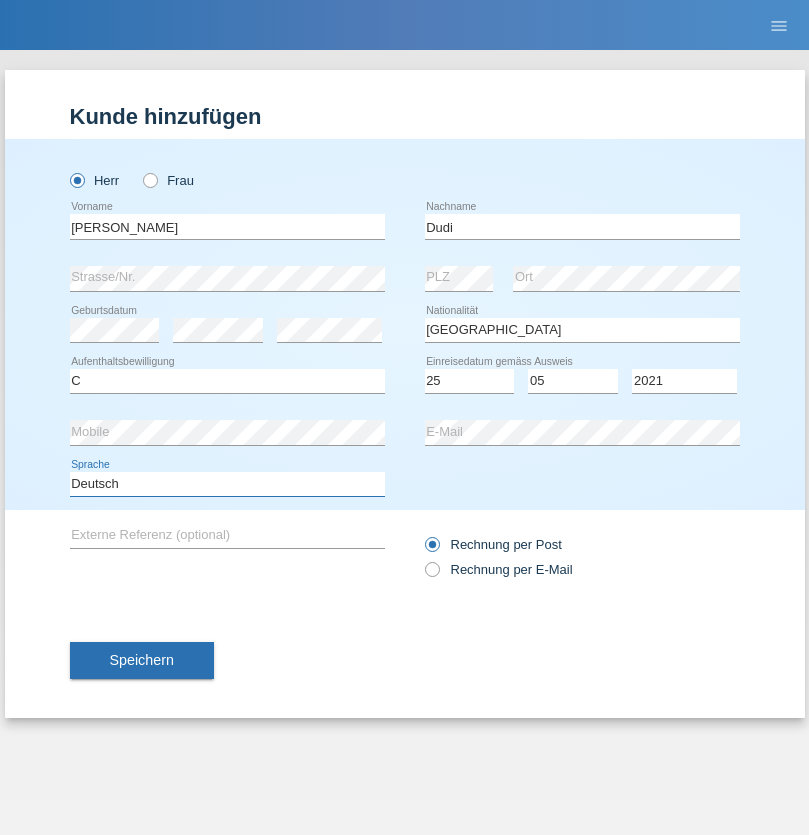 select on "en" 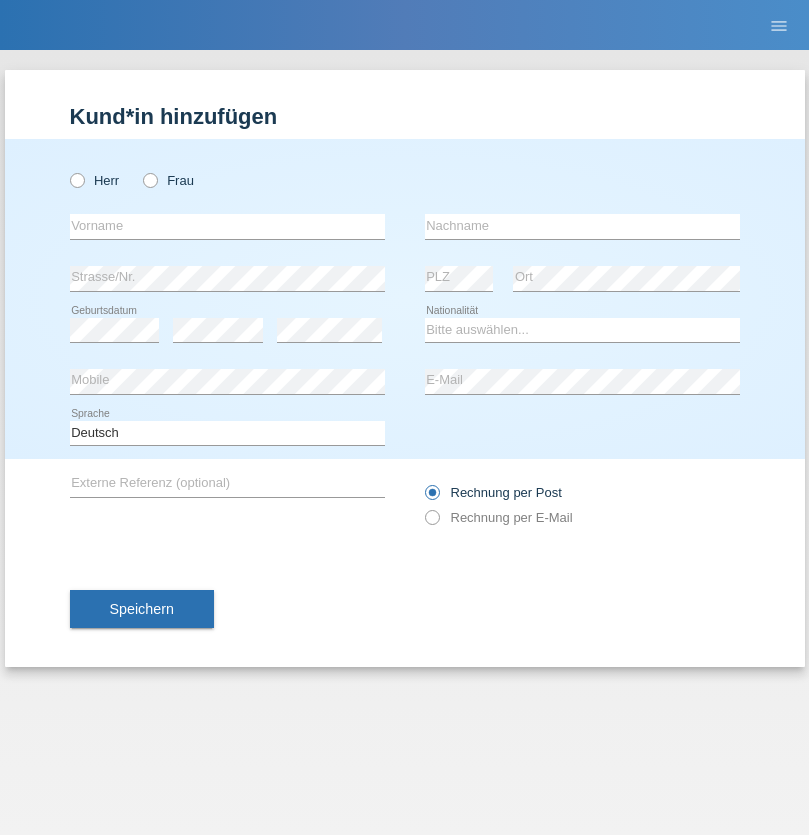 scroll, scrollTop: 0, scrollLeft: 0, axis: both 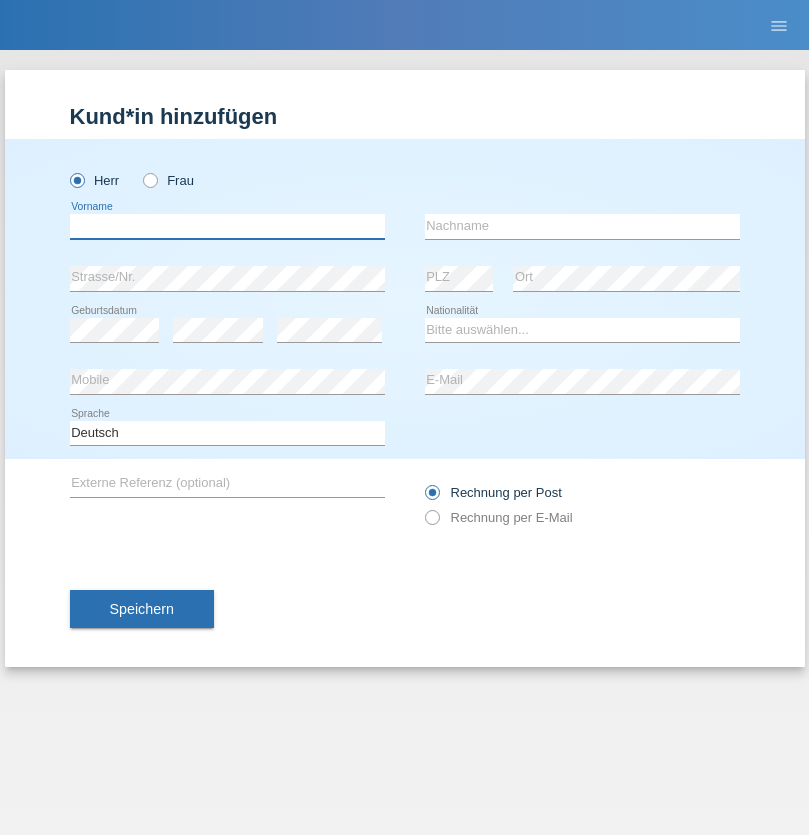 click at bounding box center [227, 226] 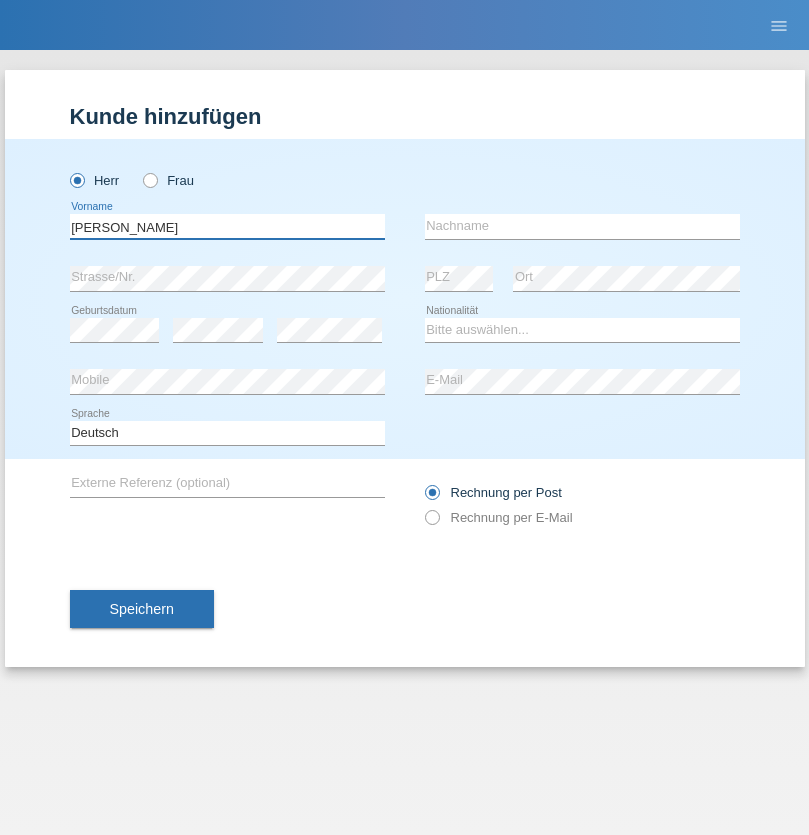 type on "[PERSON_NAME]" 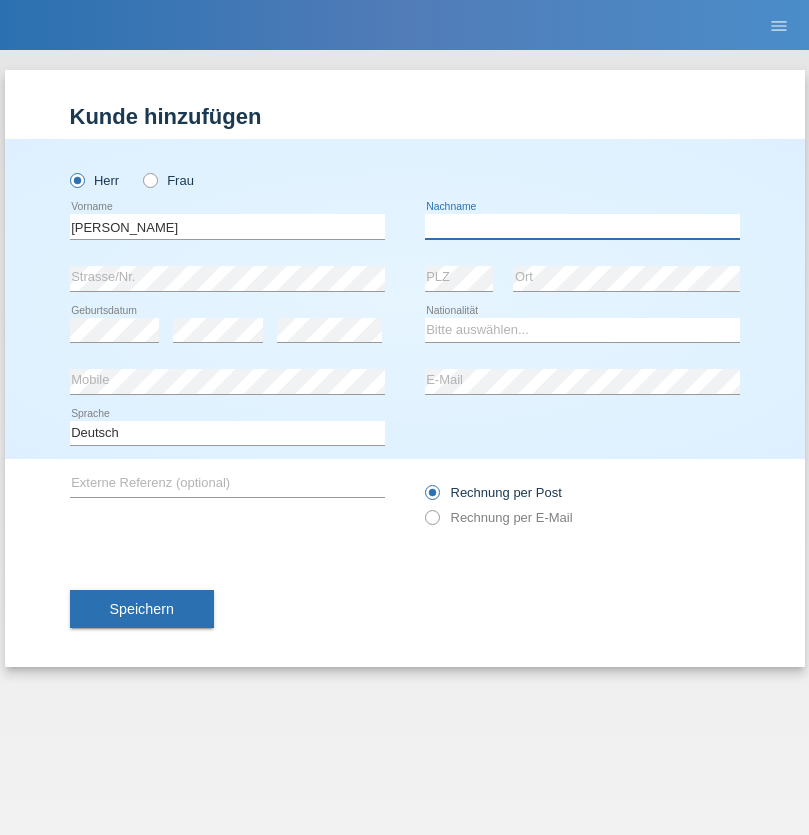 click at bounding box center [582, 226] 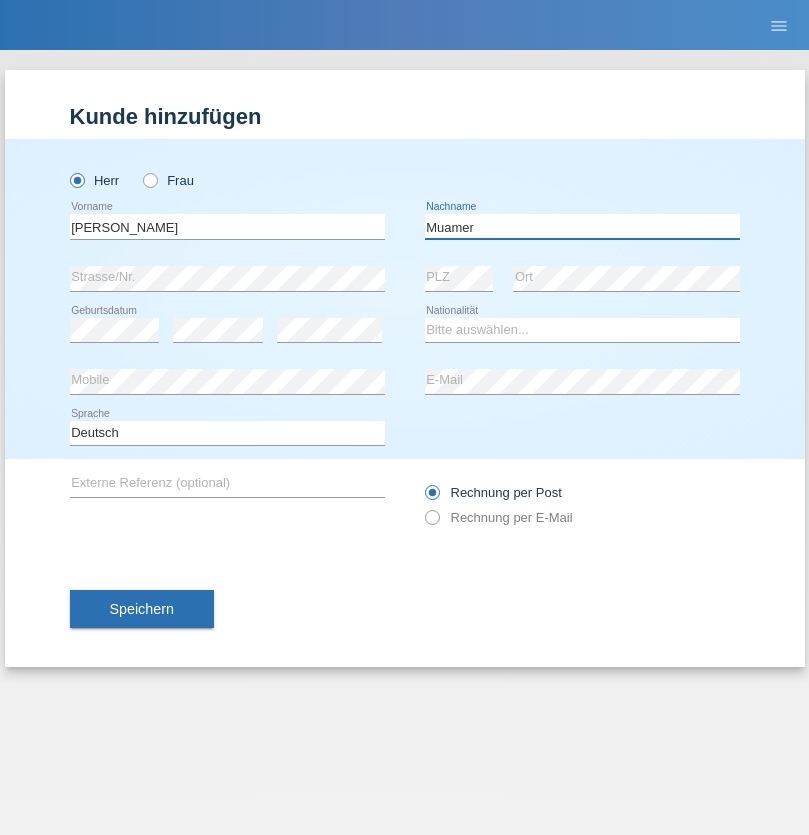 type on "Muamer" 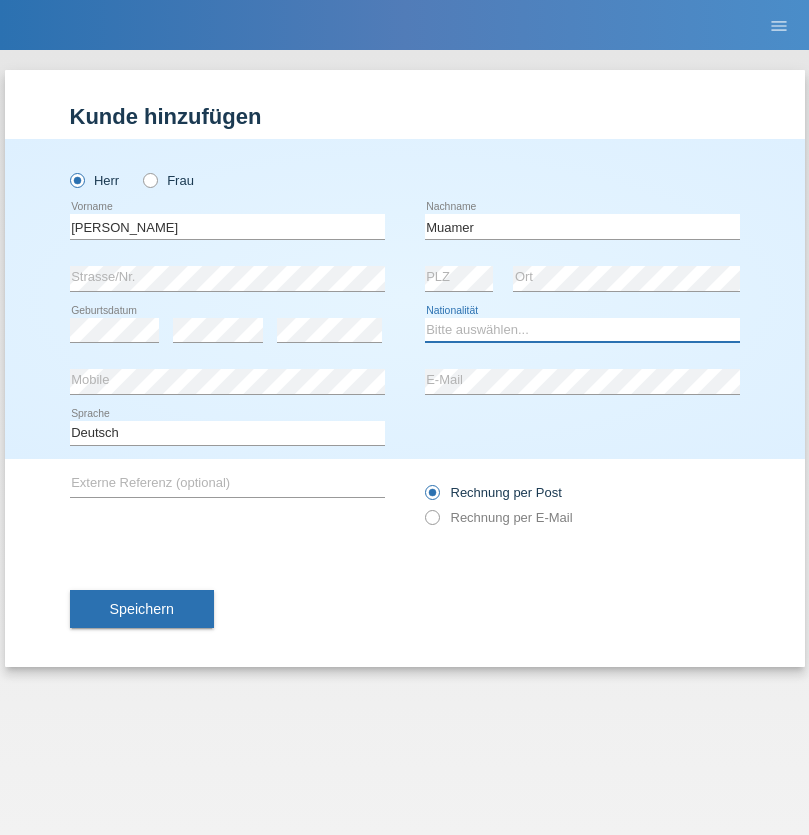 select on "CH" 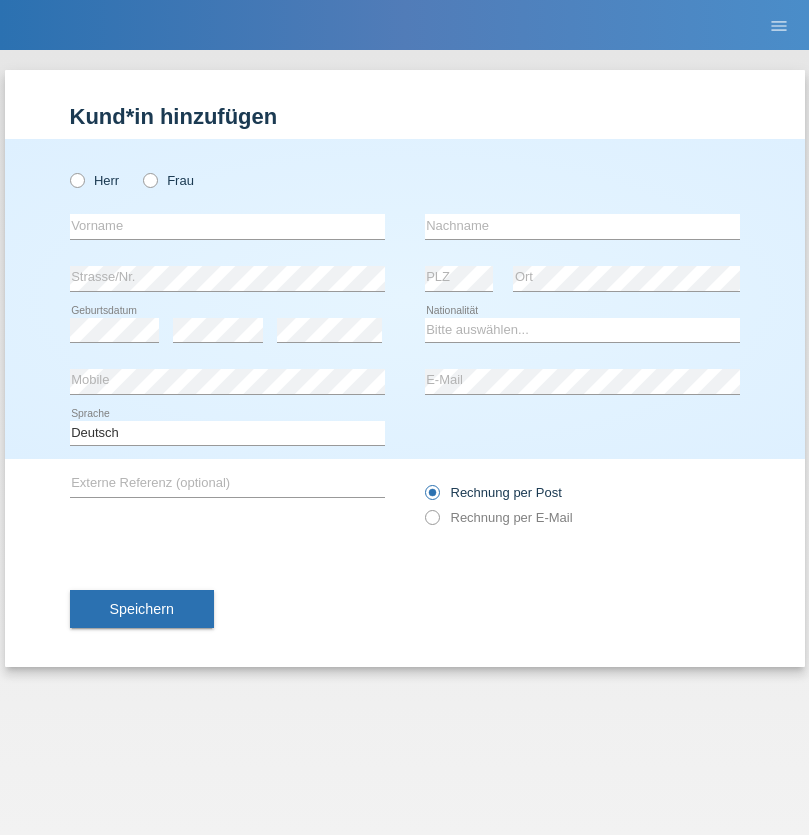 scroll, scrollTop: 0, scrollLeft: 0, axis: both 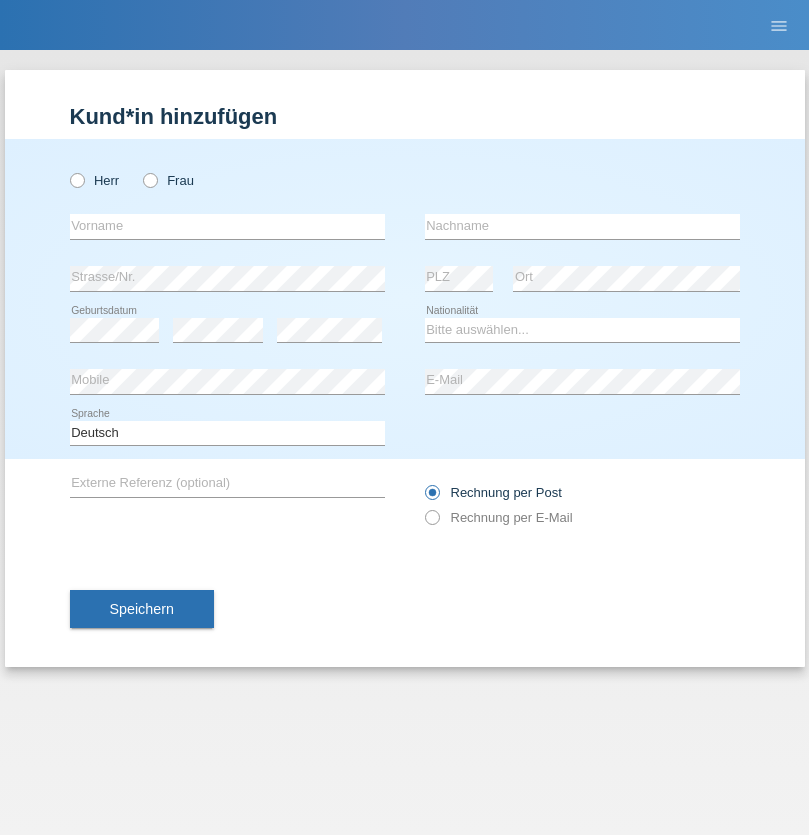 radio on "true" 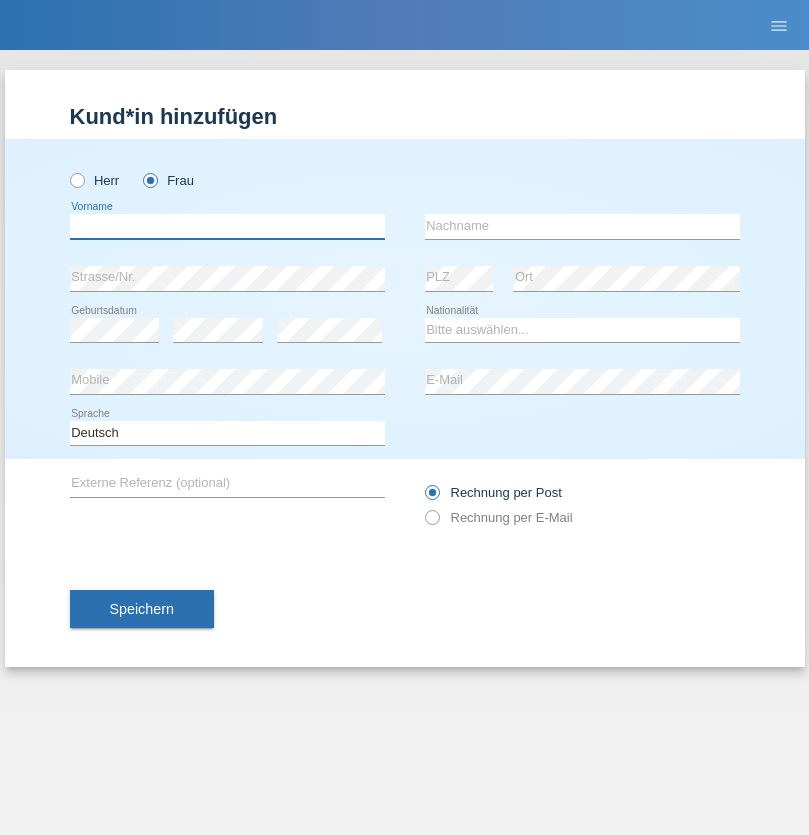 click at bounding box center [227, 226] 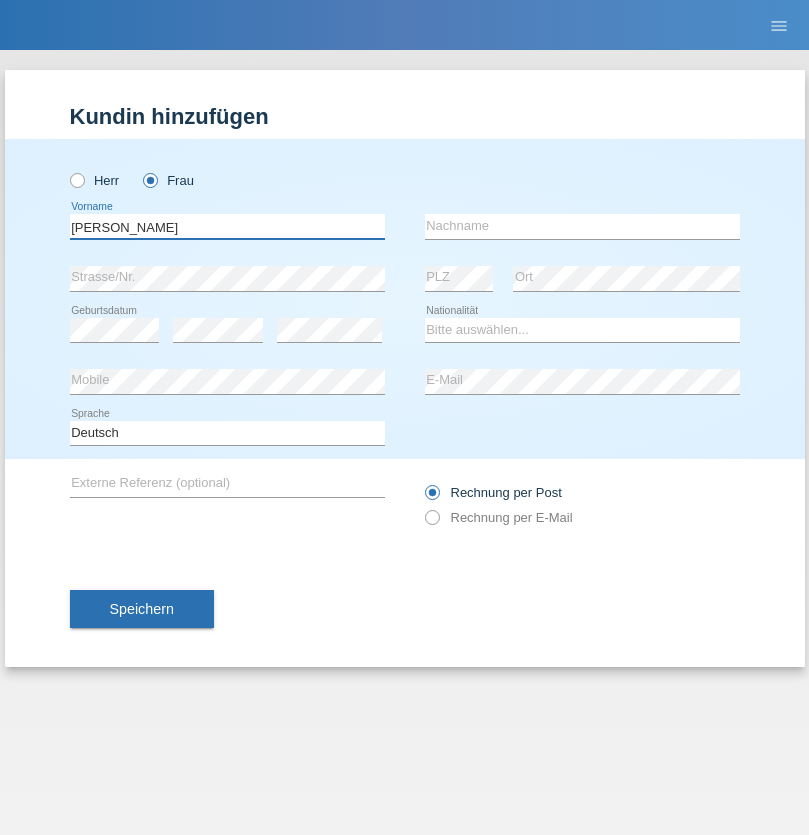type on "[PERSON_NAME]" 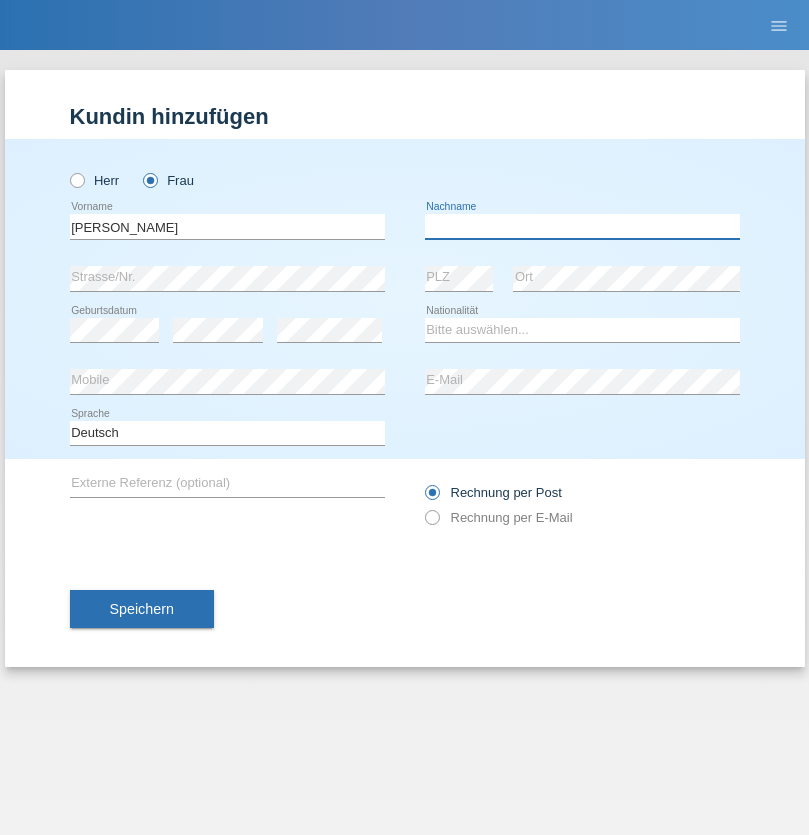 click at bounding box center [582, 226] 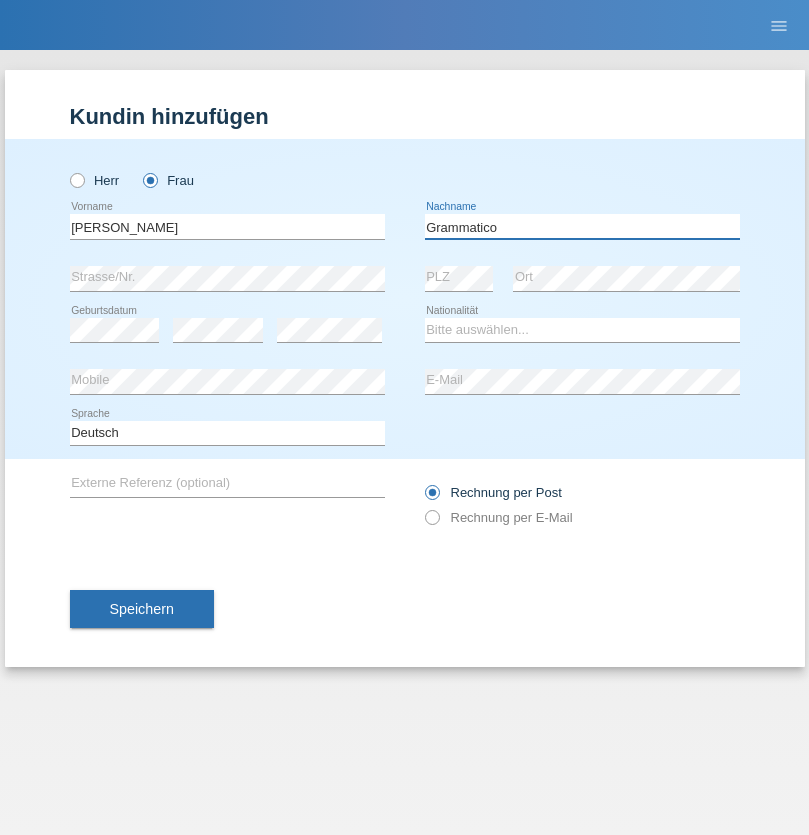 type on "Grammatico" 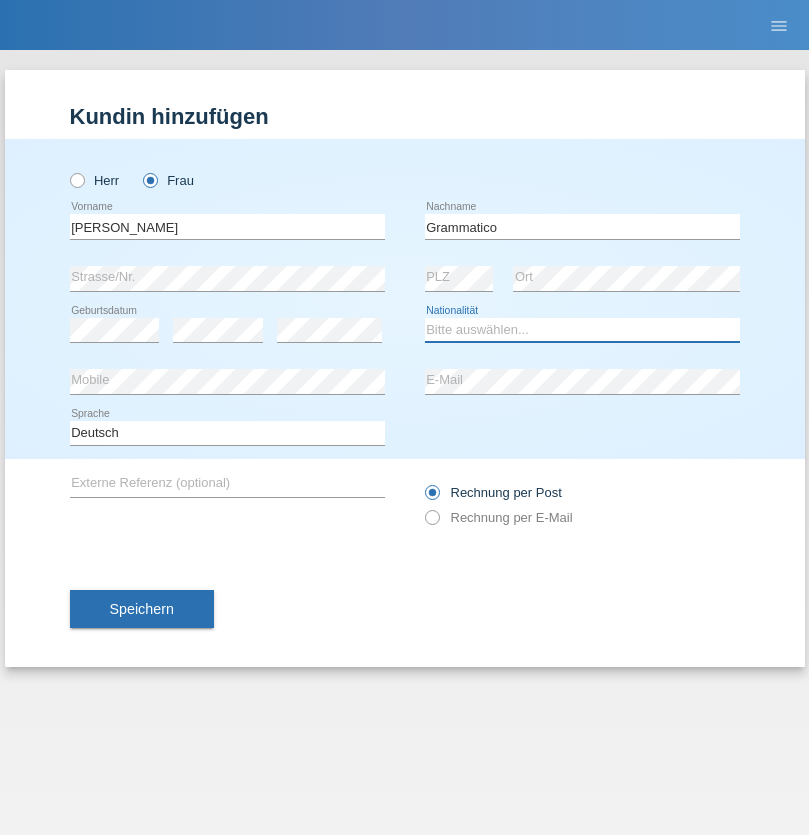 select on "CH" 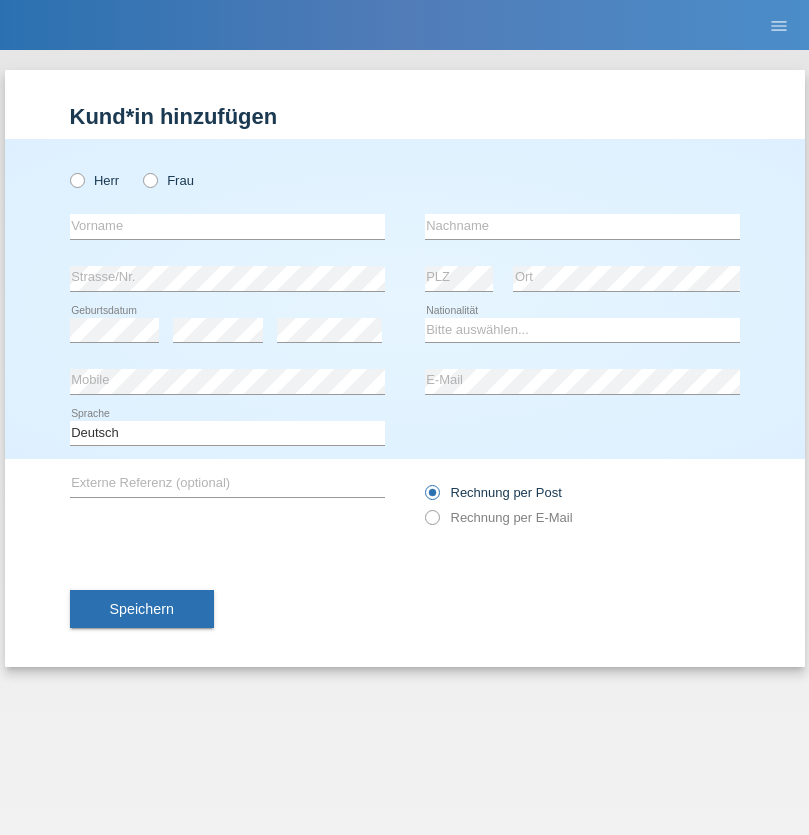 scroll, scrollTop: 0, scrollLeft: 0, axis: both 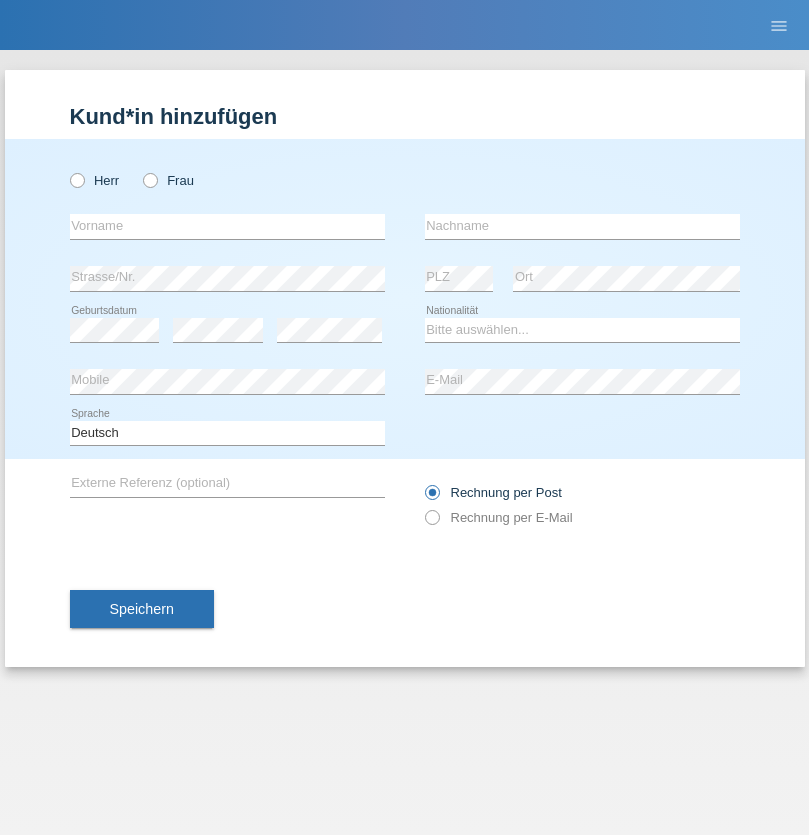 radio on "true" 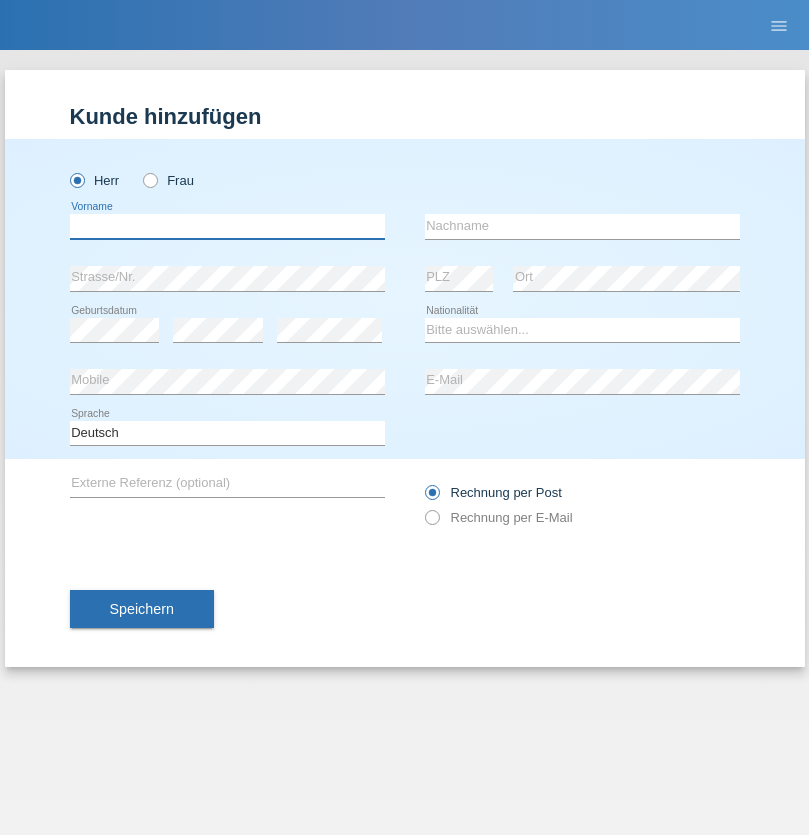click at bounding box center [227, 226] 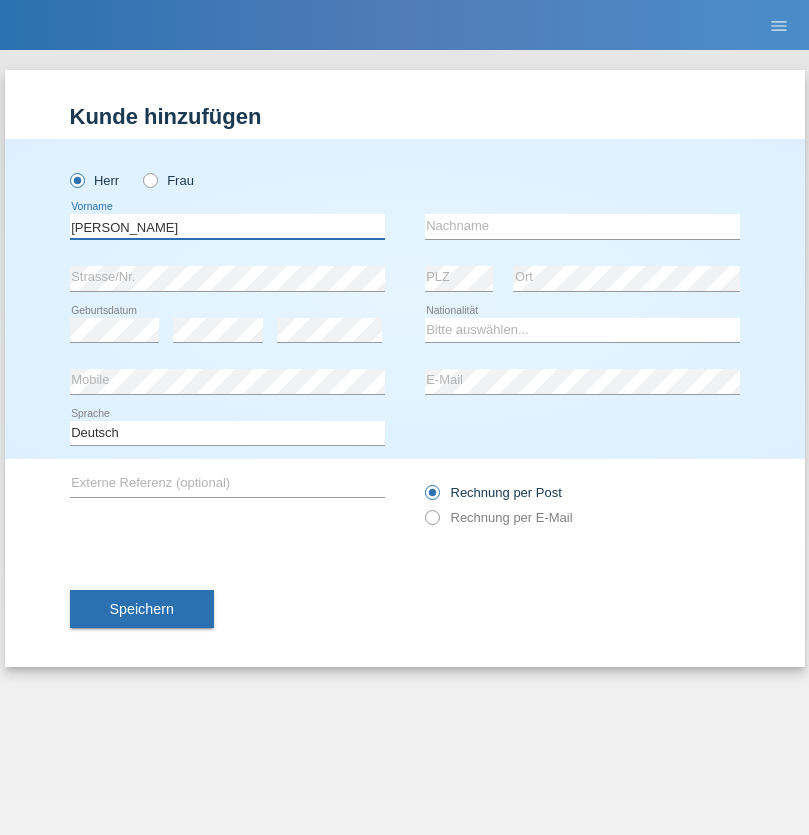 type on "Ivo" 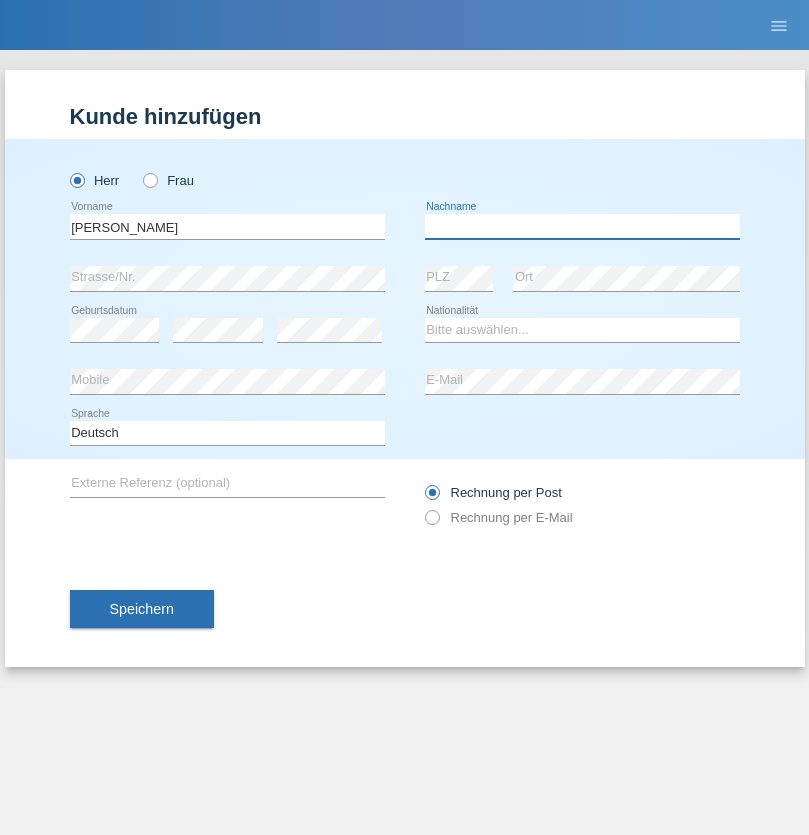 click at bounding box center (582, 226) 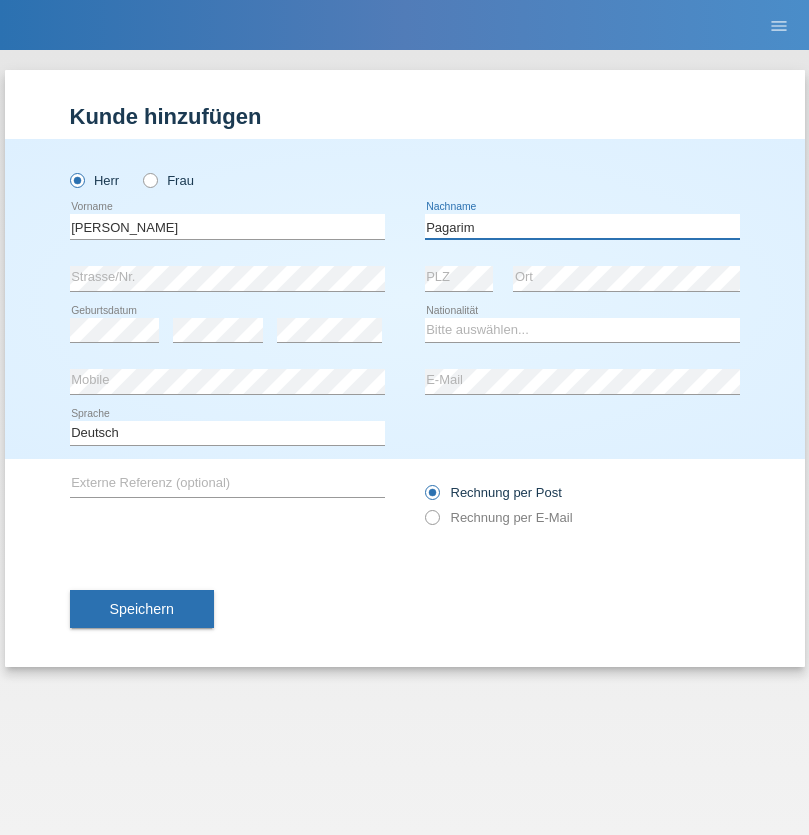 type on "Pagarim" 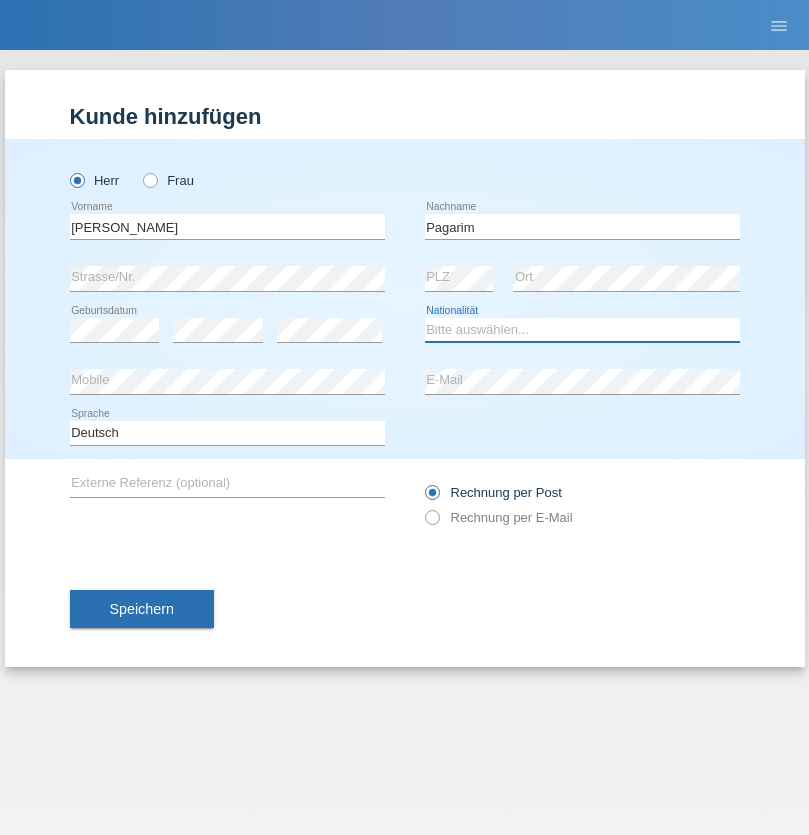 select on "CH" 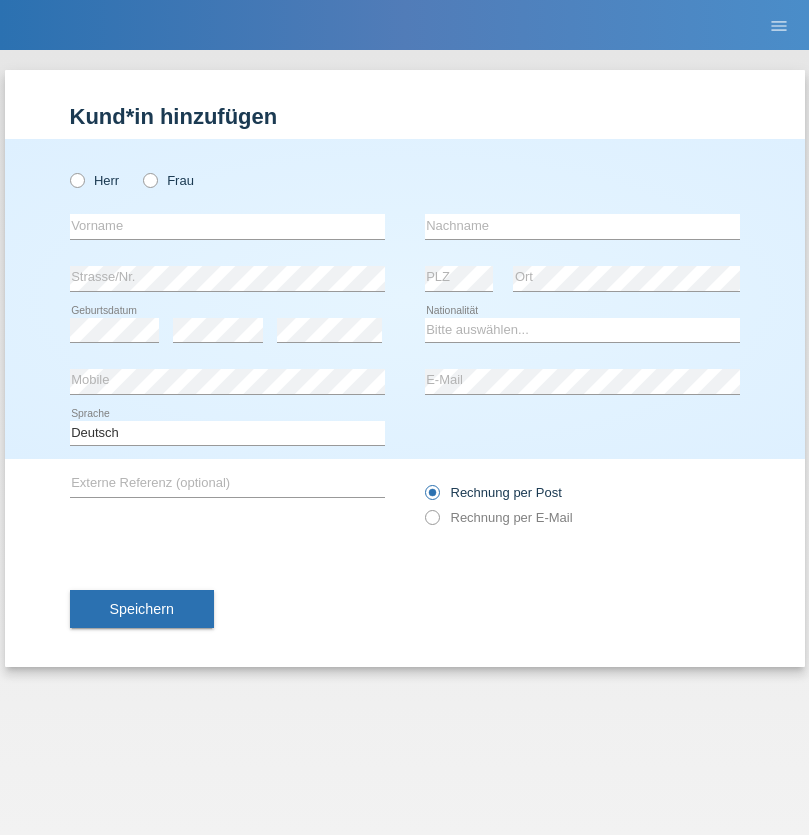 scroll, scrollTop: 0, scrollLeft: 0, axis: both 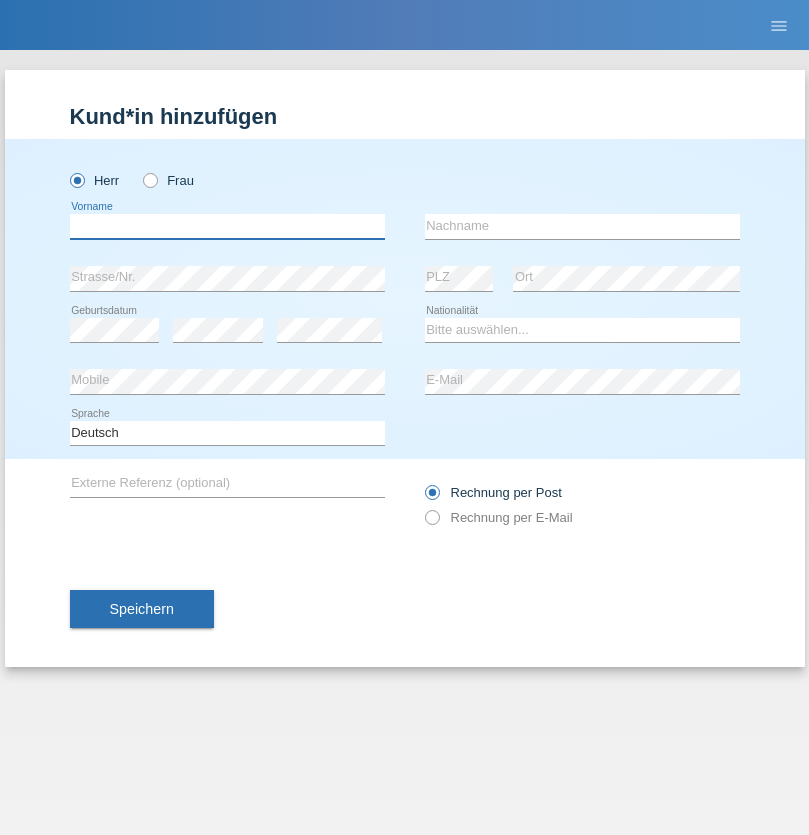 click at bounding box center [227, 226] 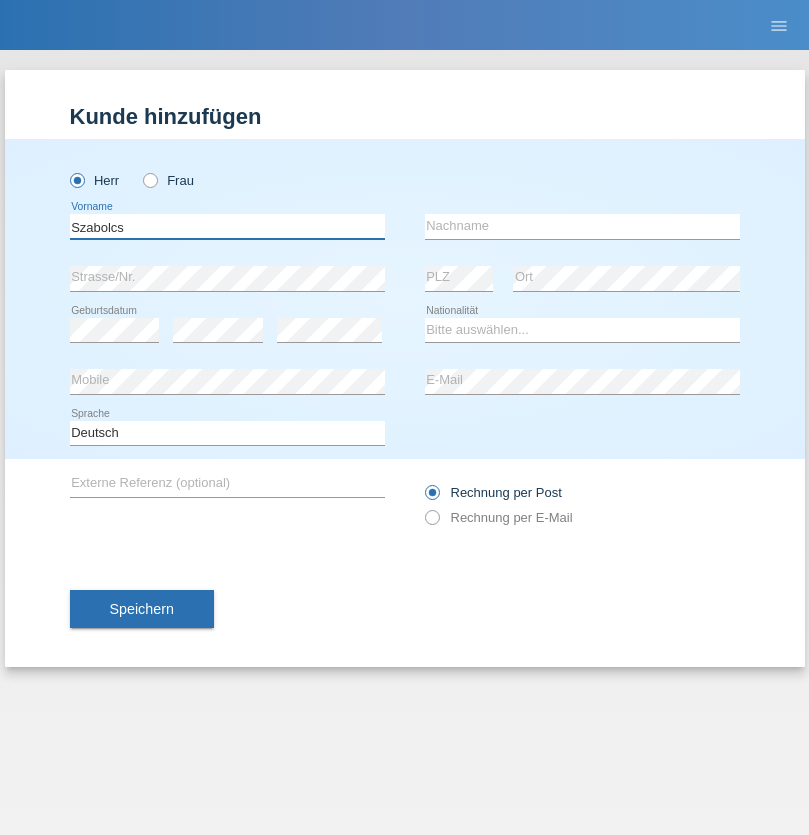type on "Szabolcs" 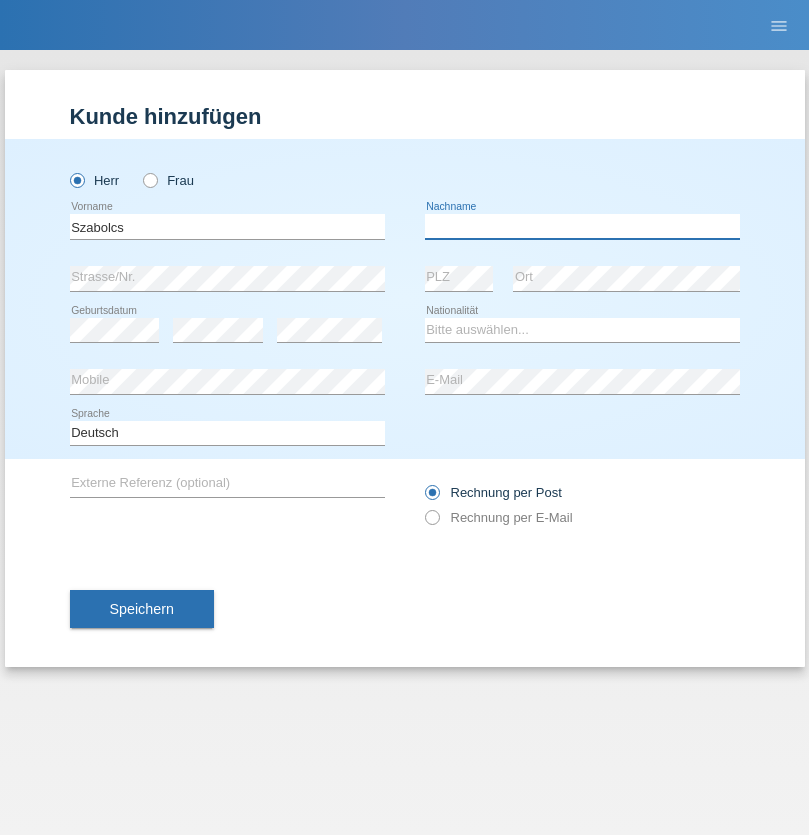 click at bounding box center [582, 226] 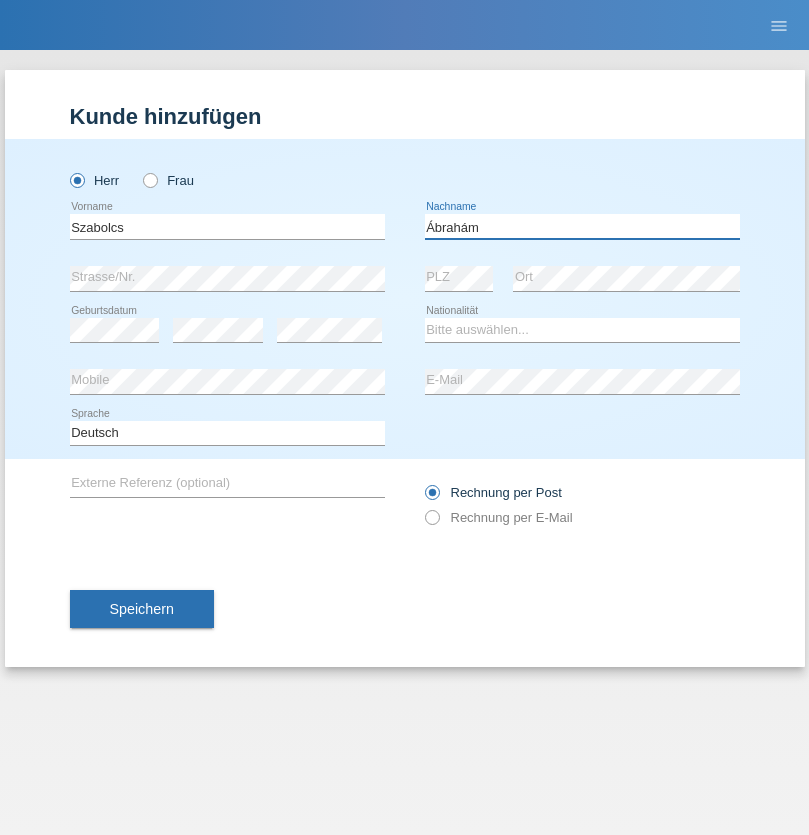type on "Ábrahám" 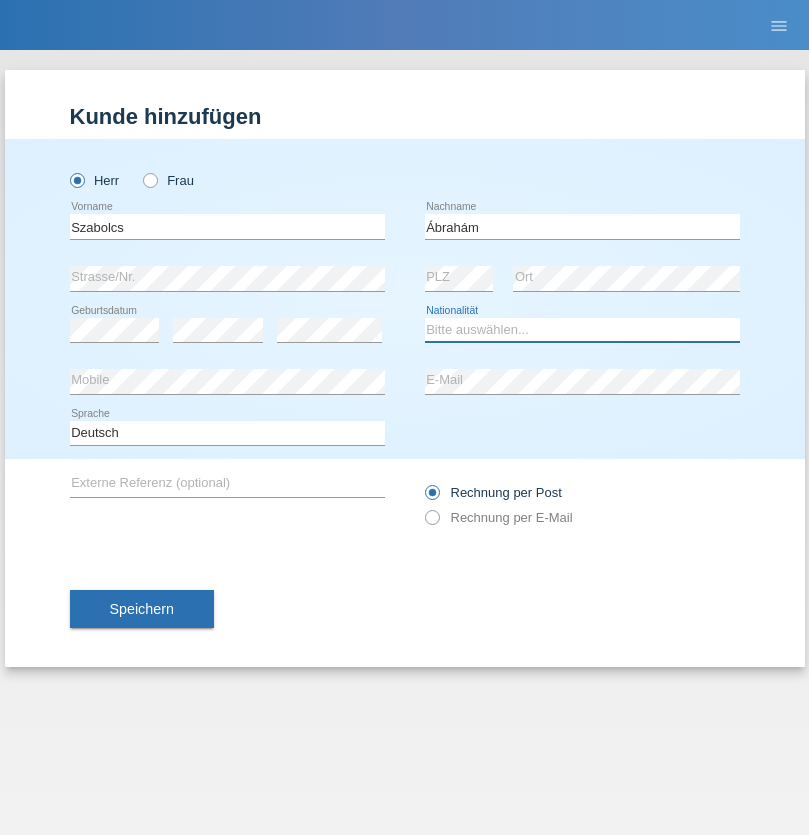 select on "HU" 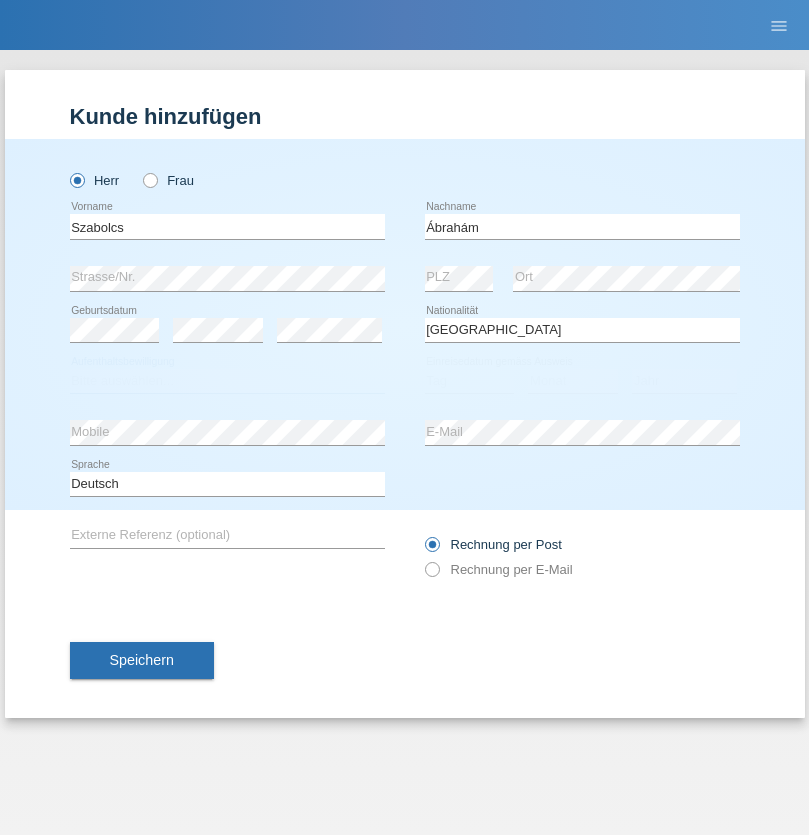 select on "C" 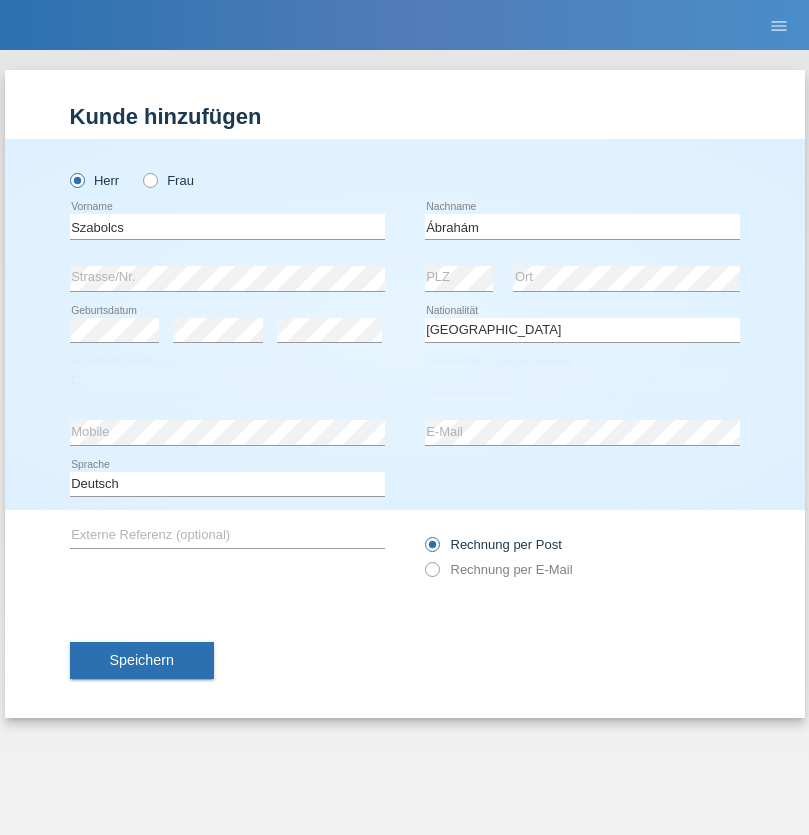 select on "09" 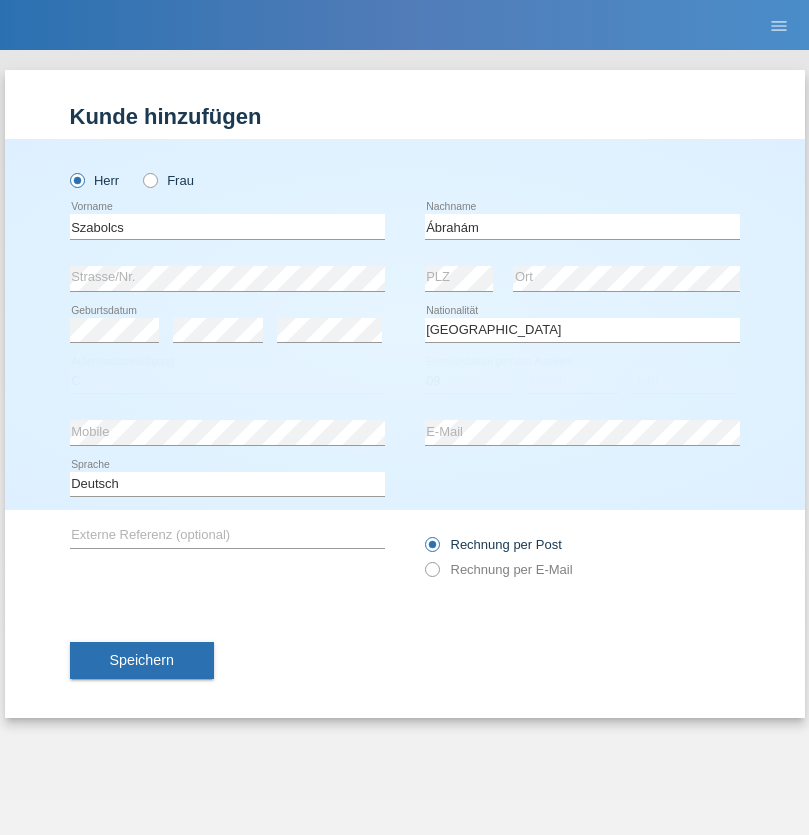 select on "12" 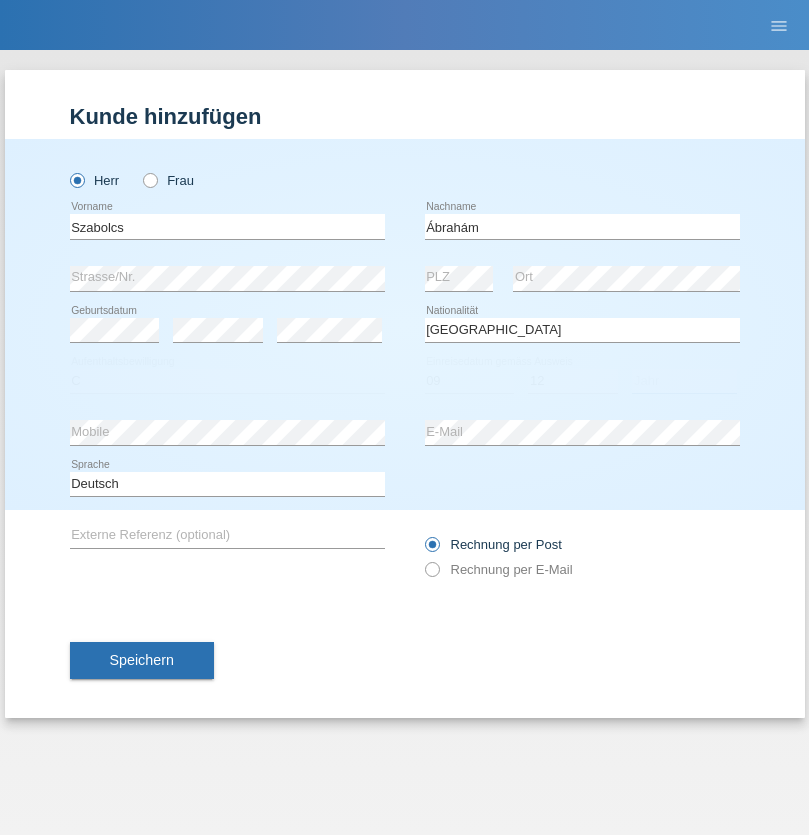 select on "2021" 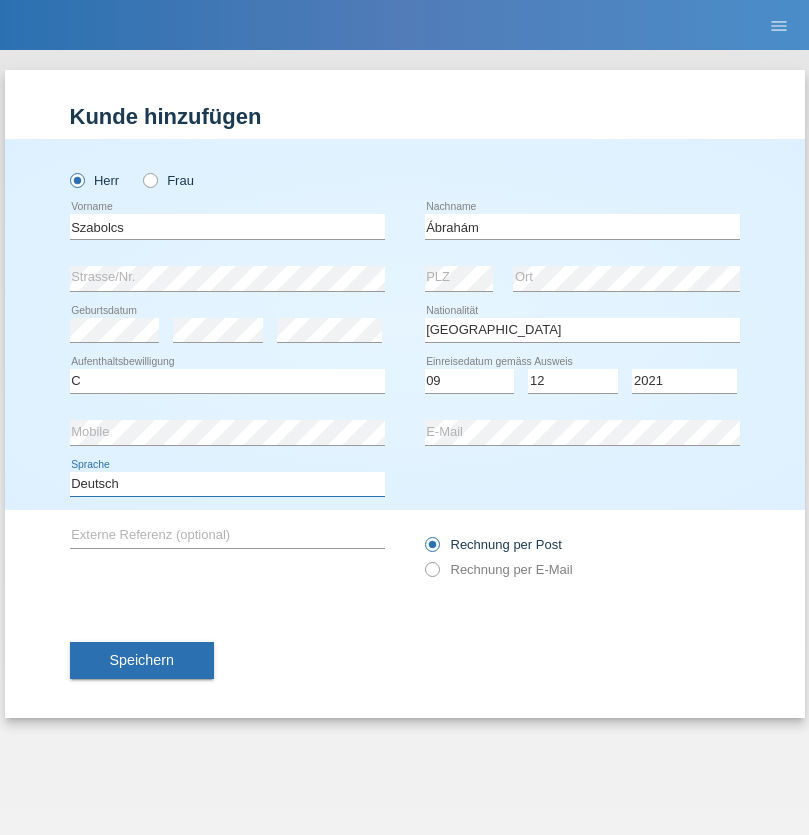 select on "en" 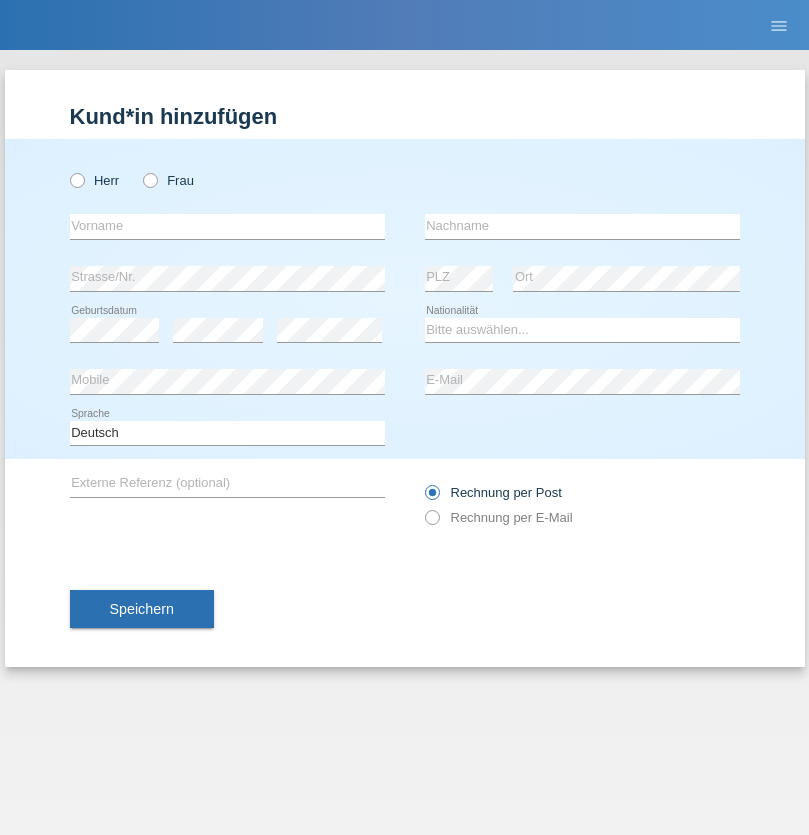 scroll, scrollTop: 0, scrollLeft: 0, axis: both 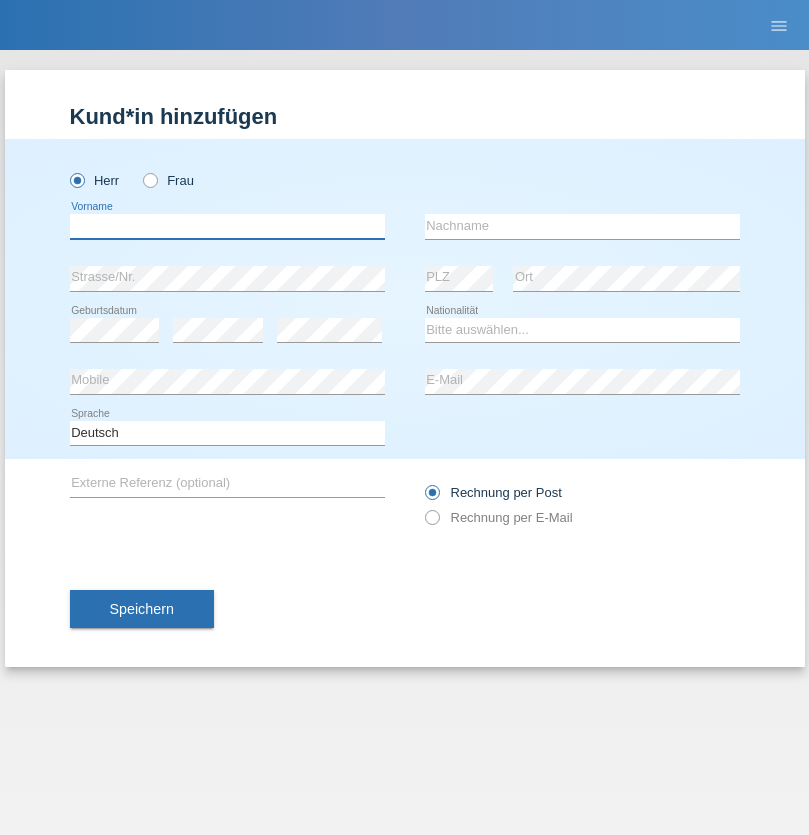click at bounding box center [227, 226] 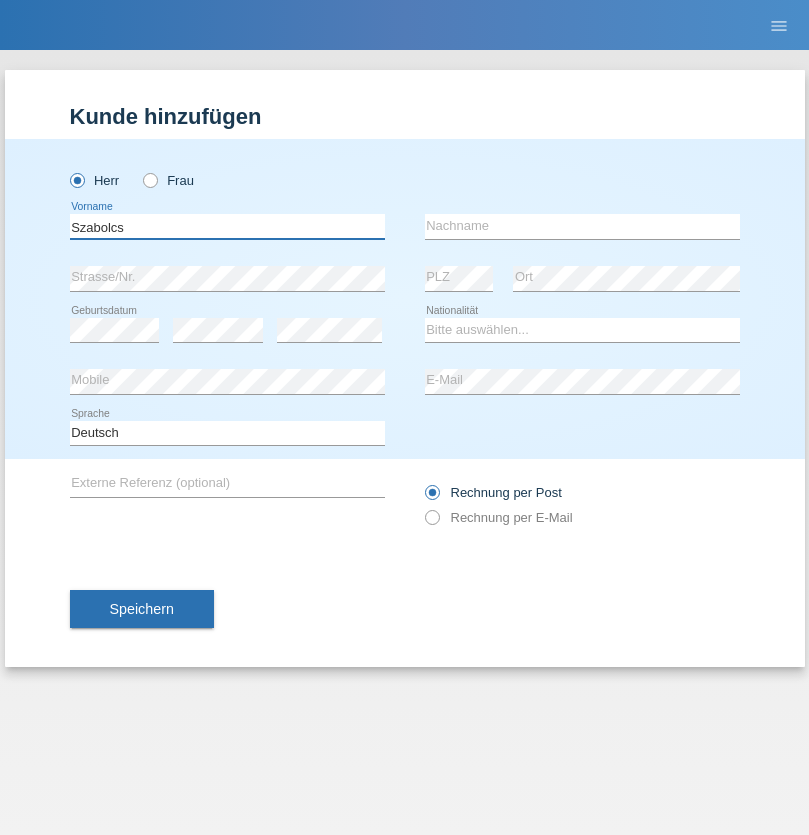 type on "Szabolcs" 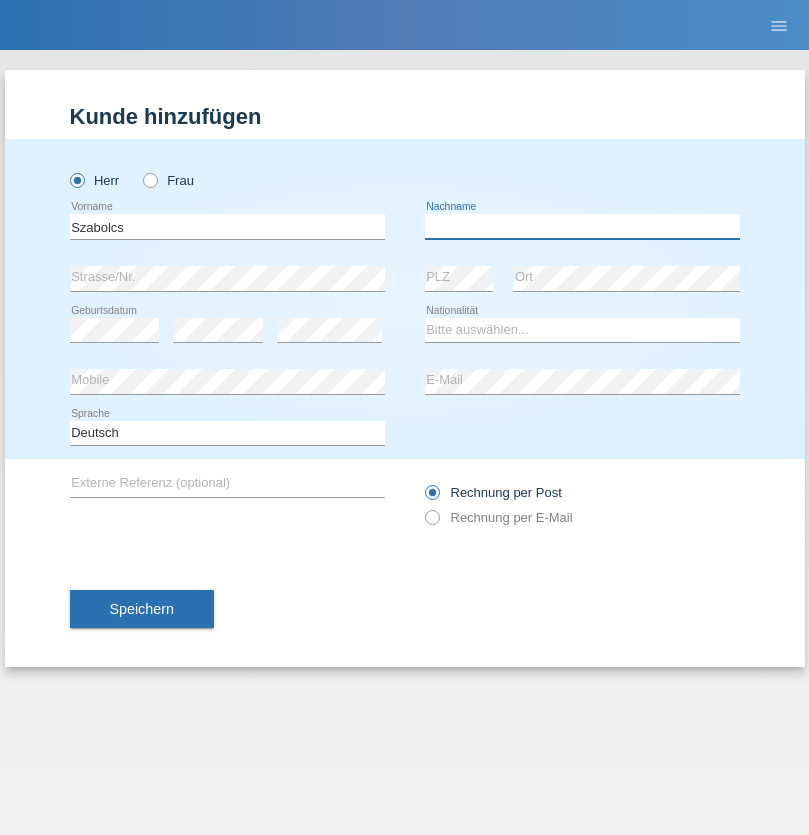 click at bounding box center [582, 226] 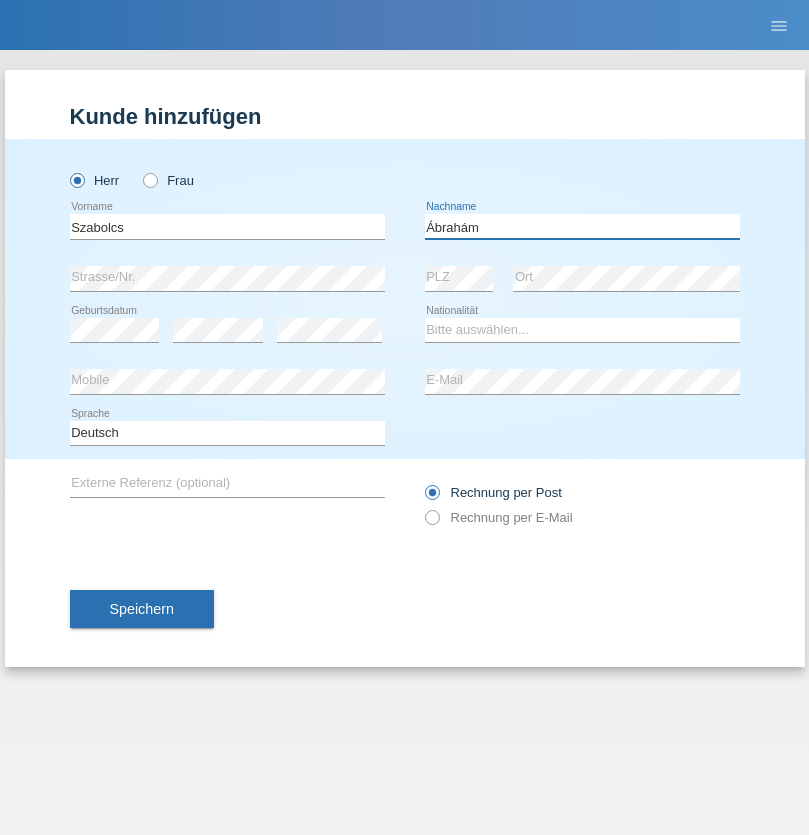 type on "Ábrahám" 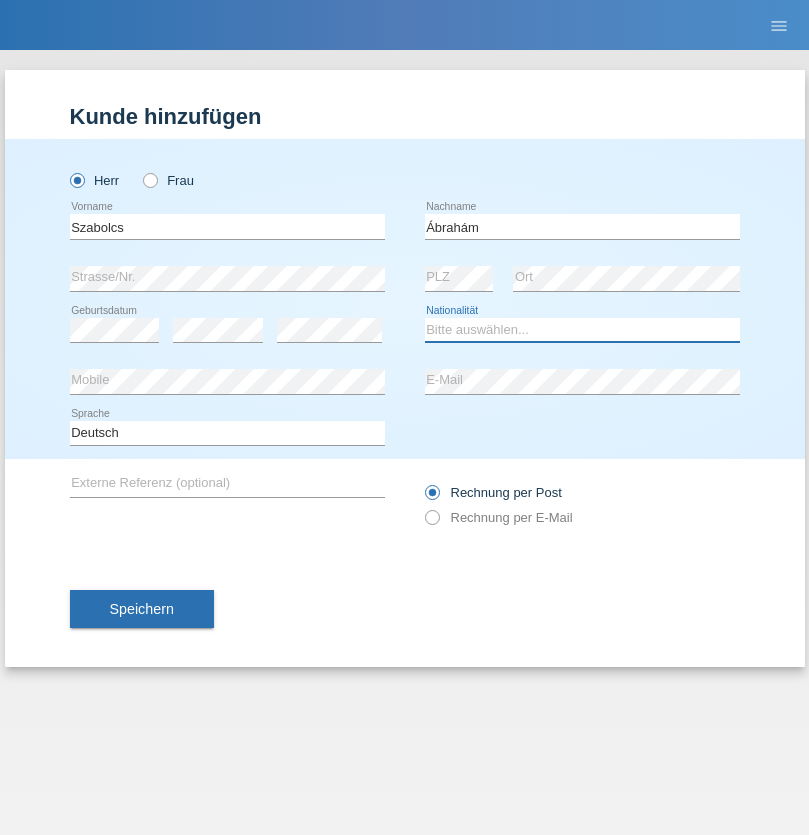 select on "HU" 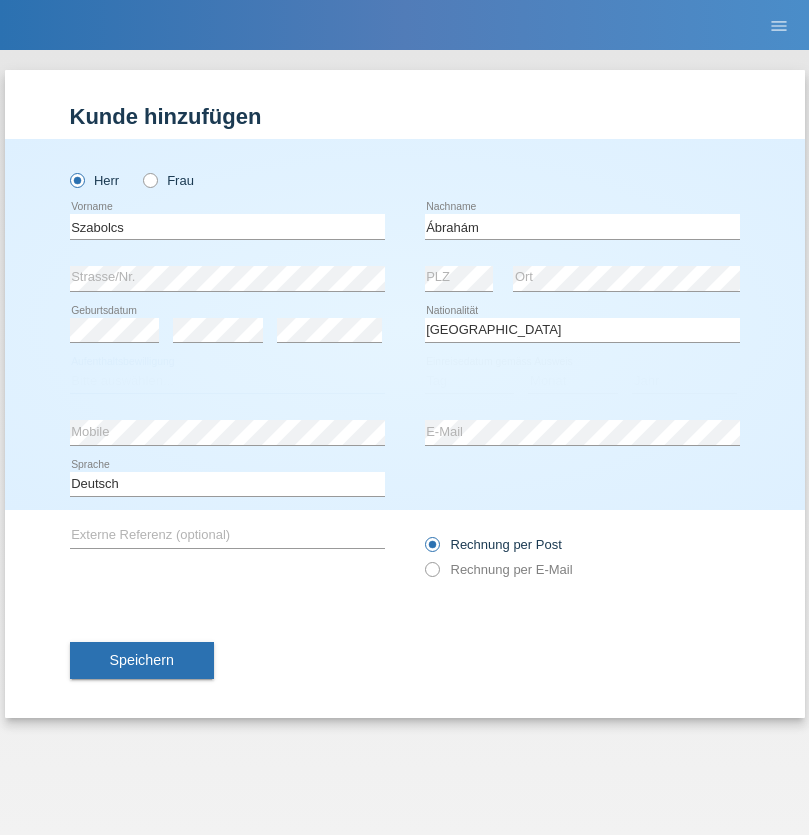 select on "C" 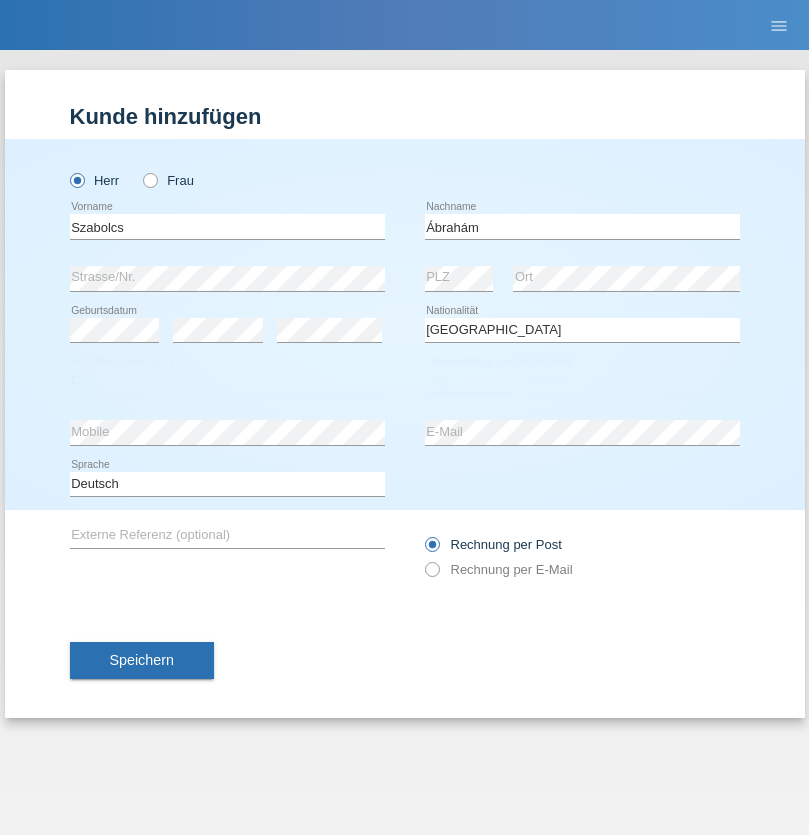 select on "09" 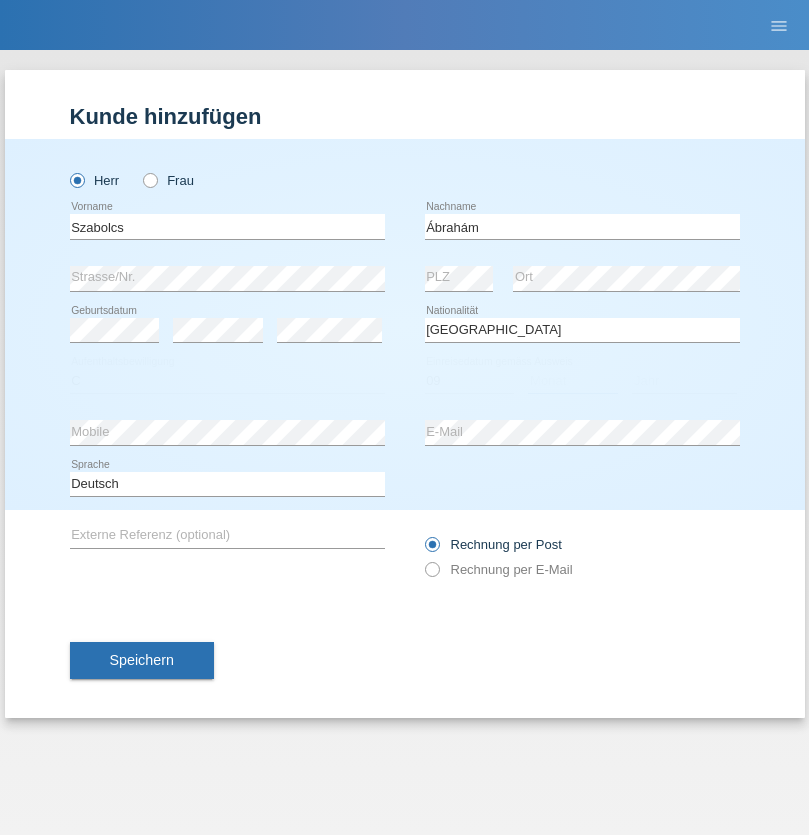 select on "12" 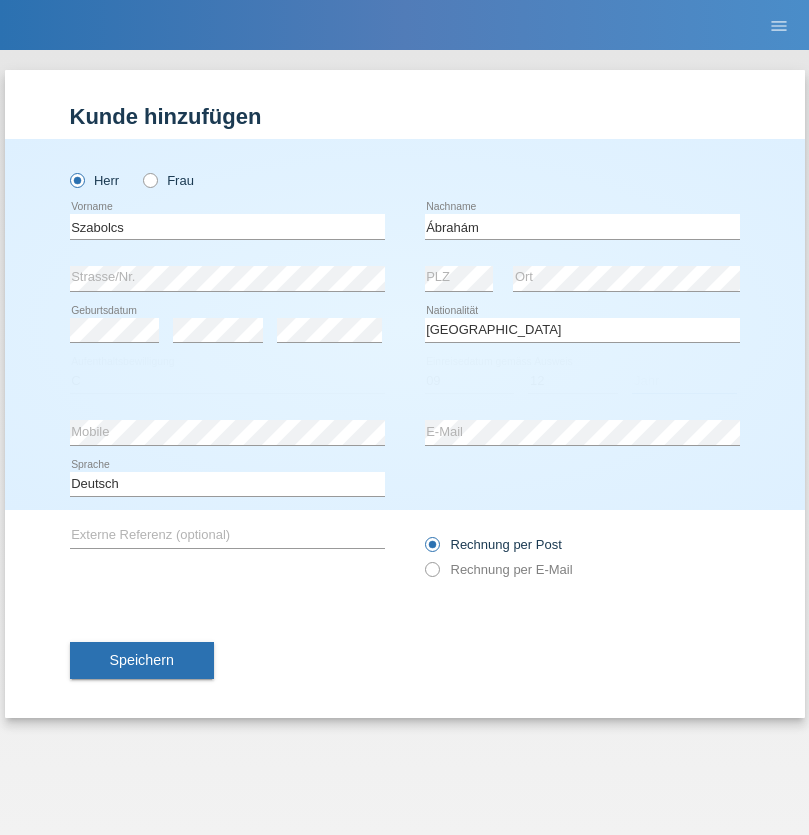 select on "2021" 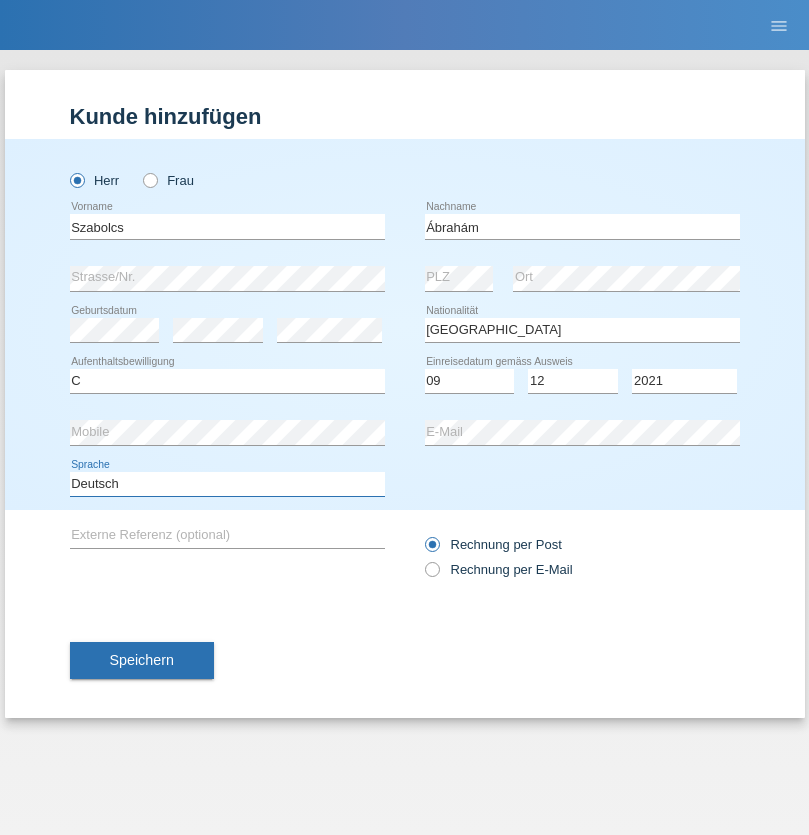 select on "en" 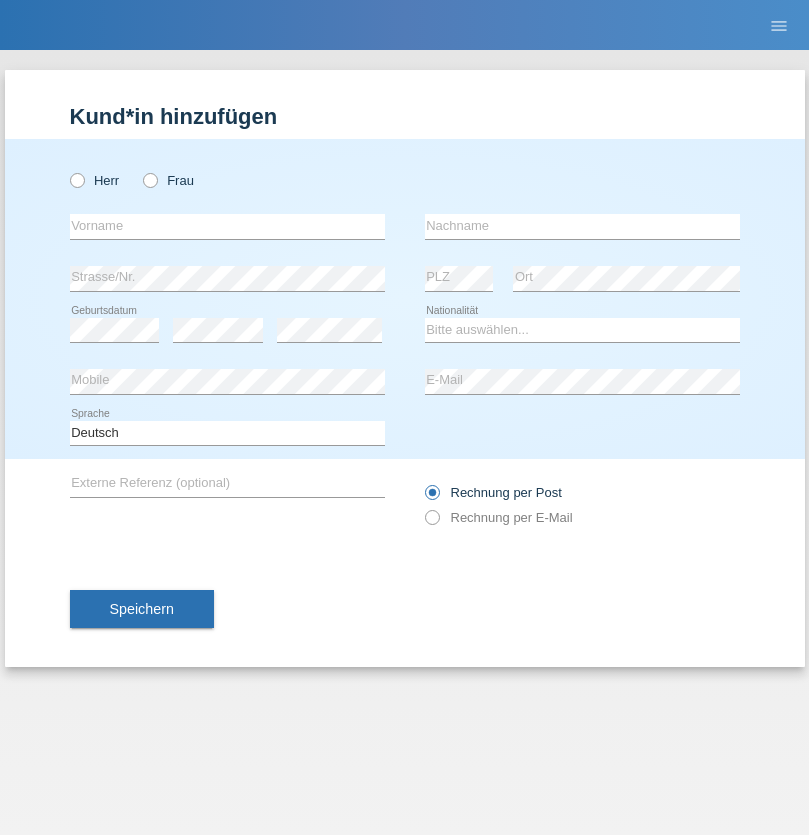 scroll, scrollTop: 0, scrollLeft: 0, axis: both 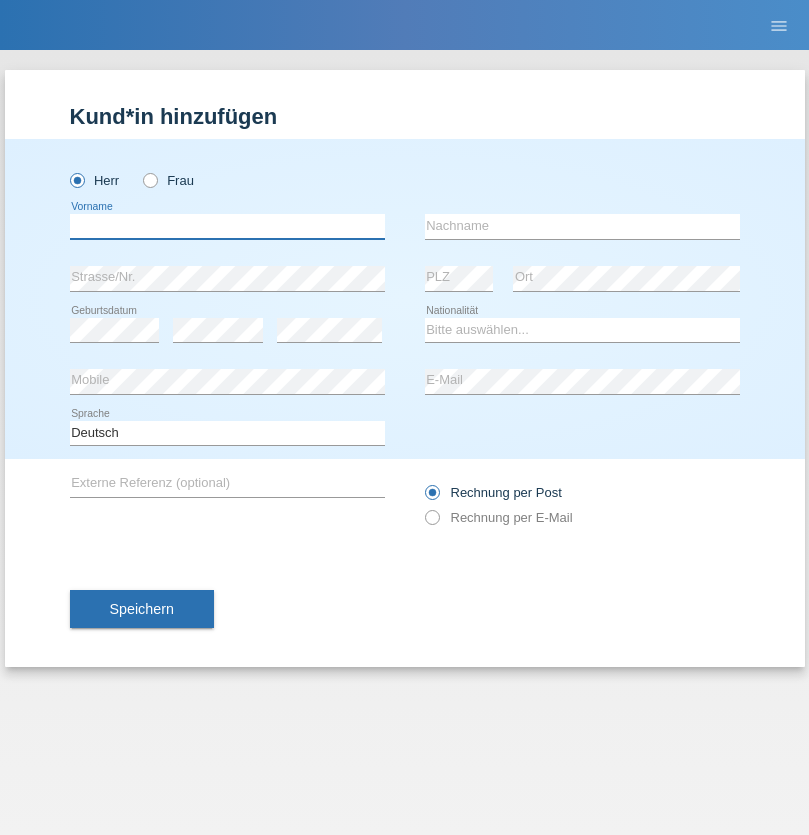 click at bounding box center (227, 226) 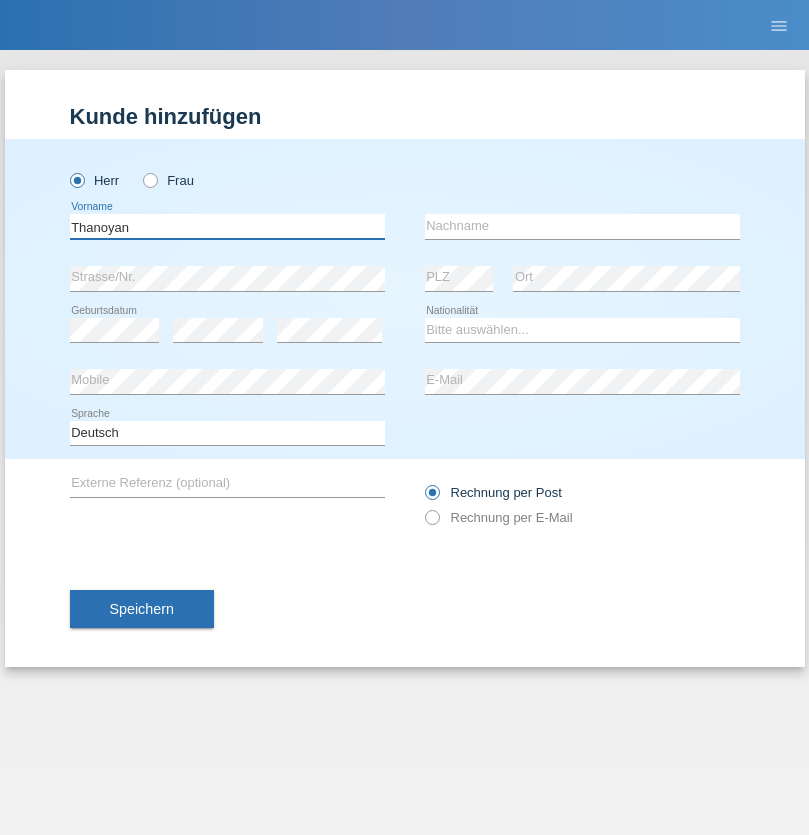 type on "Thanoyan" 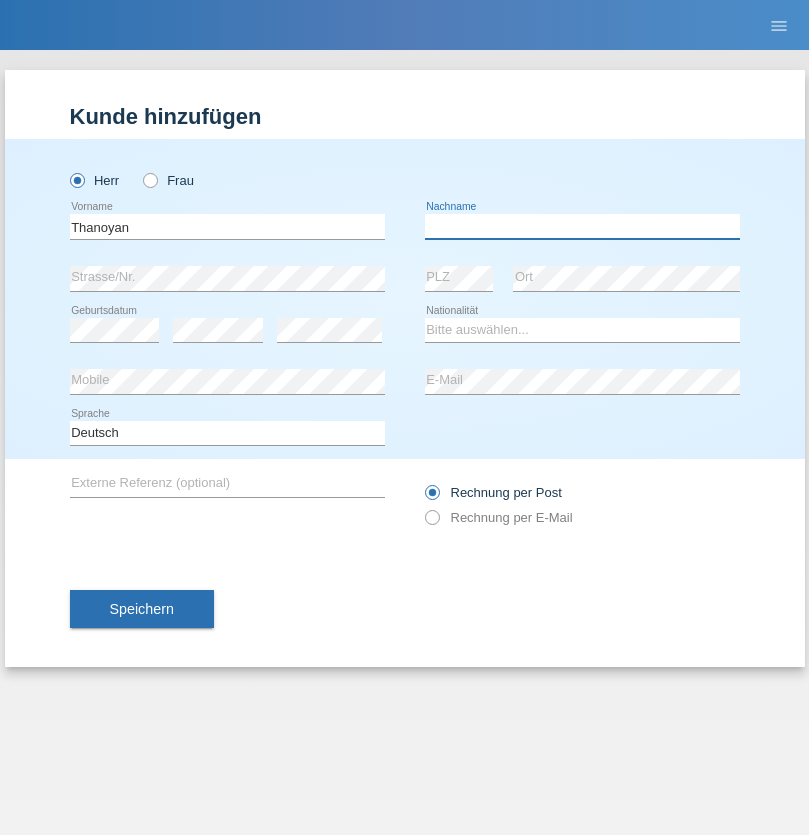 click at bounding box center [582, 226] 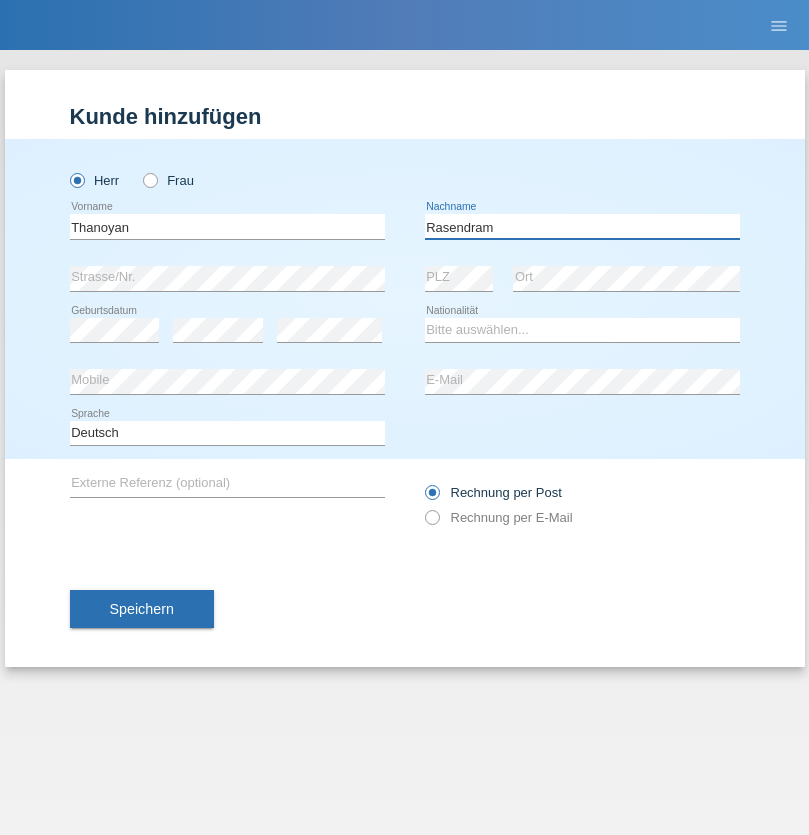 type on "Rasendram" 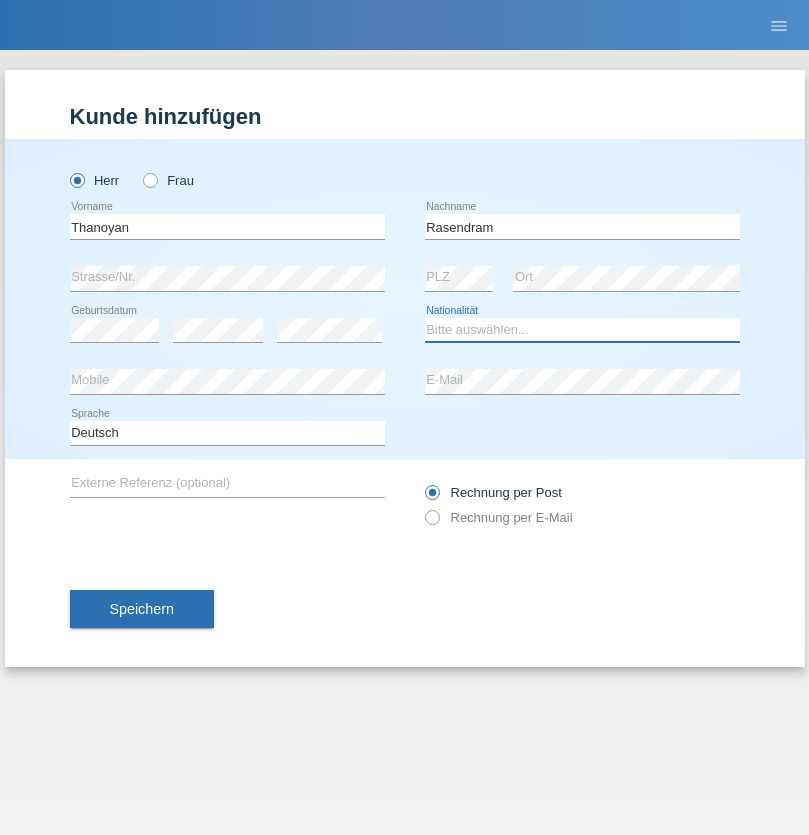 select on "LK" 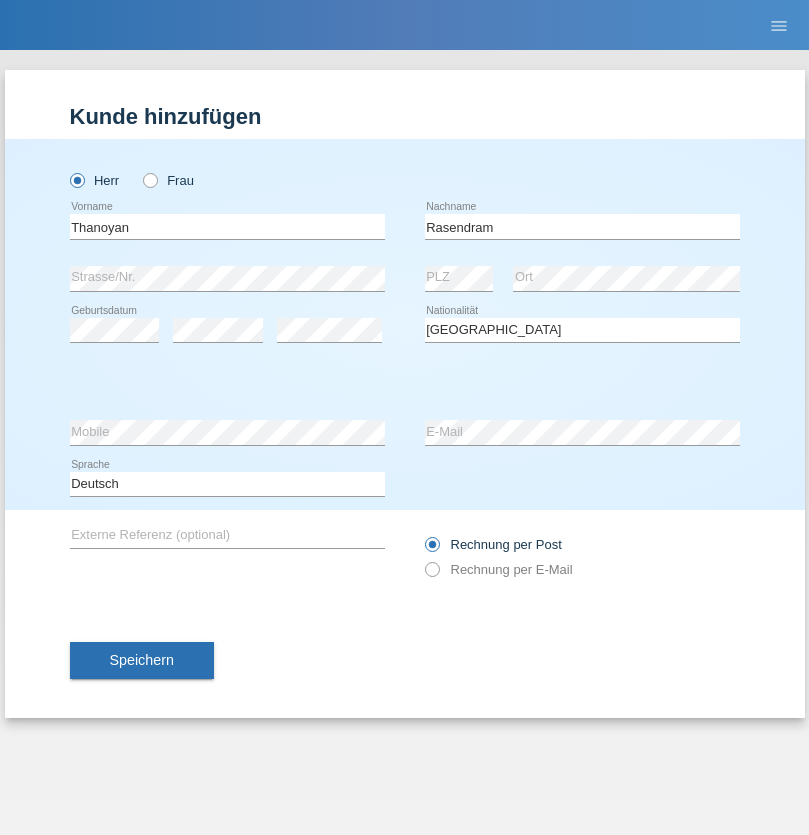 select on "C" 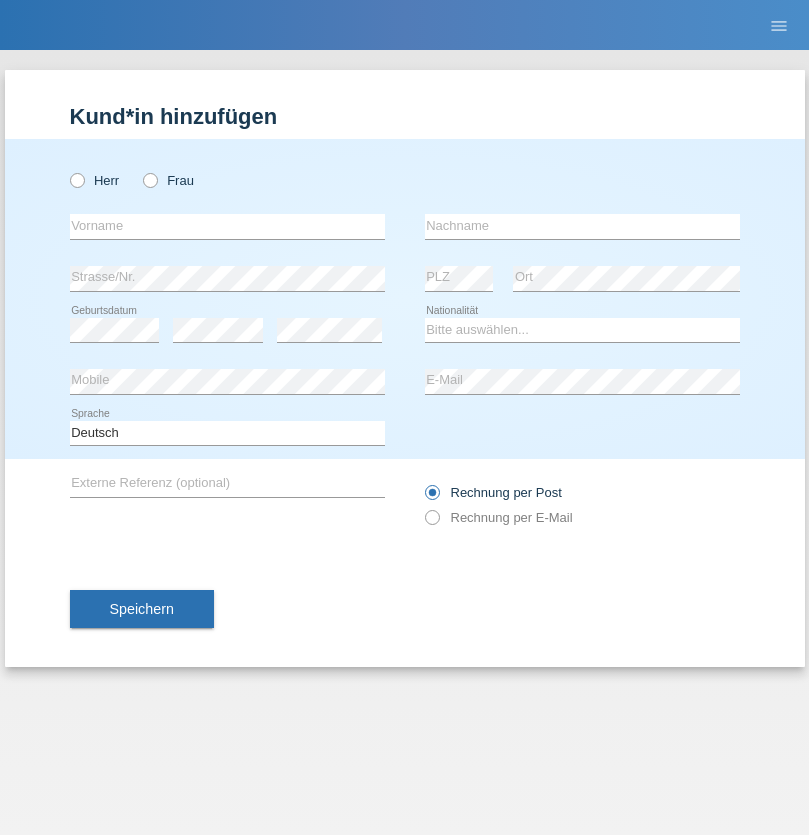 scroll, scrollTop: 0, scrollLeft: 0, axis: both 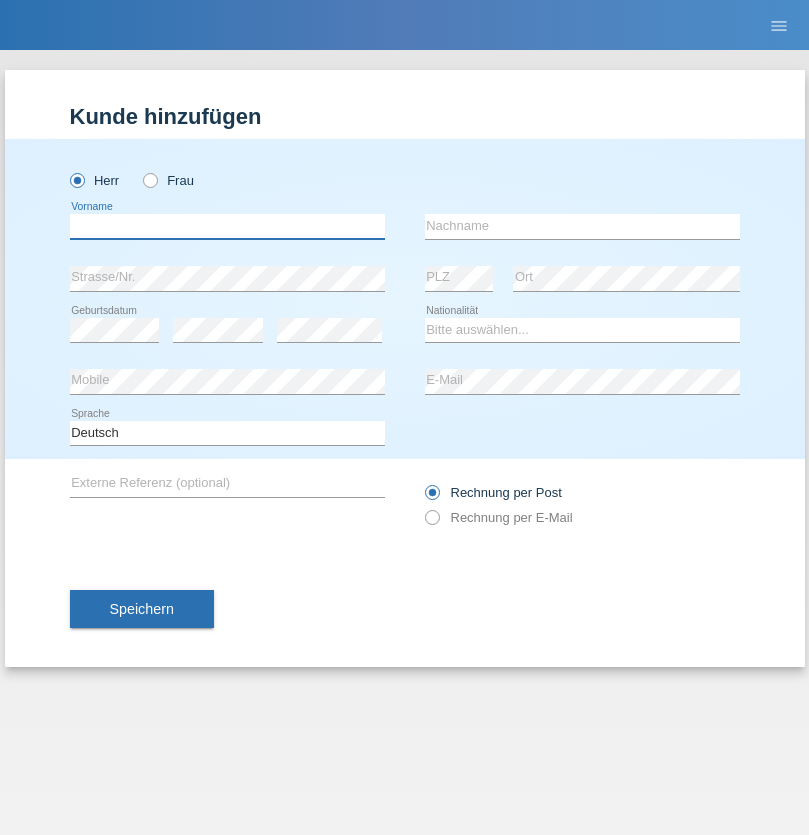 click at bounding box center [227, 226] 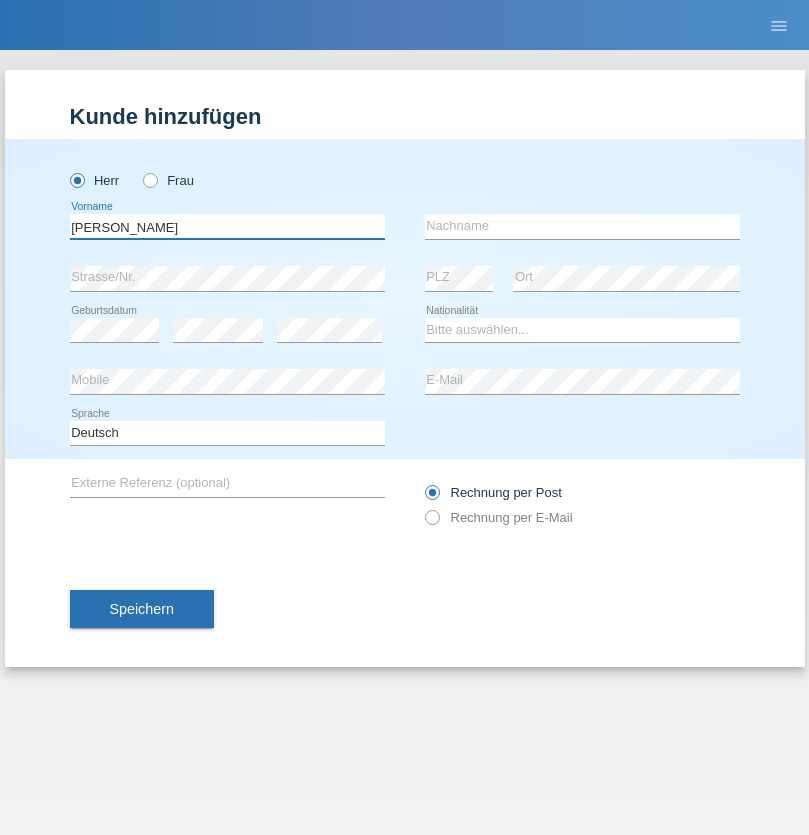 type on "[PERSON_NAME]" 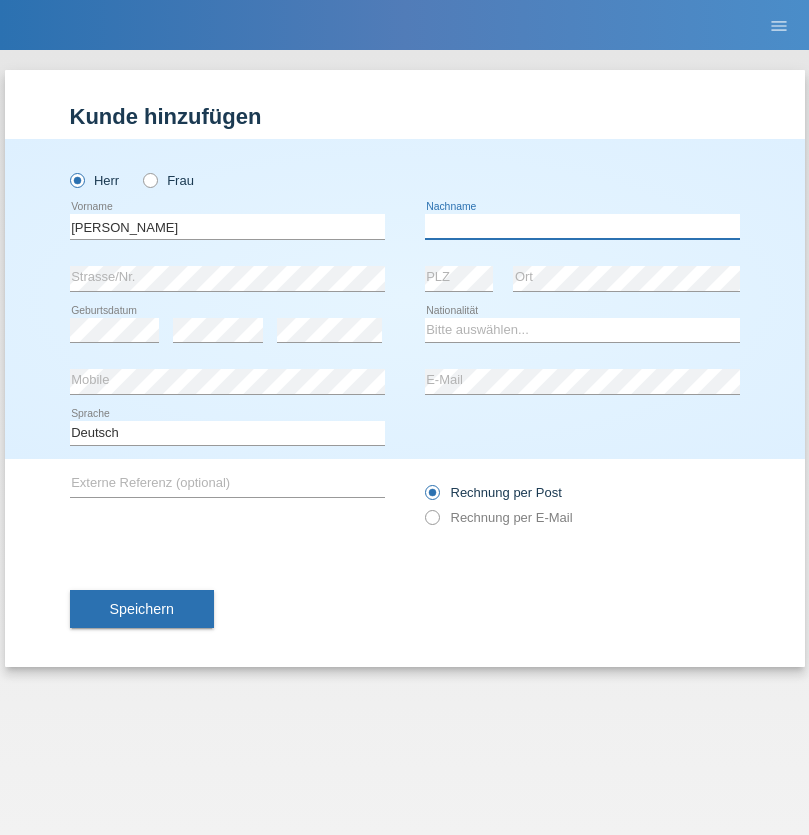 click at bounding box center [582, 226] 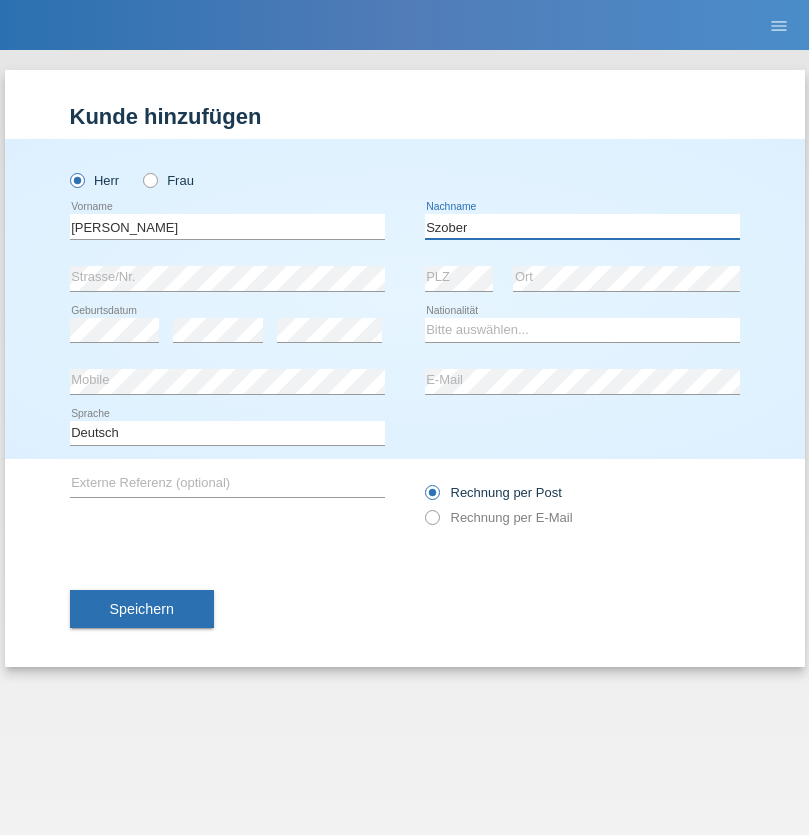 type on "Szober" 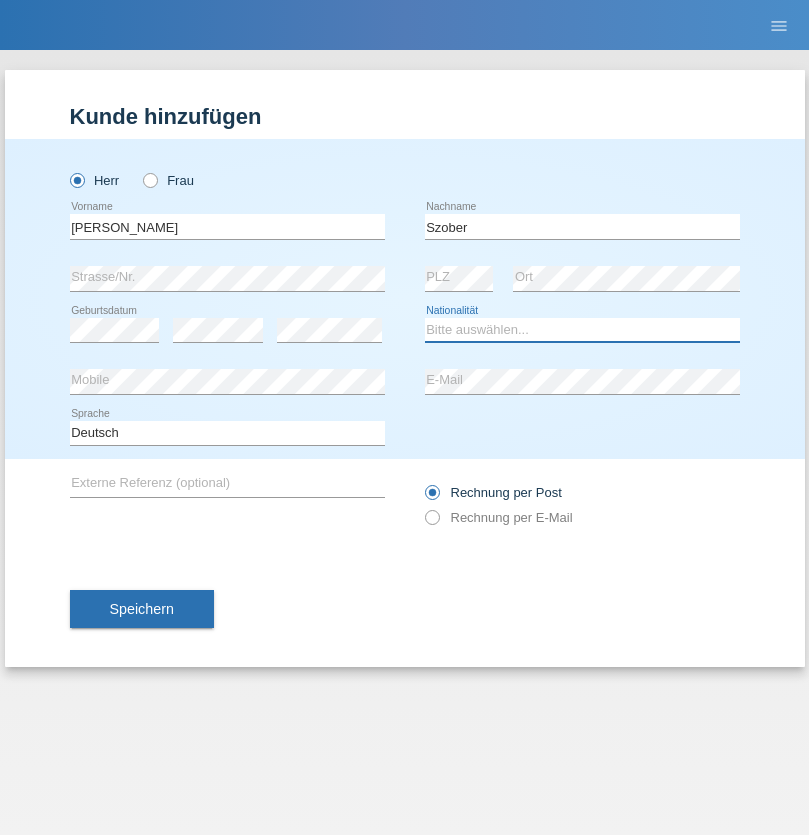 select on "PL" 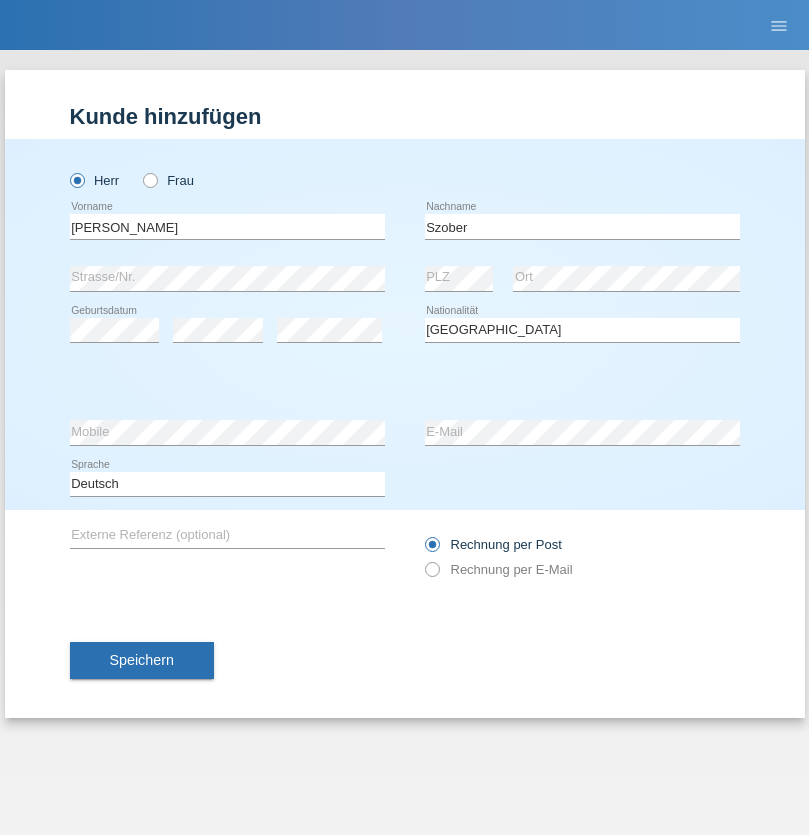 select on "C" 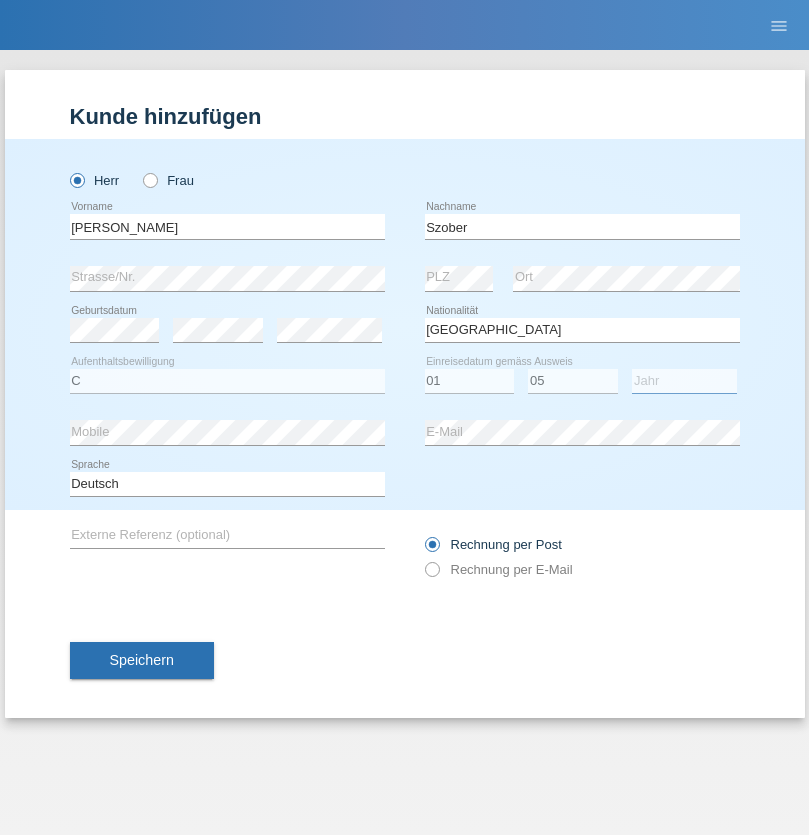 select on "2021" 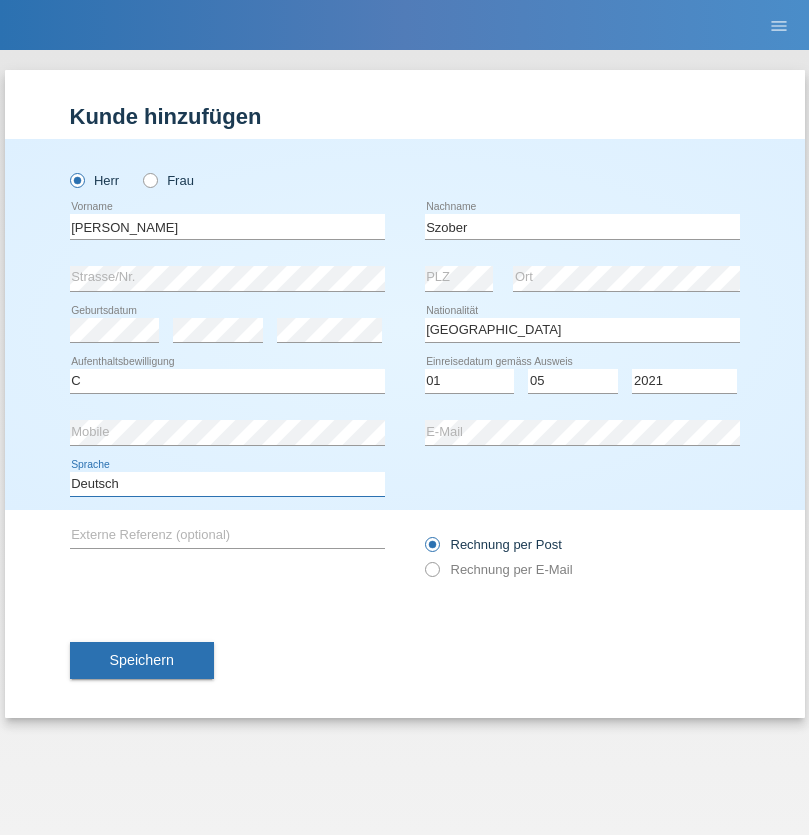 select on "en" 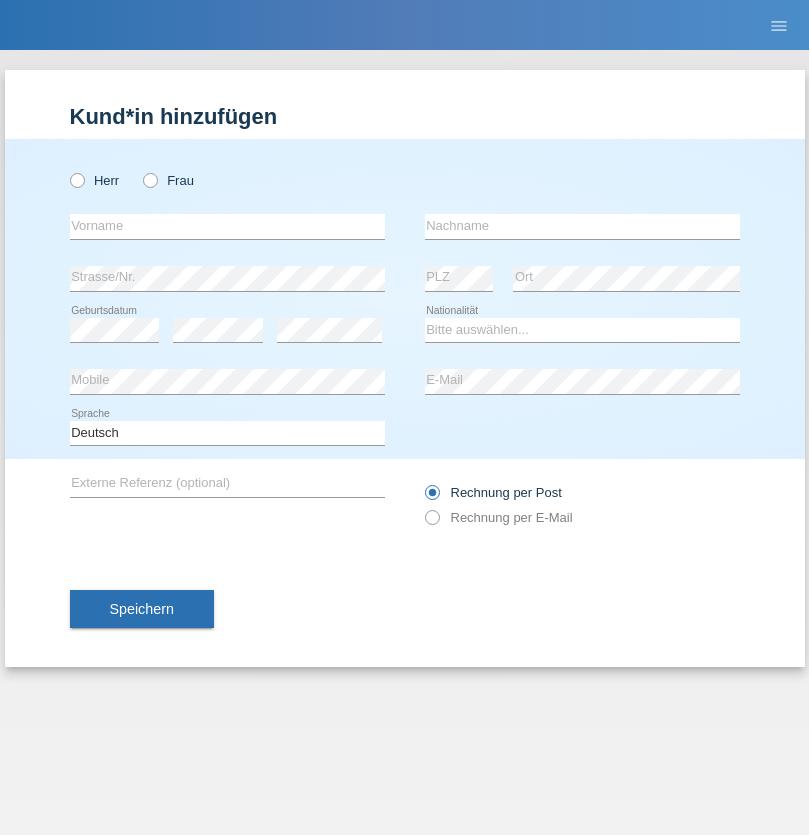 scroll, scrollTop: 0, scrollLeft: 0, axis: both 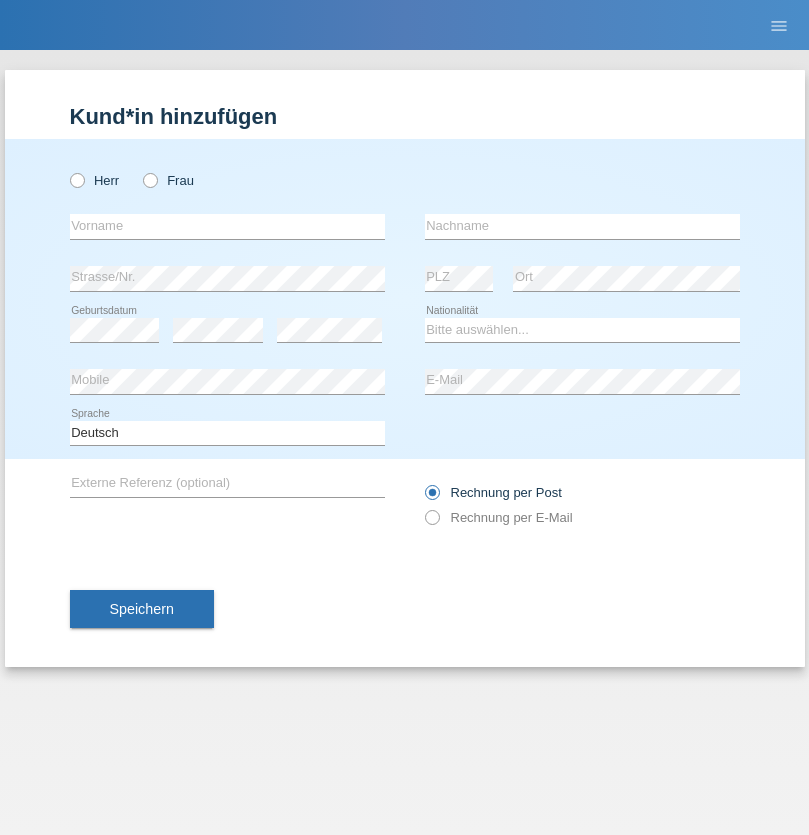 radio on "true" 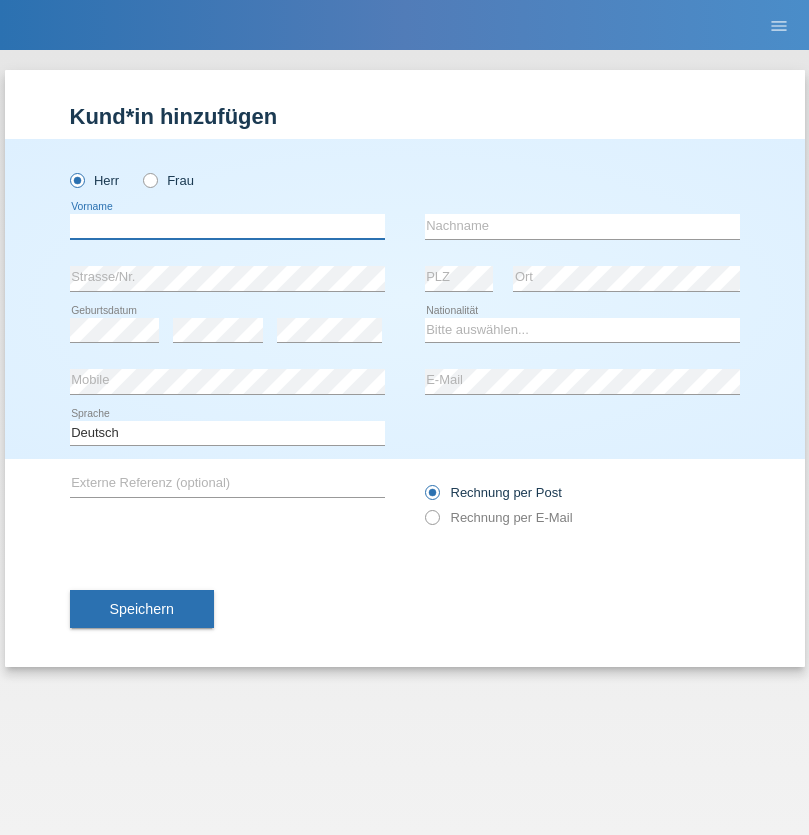 click at bounding box center [227, 226] 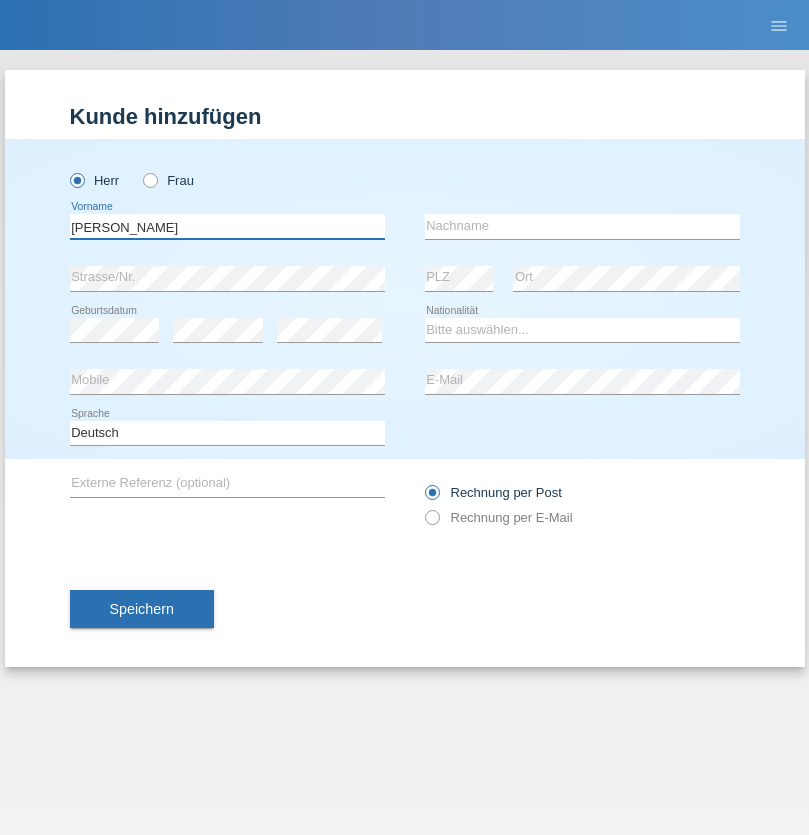 type on "[PERSON_NAME]" 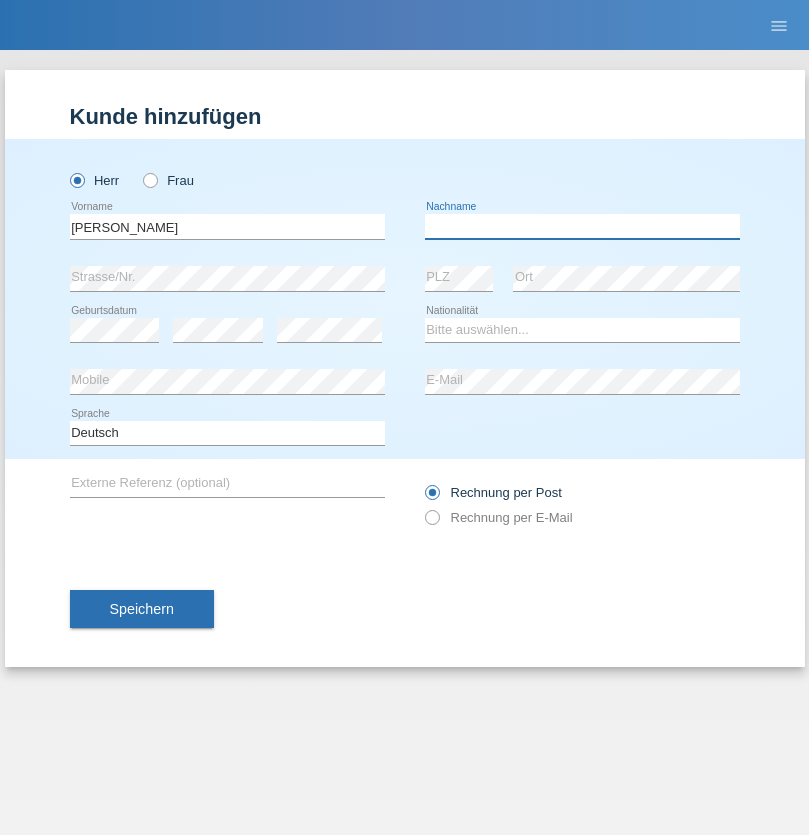 click at bounding box center (582, 226) 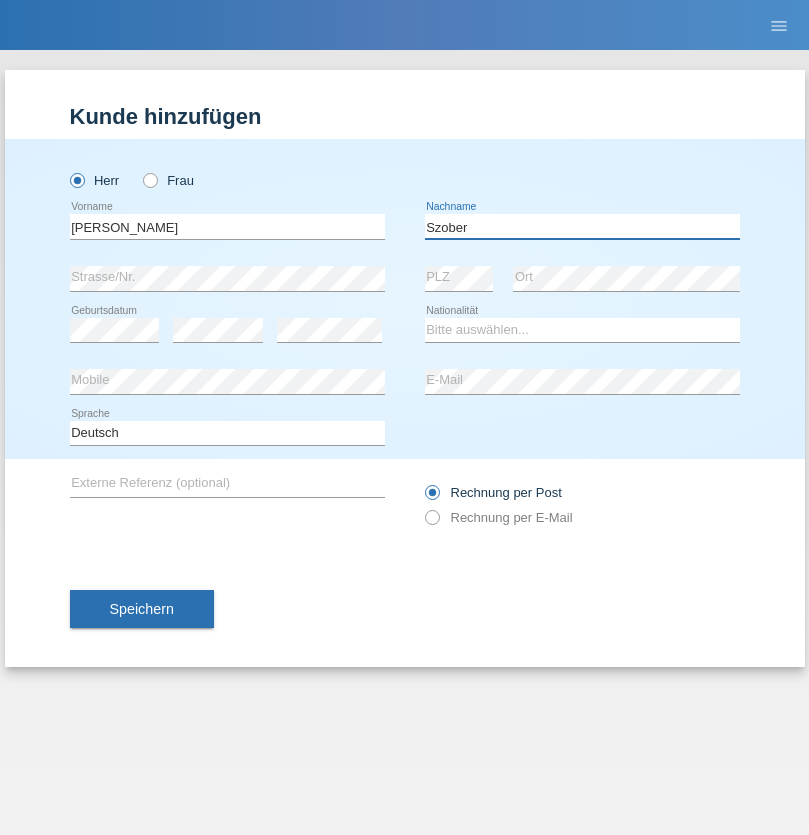 type on "Szober" 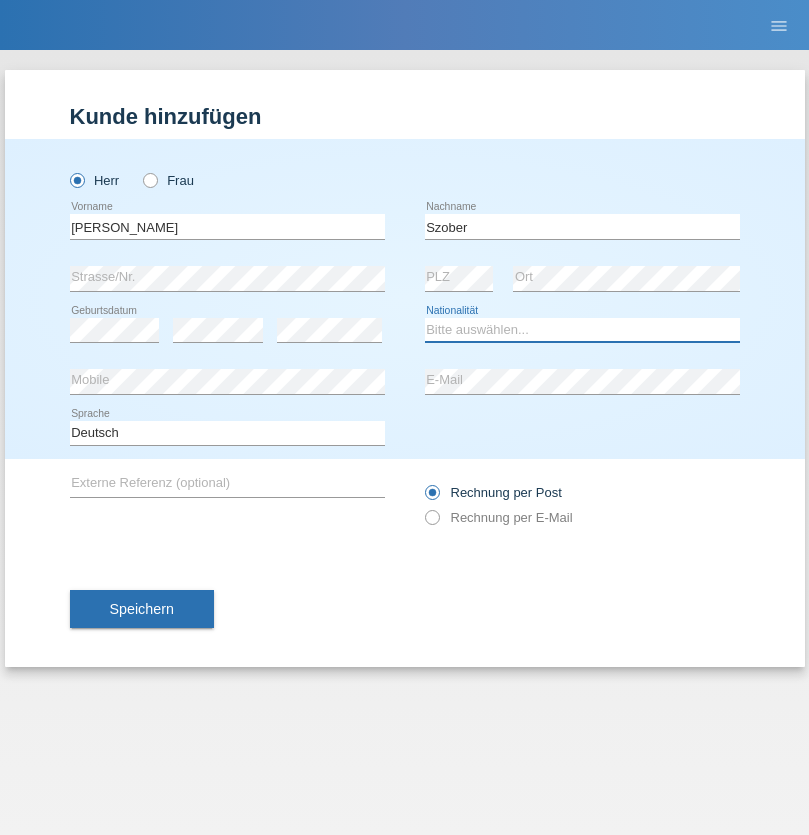select on "PL" 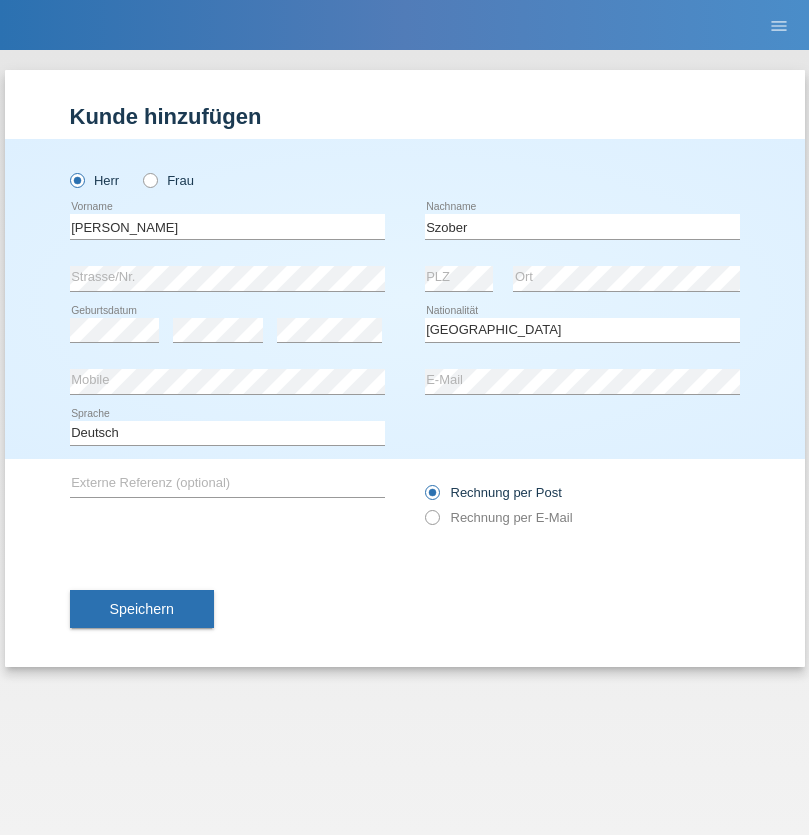 select on "C" 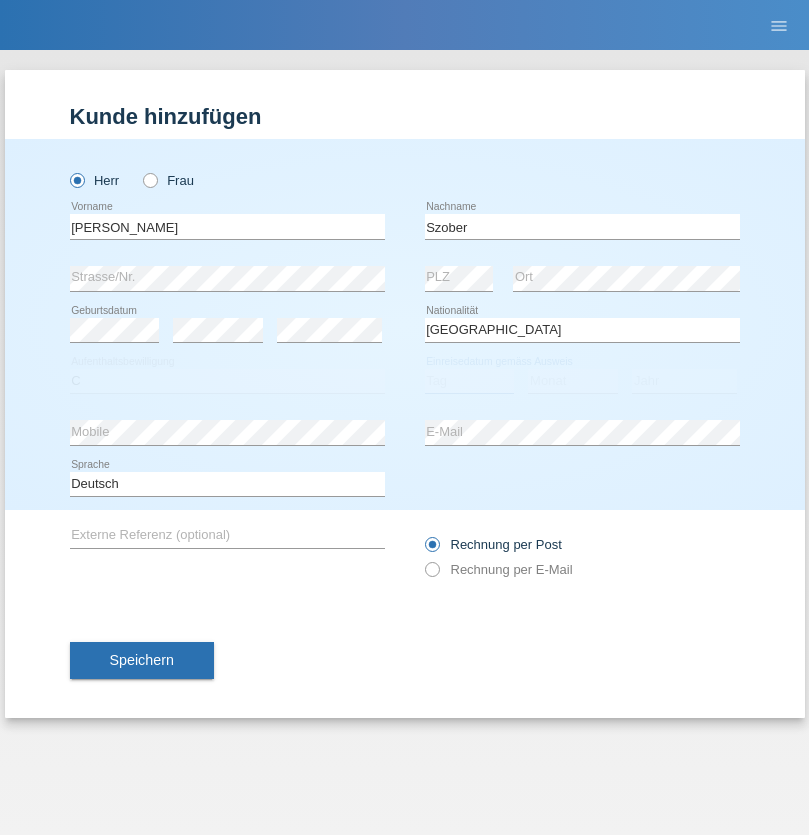 select on "01" 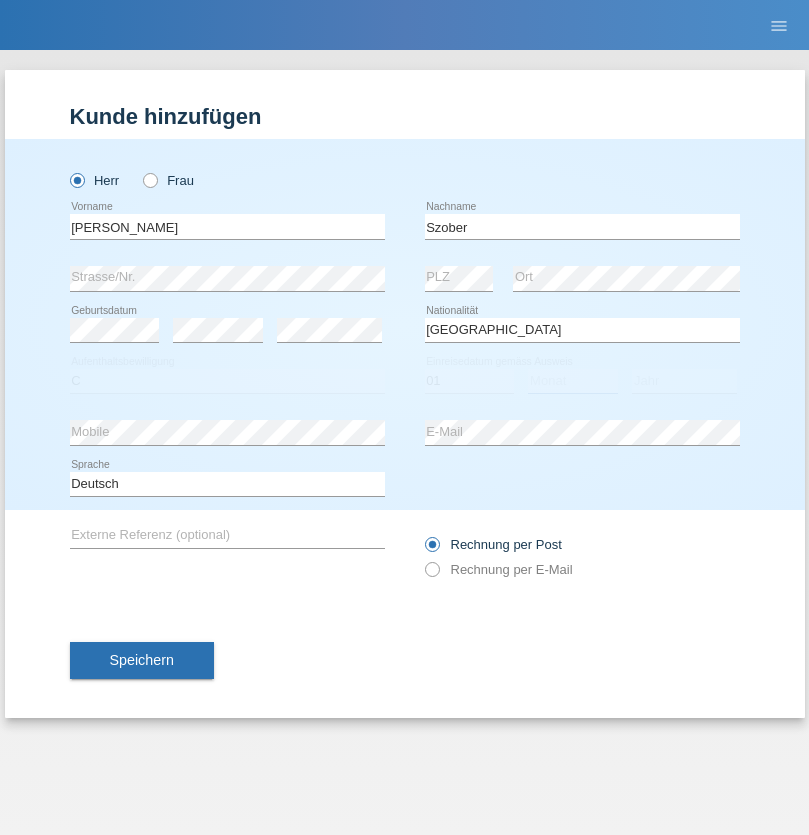 select on "05" 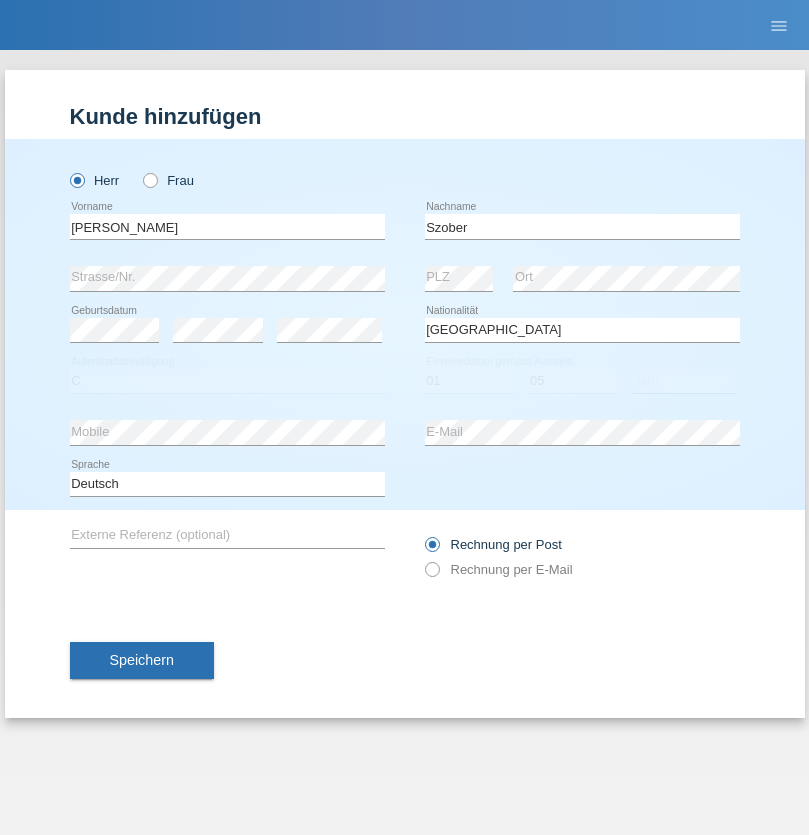 select on "2021" 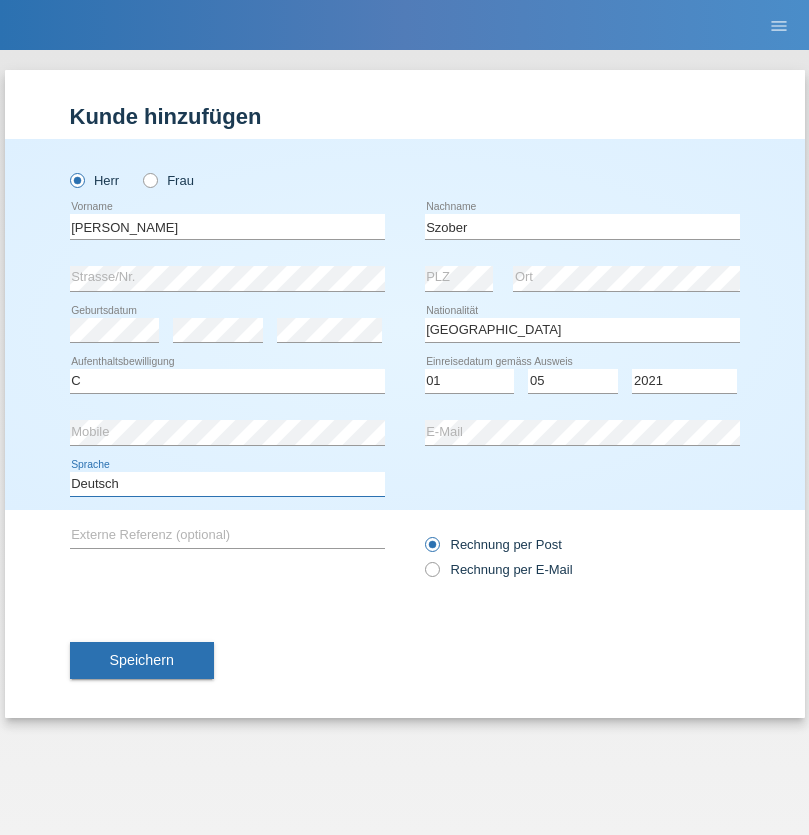 select on "en" 